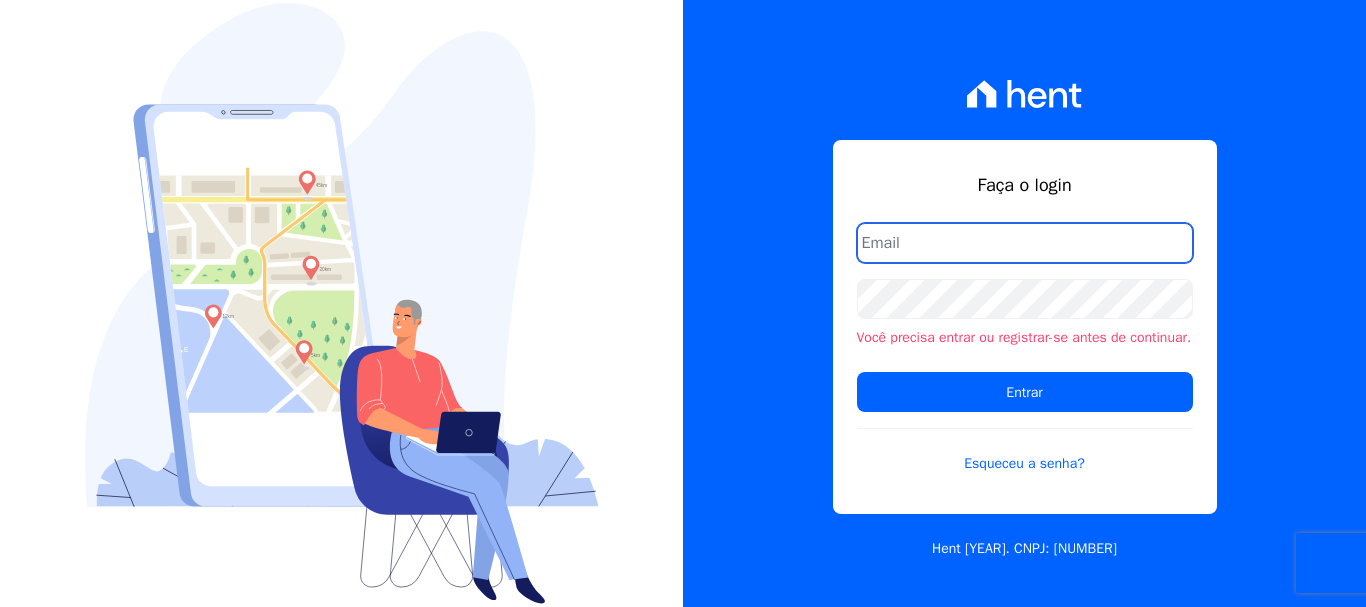 scroll, scrollTop: 0, scrollLeft: 0, axis: both 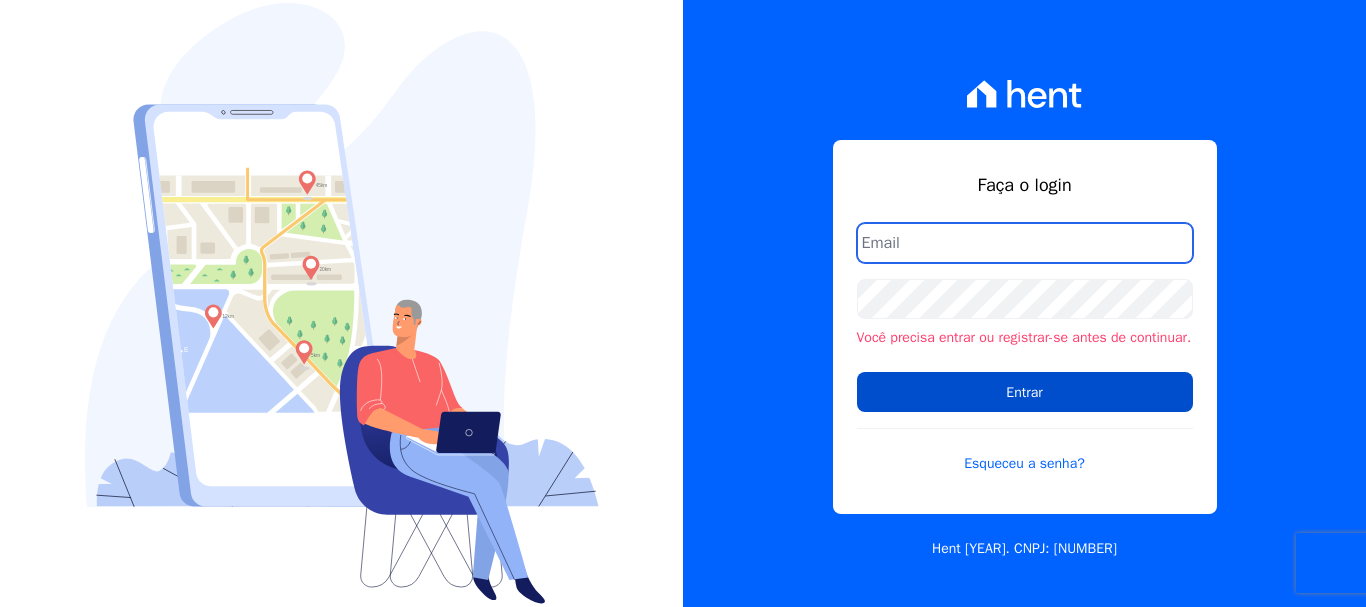 type on "renato.rodrigues@viasul.com" 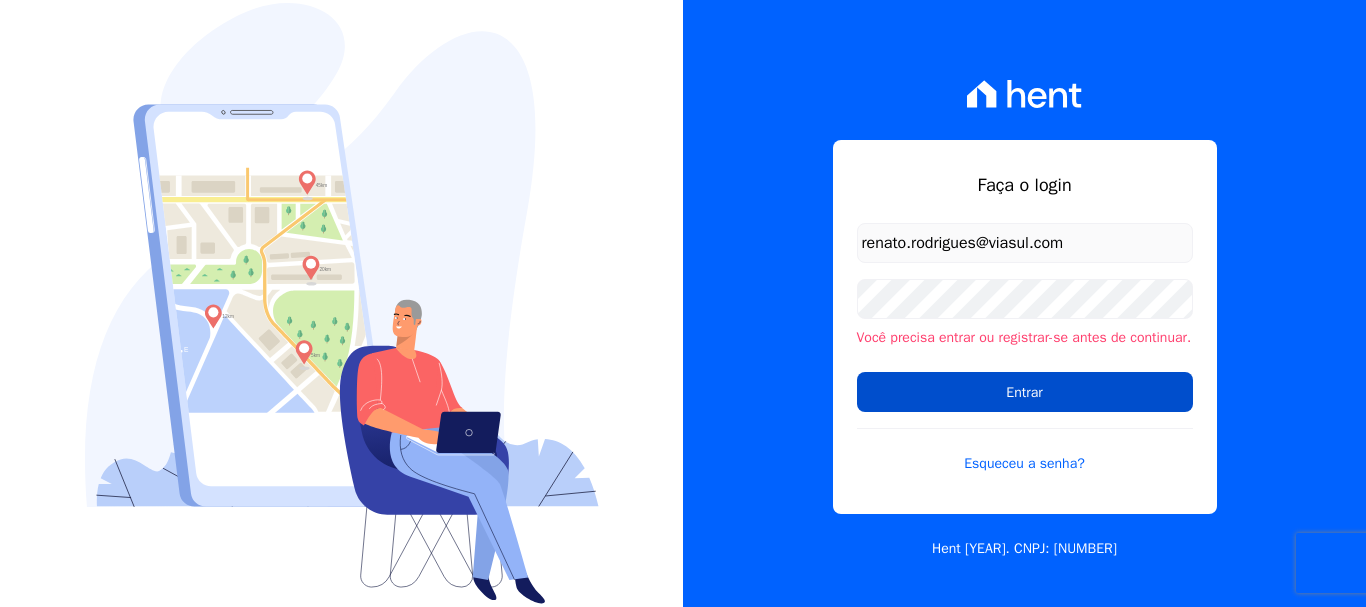click on "Entrar" at bounding box center [1025, 392] 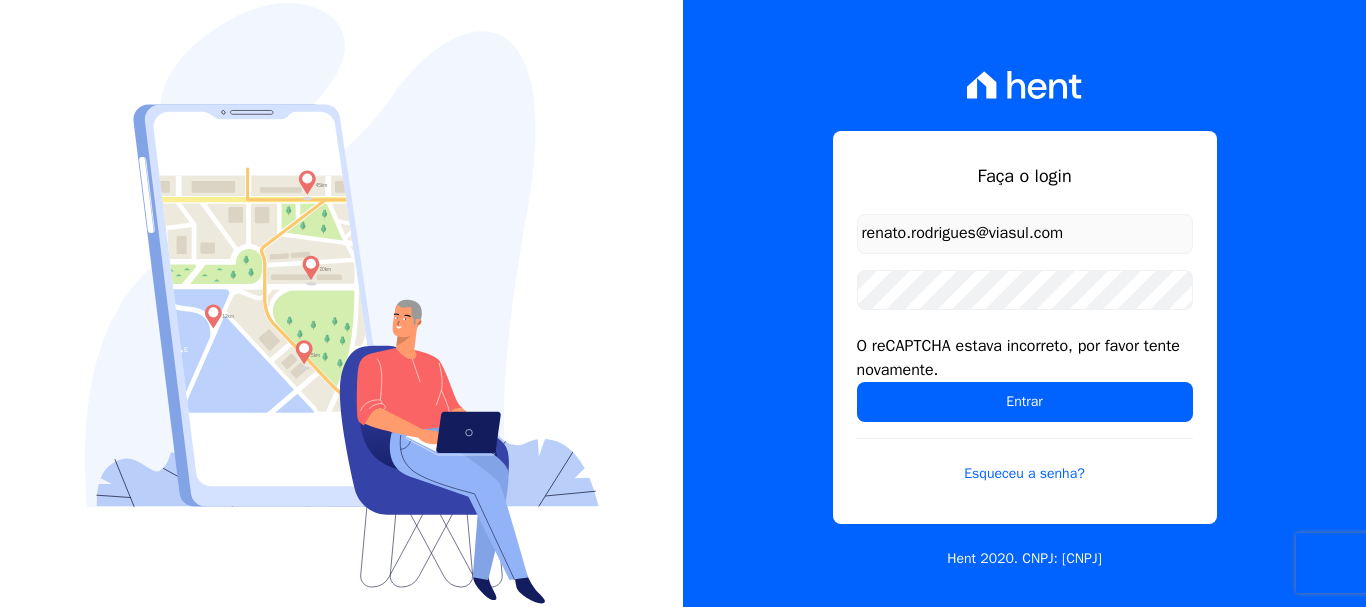 scroll, scrollTop: 0, scrollLeft: 0, axis: both 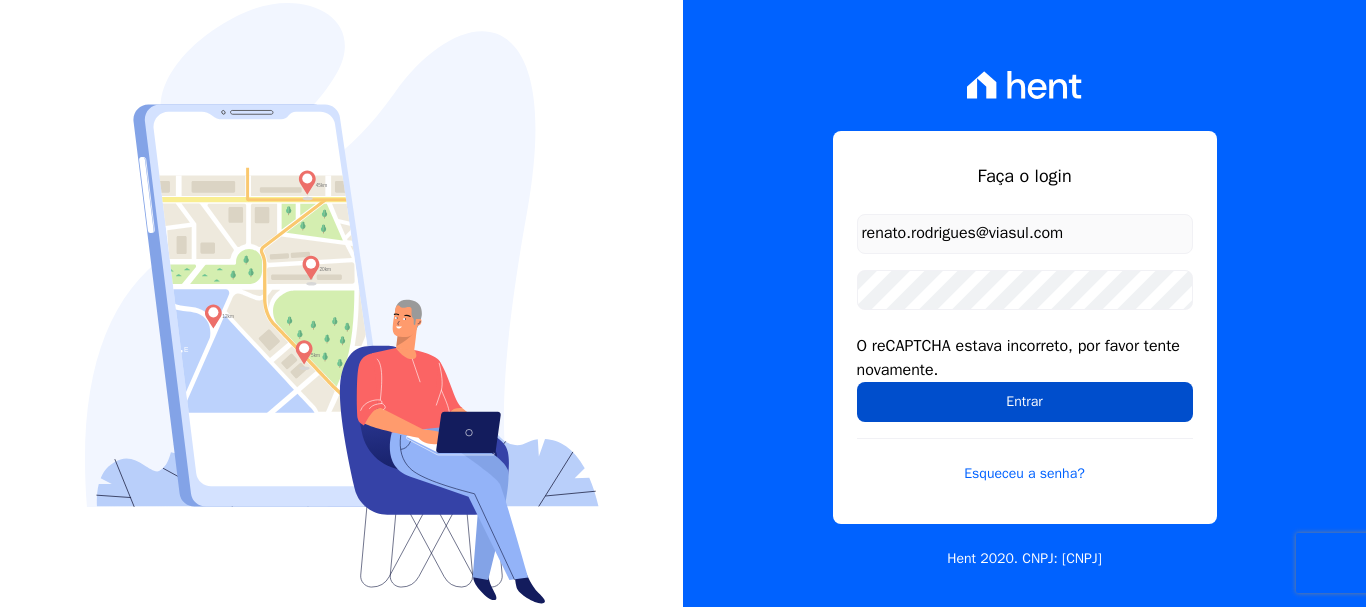 click on "Entrar" at bounding box center [1025, 402] 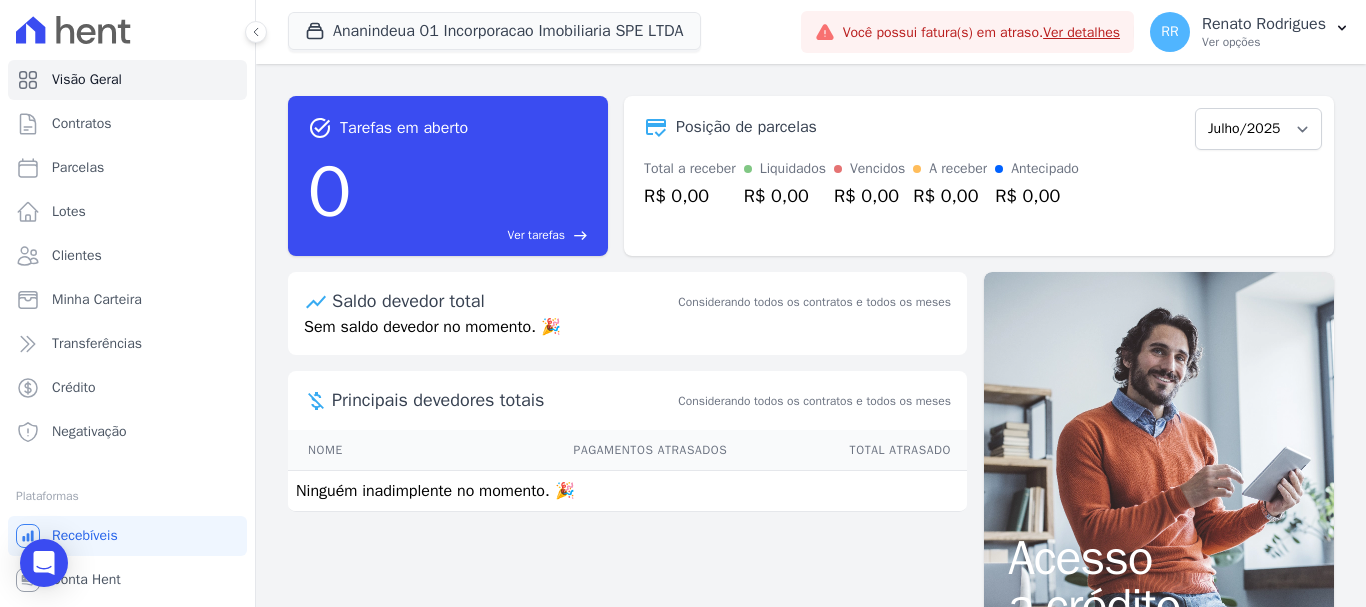 scroll, scrollTop: 0, scrollLeft: 0, axis: both 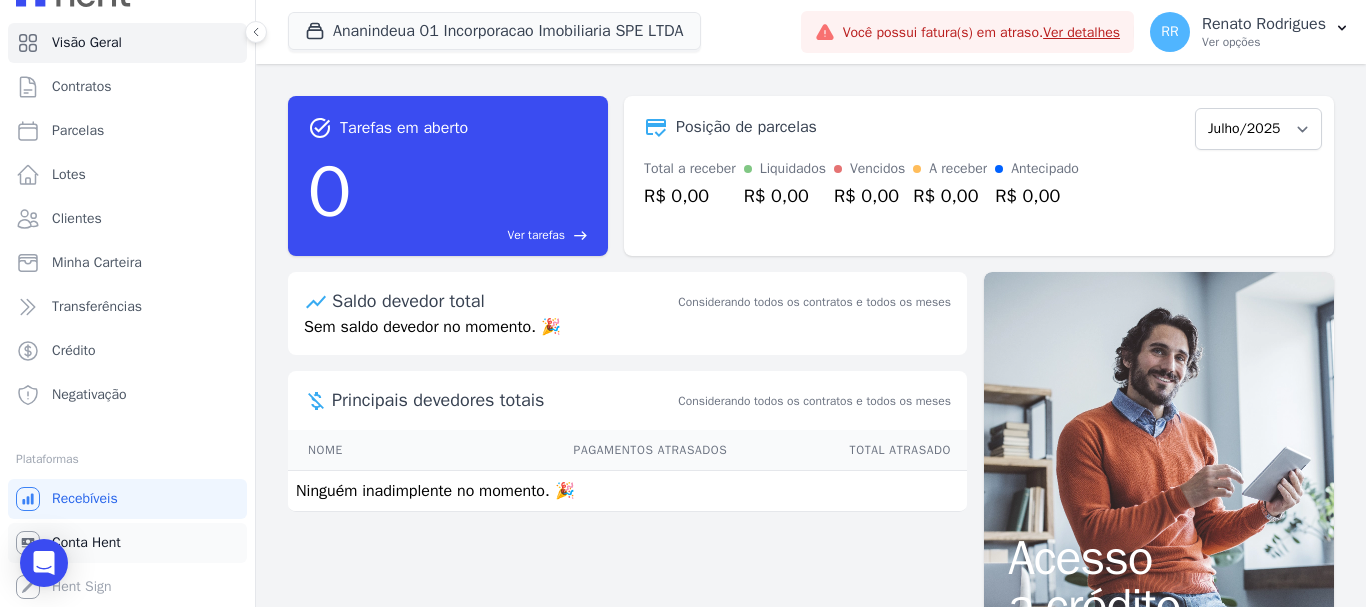 click on "Você não possui Hent Sign ativado. Para saber mais, fale com a equipe Hent.
Hent Sign" at bounding box center (127, 499) 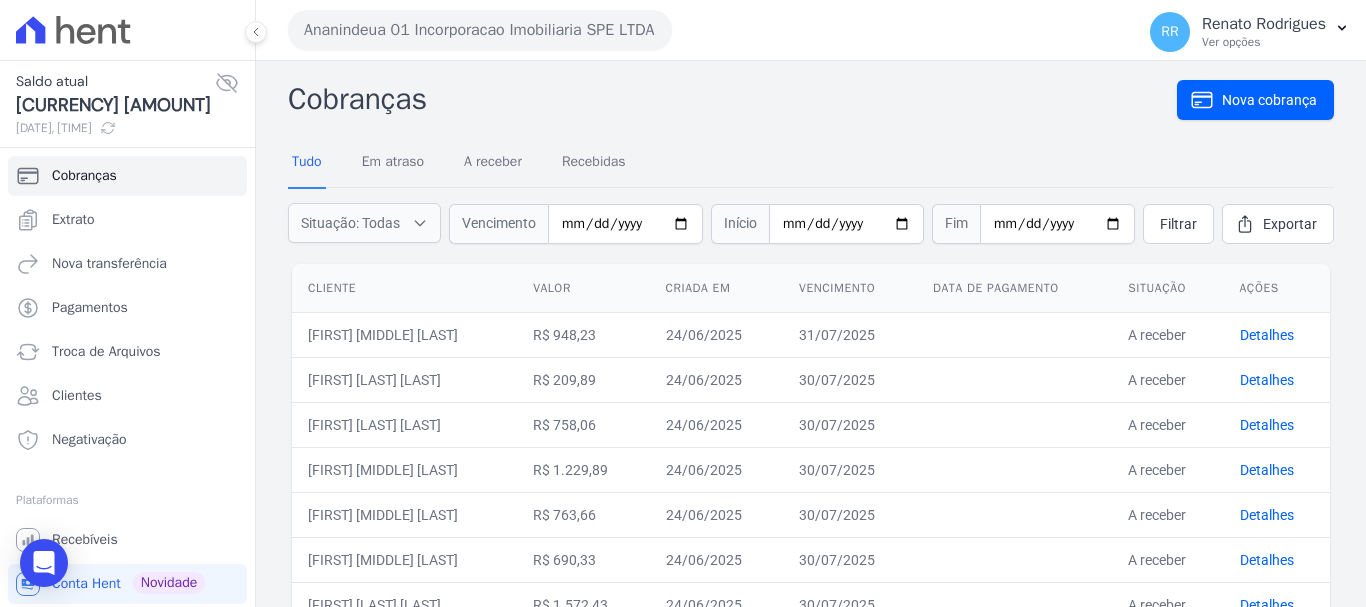 click on "Cobranças" at bounding box center [732, 99] 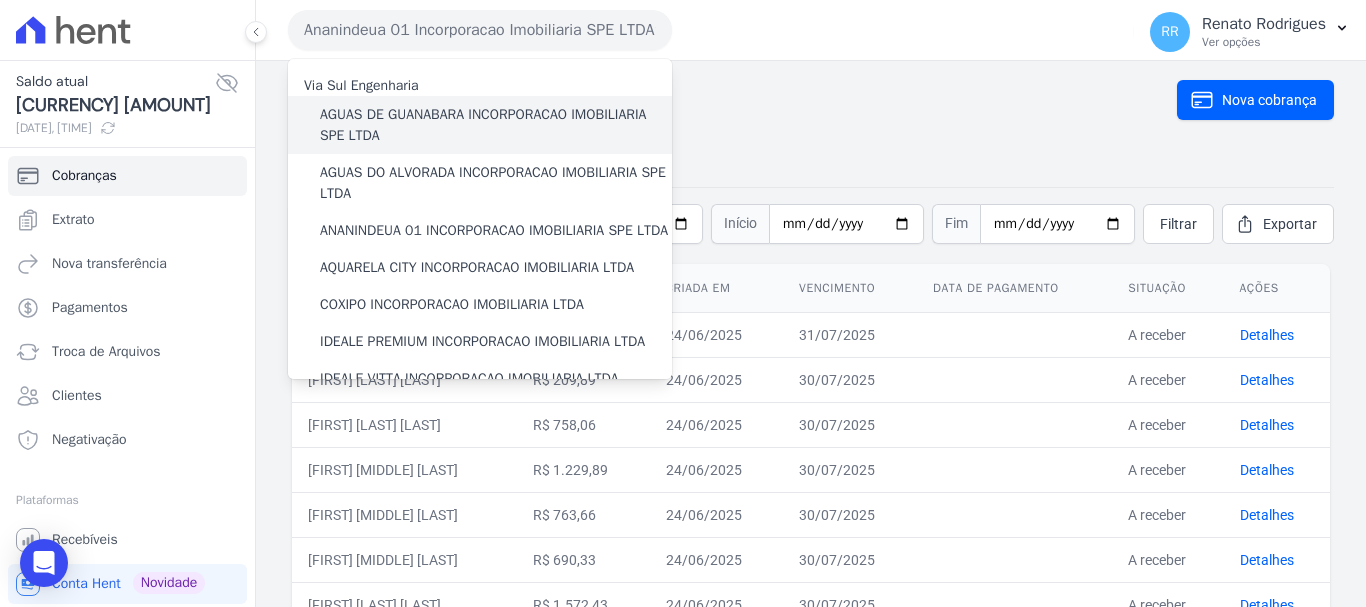 click on "AGUAS DE GUANABARA INCORPORACAO IMOBILIARIA SPE LTDA" at bounding box center (496, 125) 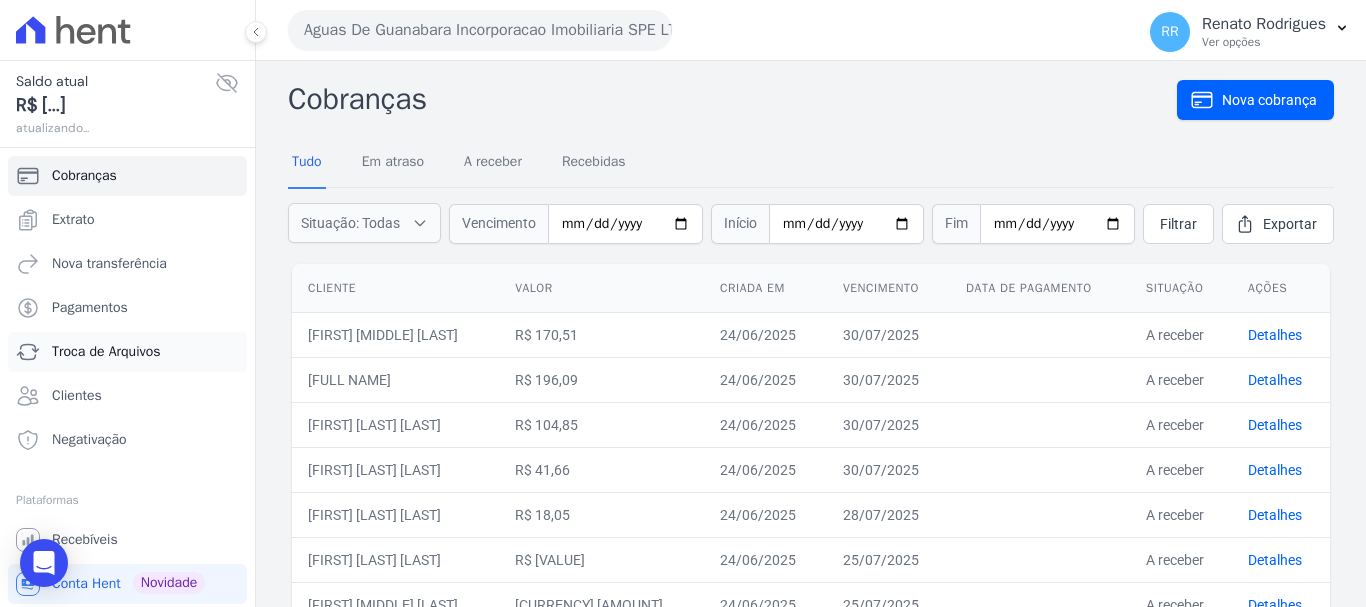 click on "Troca de Arquivos" at bounding box center (106, 352) 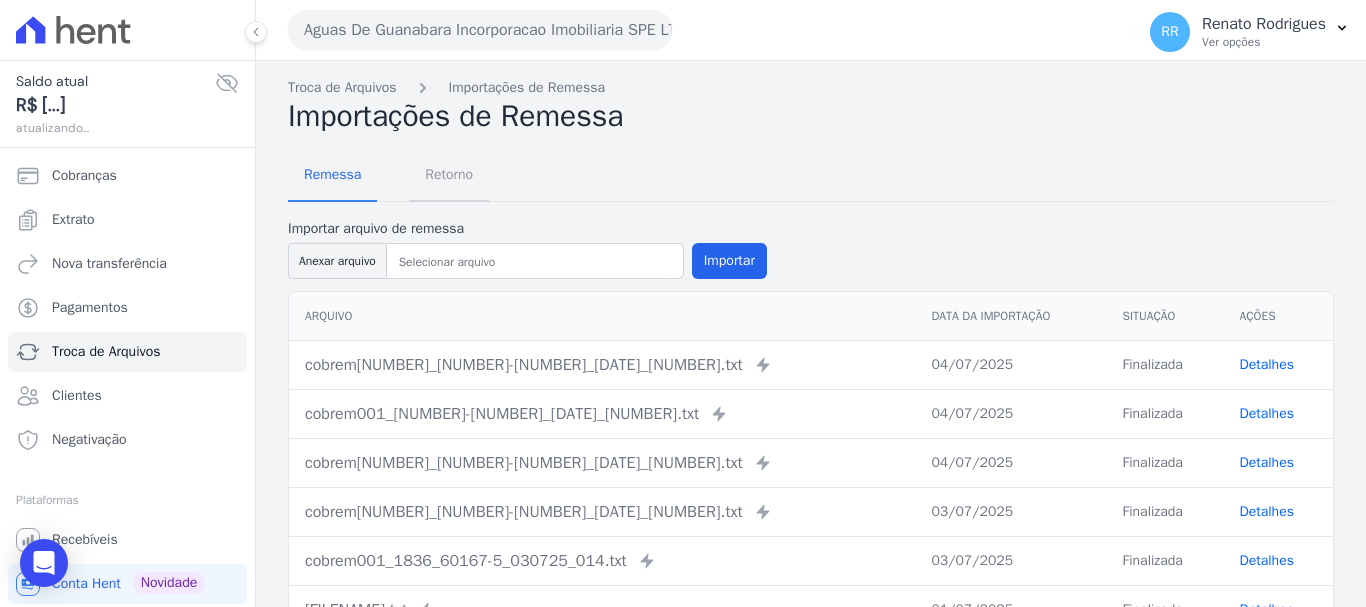 click on "Retorno" at bounding box center [449, 174] 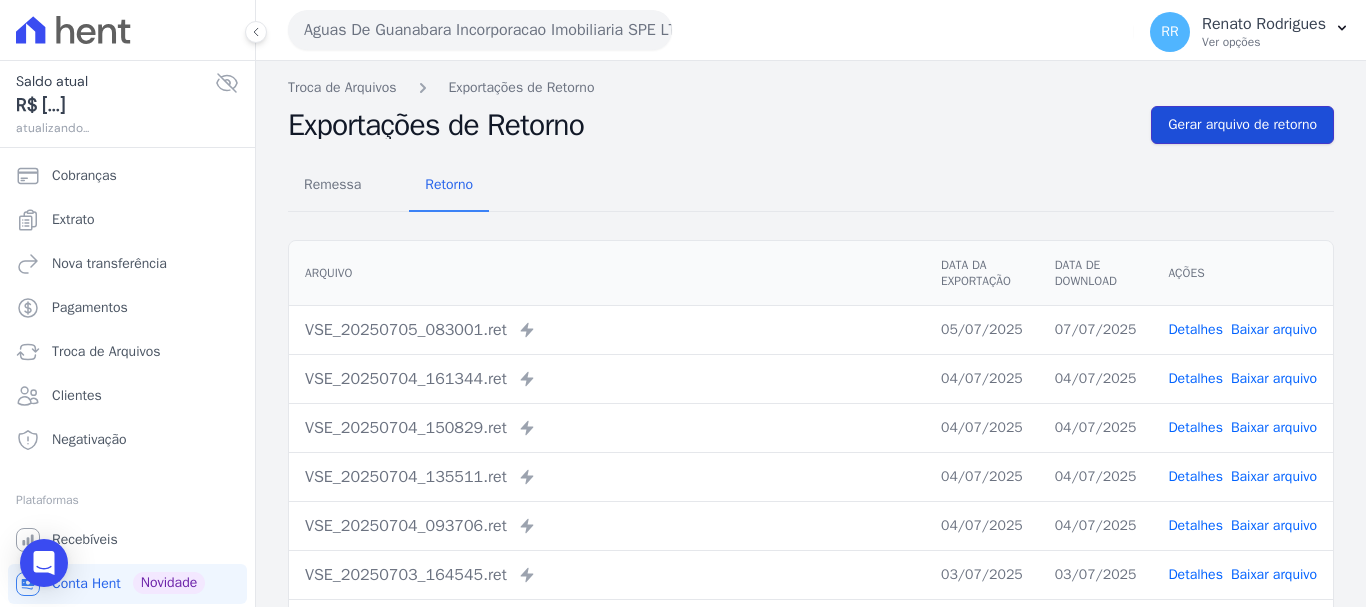click on "Gerar arquivo de retorno" at bounding box center (1242, 125) 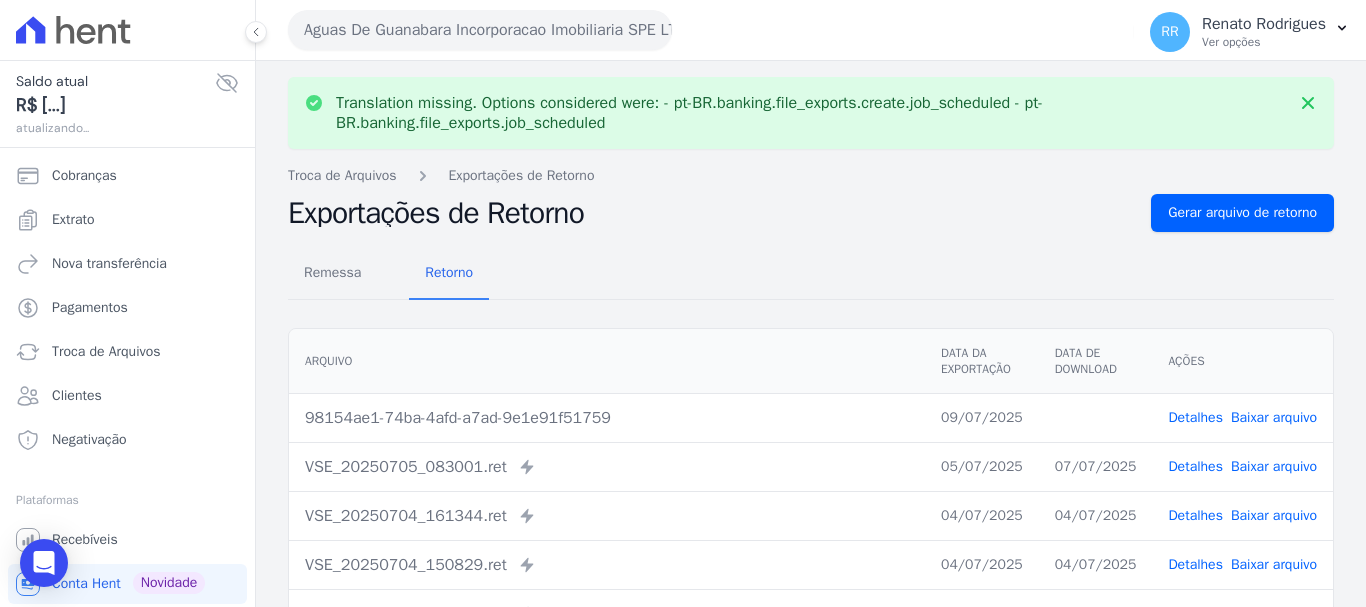 click on "Baixar arquivo" at bounding box center [1274, 417] 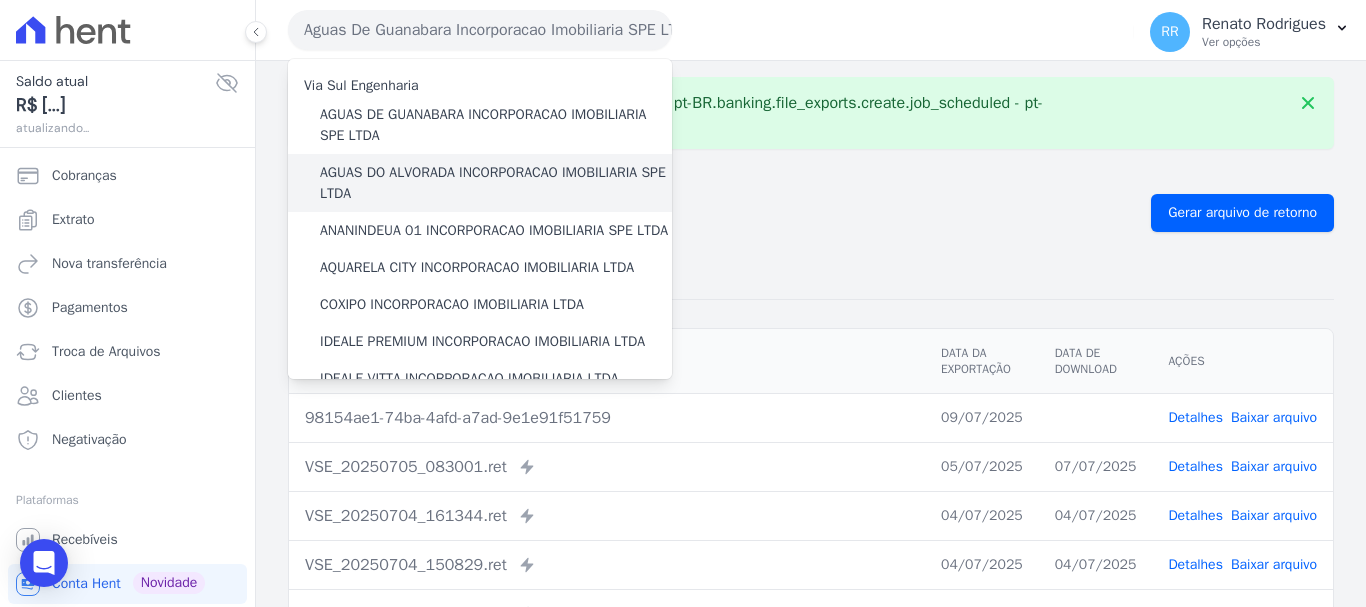 click on "AGUAS DO ALVORADA INCORPORACAO IMOBILIARIA SPE LTDA" at bounding box center (496, 183) 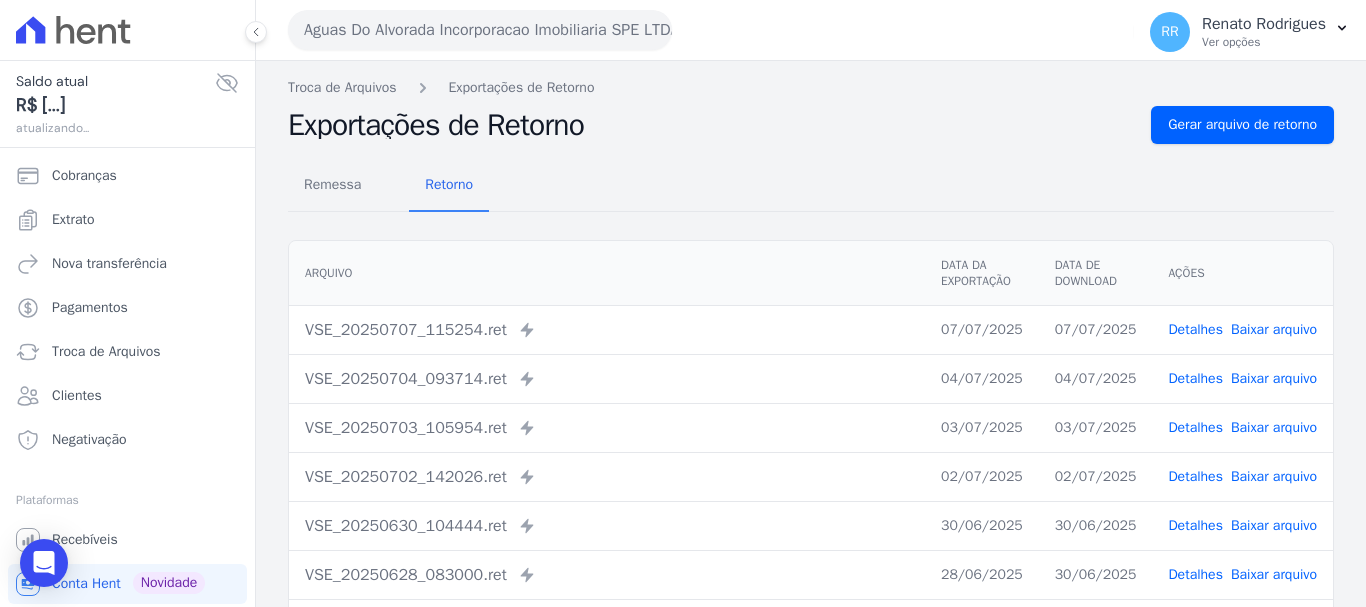 click on "Troca de Arquivos
Exportações de Retorno
Exportações de Retorno
Gerar arquivo de retorno
Remessa
Retorno
Arquivo
Data da Exportação
Data de Download
Ações
[FILENAME].ret" at bounding box center (811, 472) 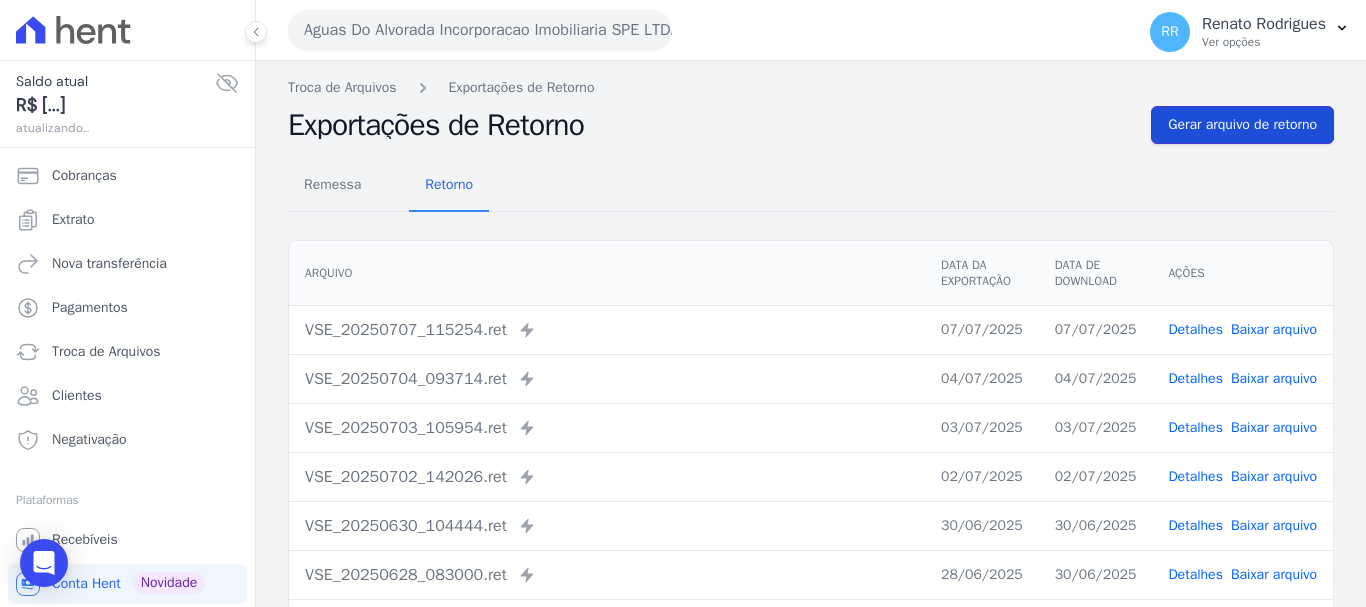 click on "Gerar arquivo de retorno" at bounding box center [1242, 125] 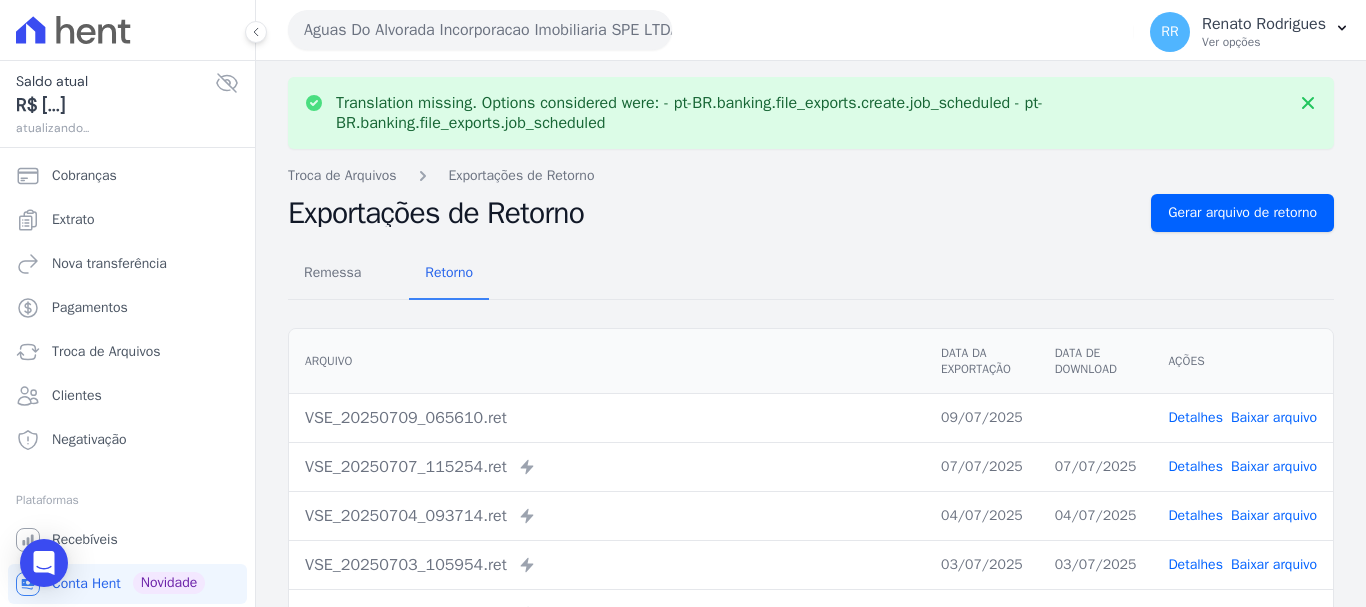 click on "Baixar arquivo" at bounding box center (1274, 417) 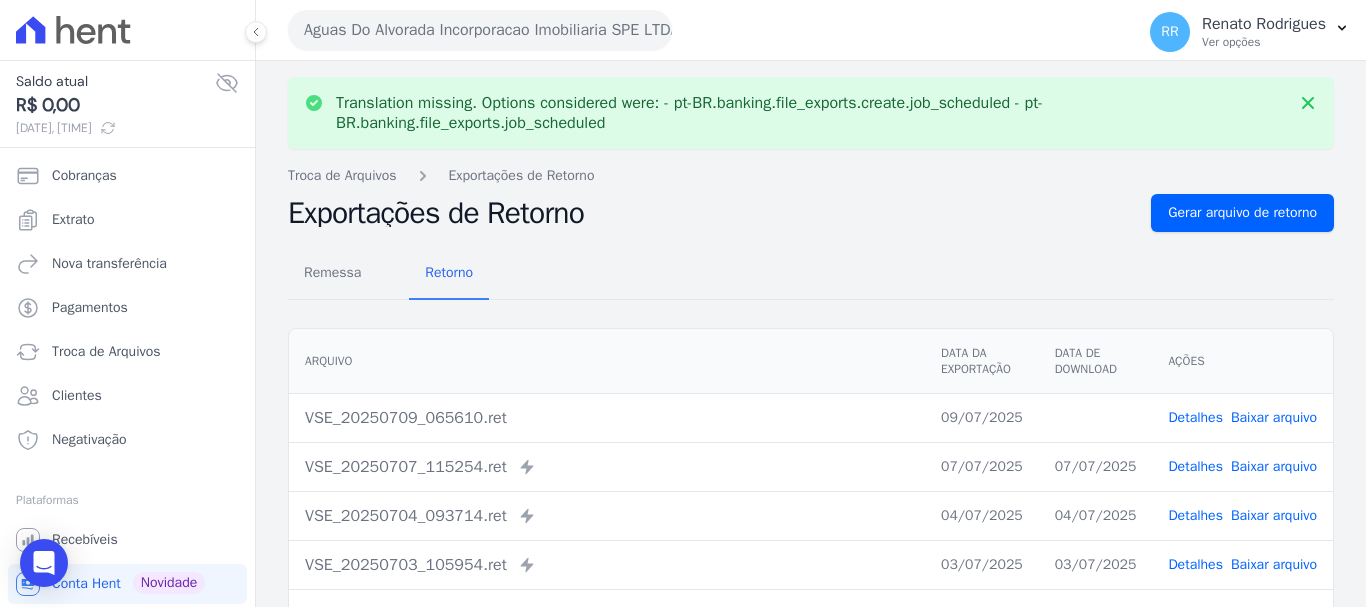 click on "Aguas Do Alvorada Incorporacao Imobiliaria SPE LTDA" at bounding box center (480, 30) 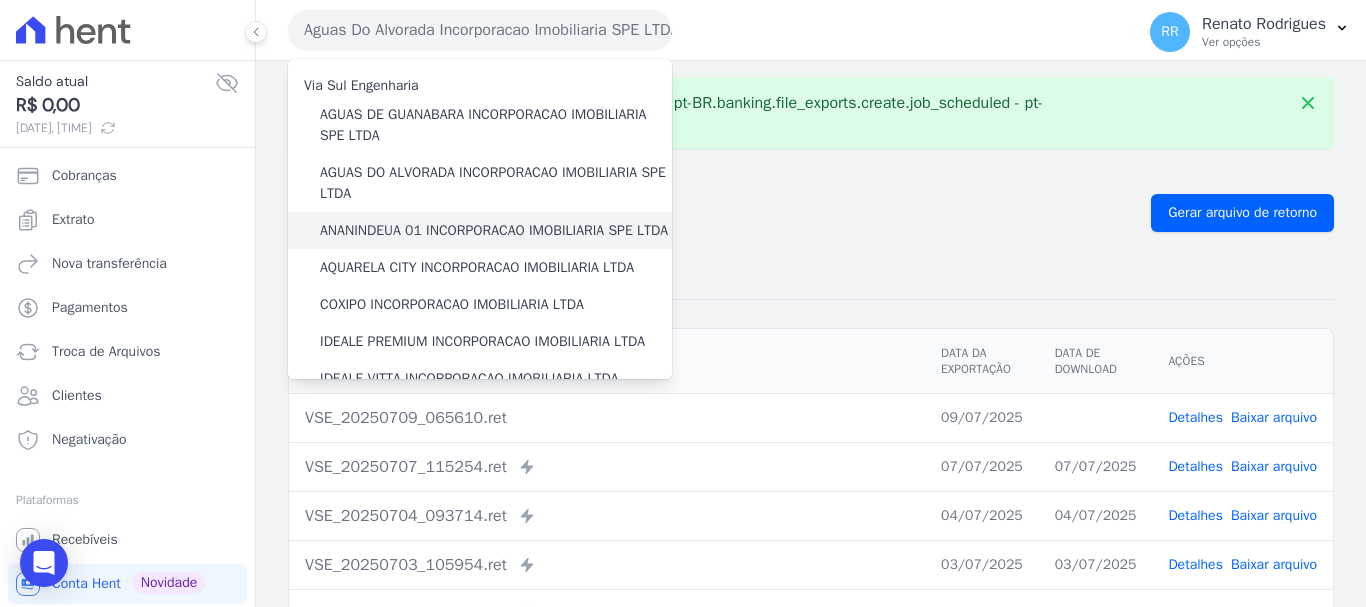 click on "ANANINDEUA 01 INCORPORACAO IMOBILIARIA SPE LTDA" at bounding box center (494, 230) 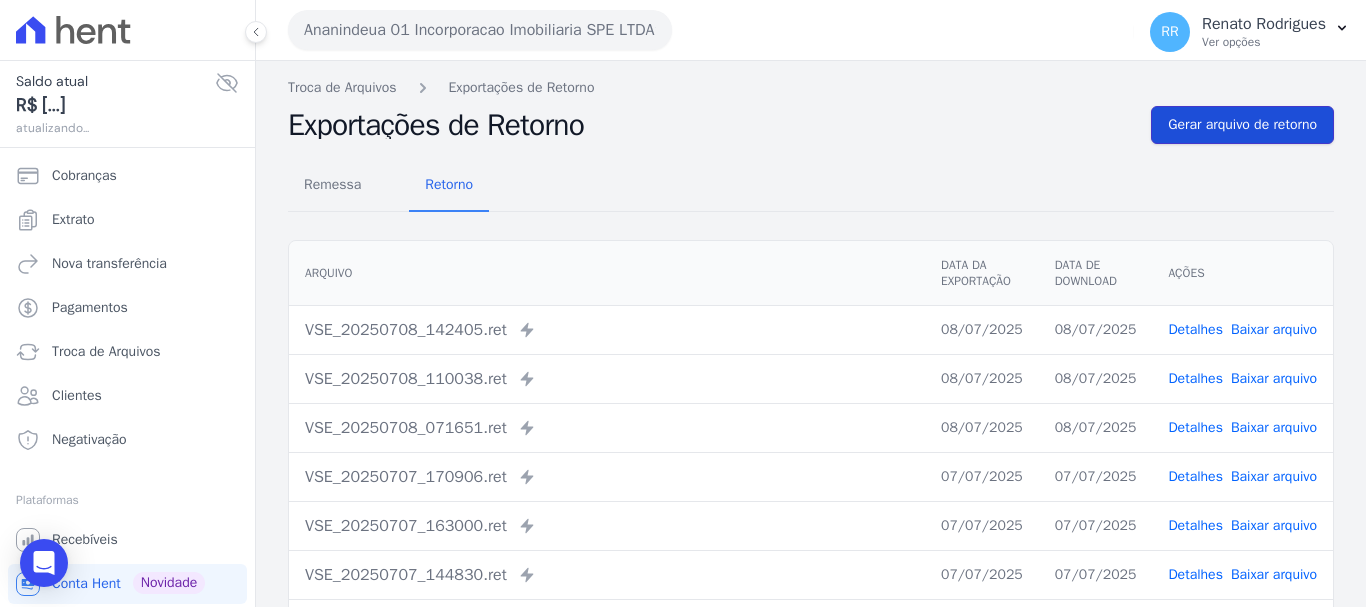 click on "Gerar arquivo de retorno" at bounding box center [1242, 125] 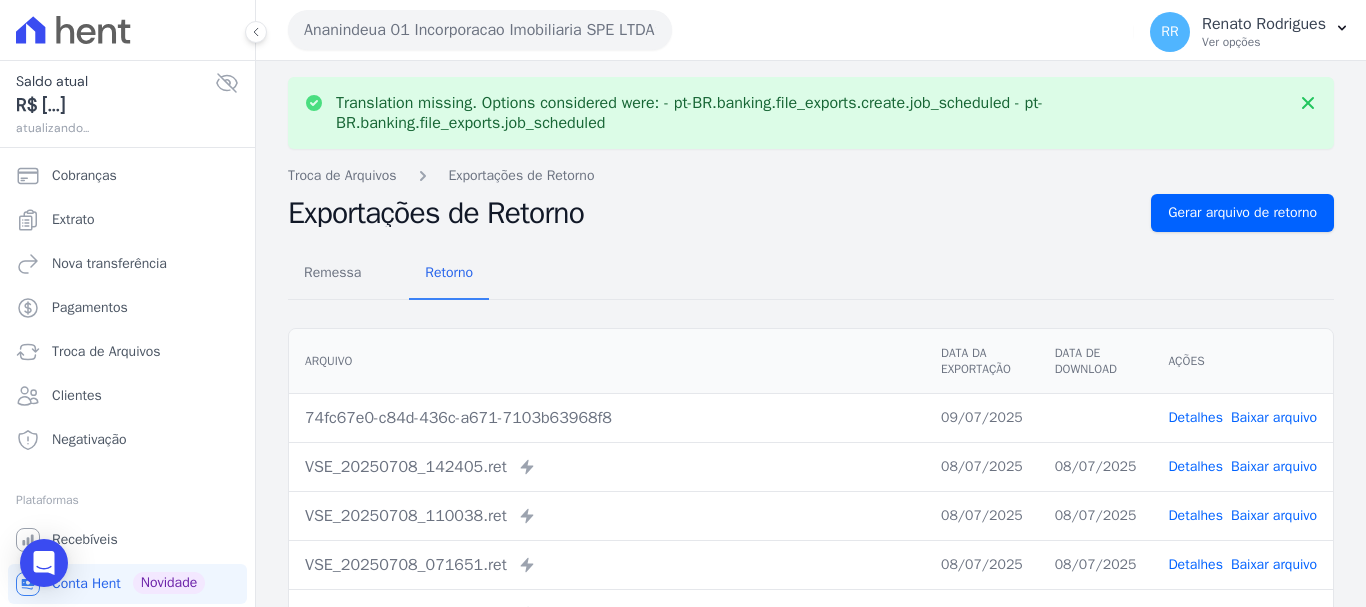 click on "Baixar arquivo" at bounding box center (1274, 417) 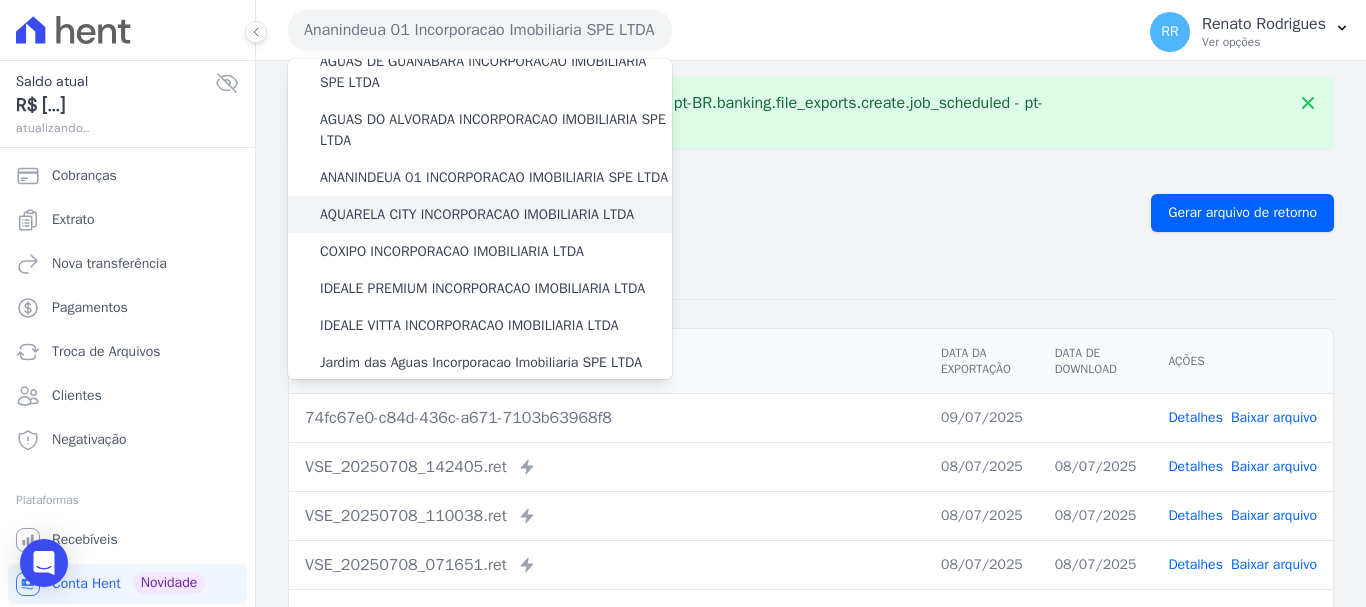 scroll, scrollTop: 100, scrollLeft: 0, axis: vertical 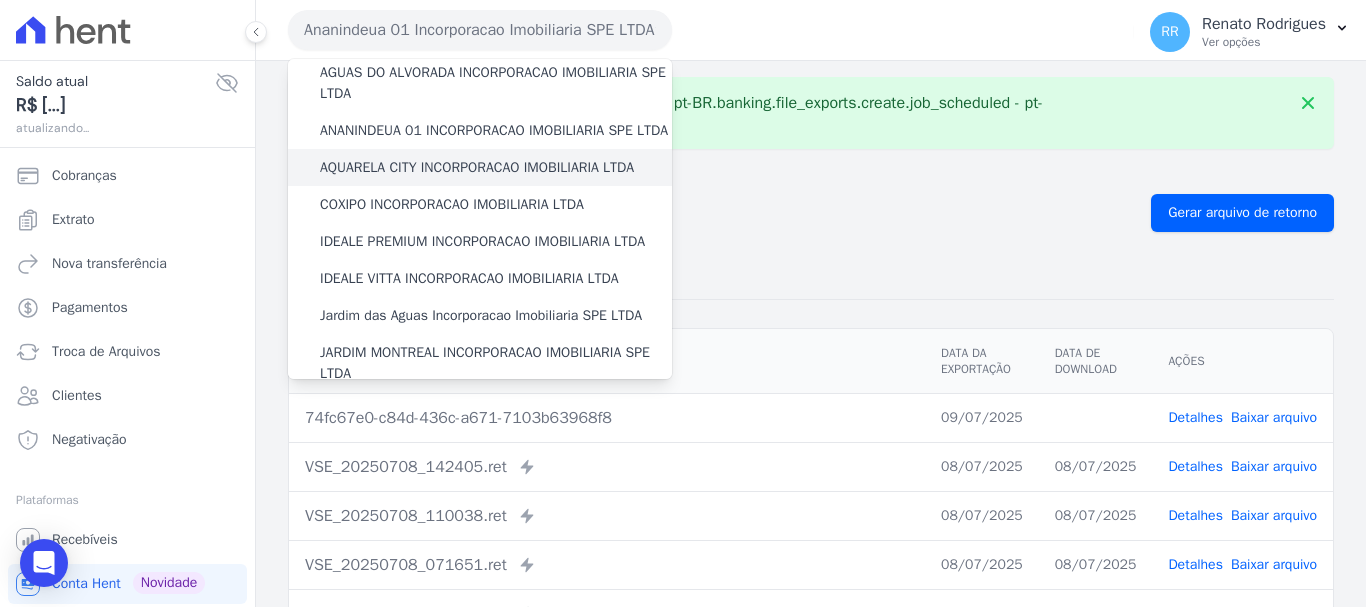 click on "AQUARELA CITY INCORPORACAO IMOBILIARIA LTDA" at bounding box center (477, 167) 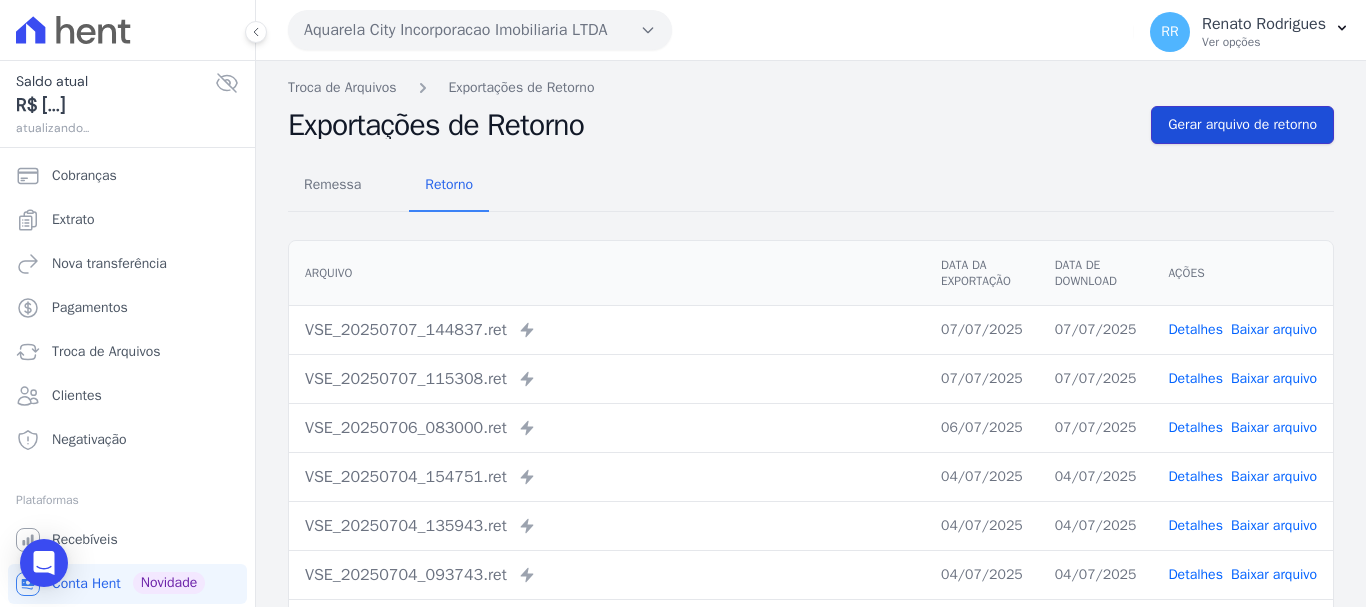 click on "Gerar arquivo de retorno" at bounding box center [1242, 125] 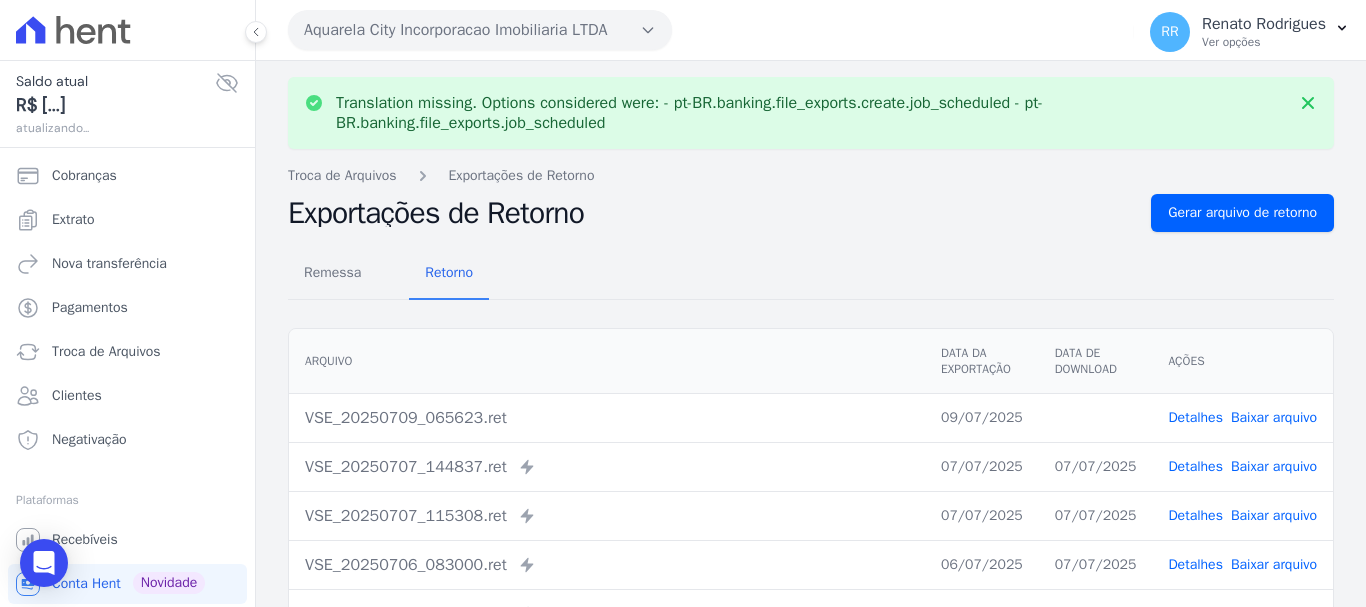 click on "Baixar arquivo" at bounding box center (1274, 417) 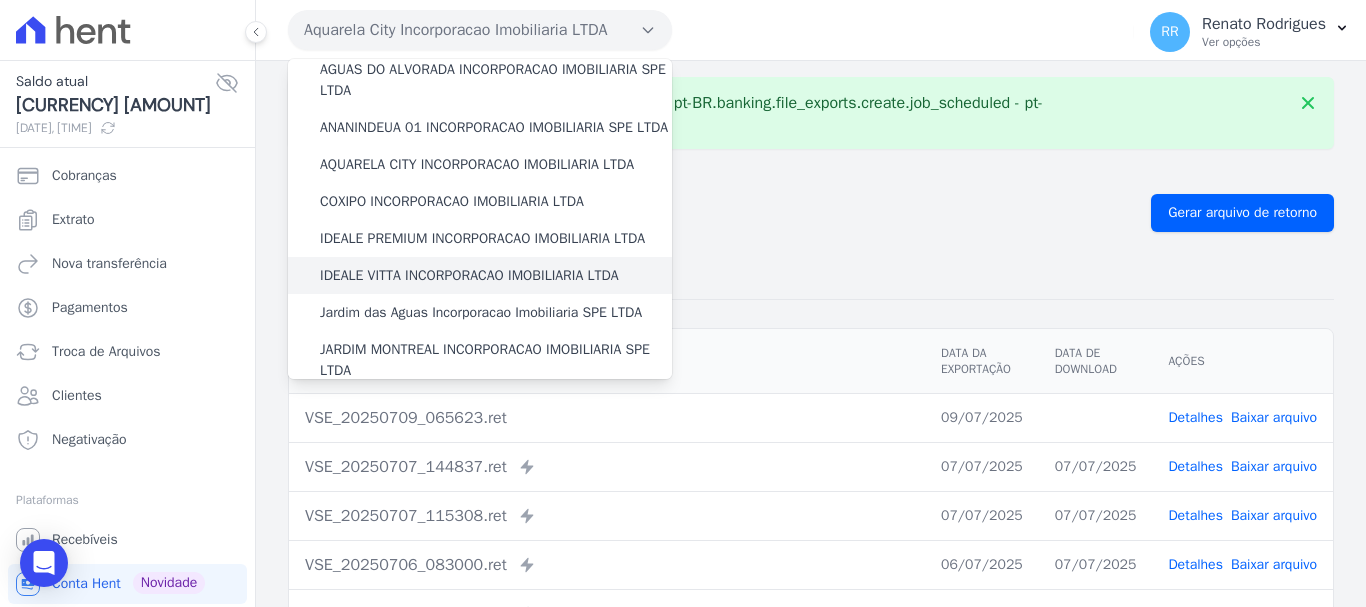 scroll, scrollTop: 200, scrollLeft: 0, axis: vertical 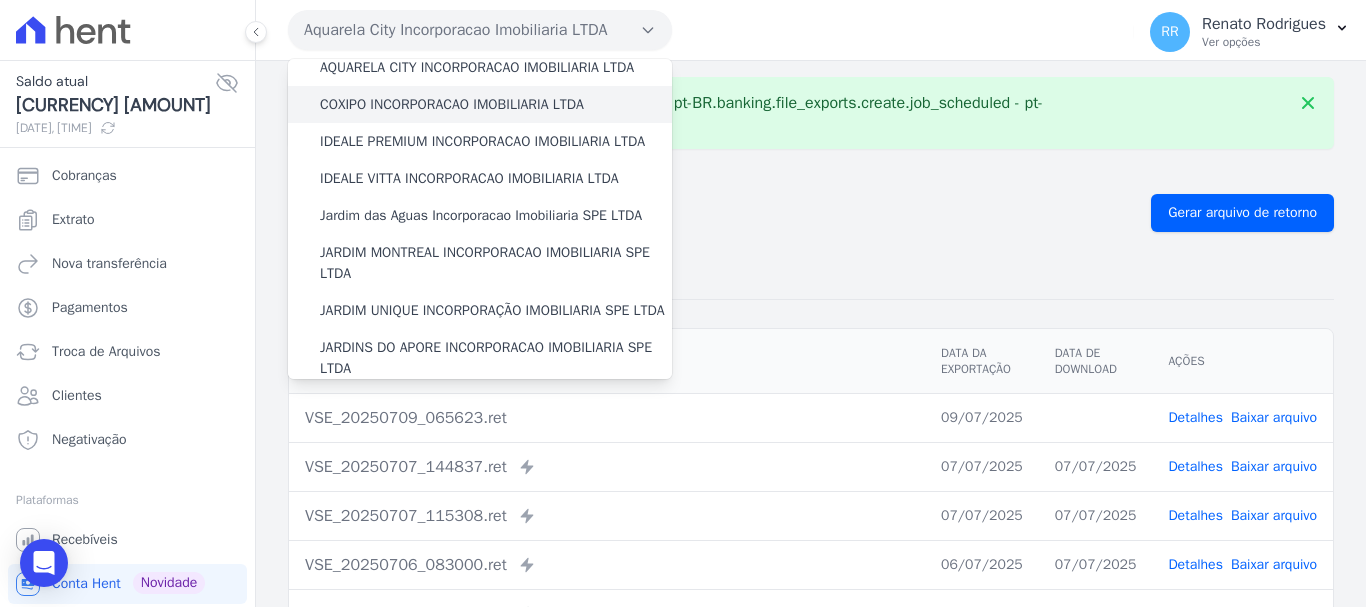 click on "COXIPO INCORPORACAO IMOBILIARIA LTDA" at bounding box center (452, 104) 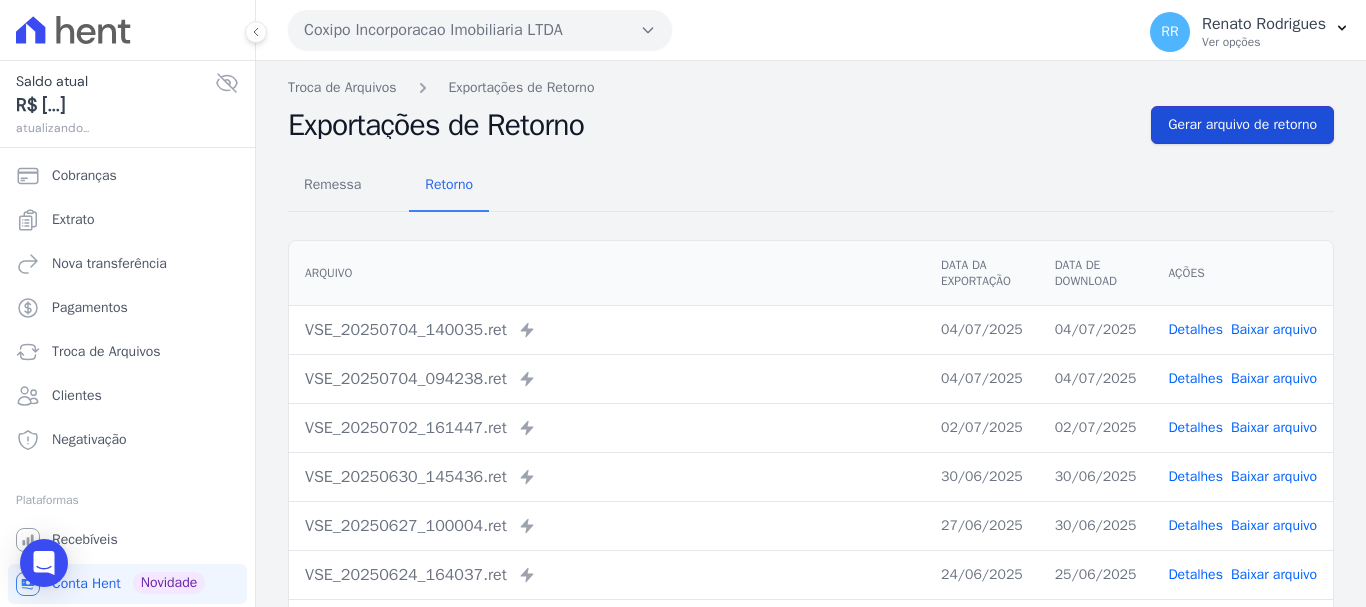 click on "Gerar arquivo de retorno" at bounding box center [1242, 125] 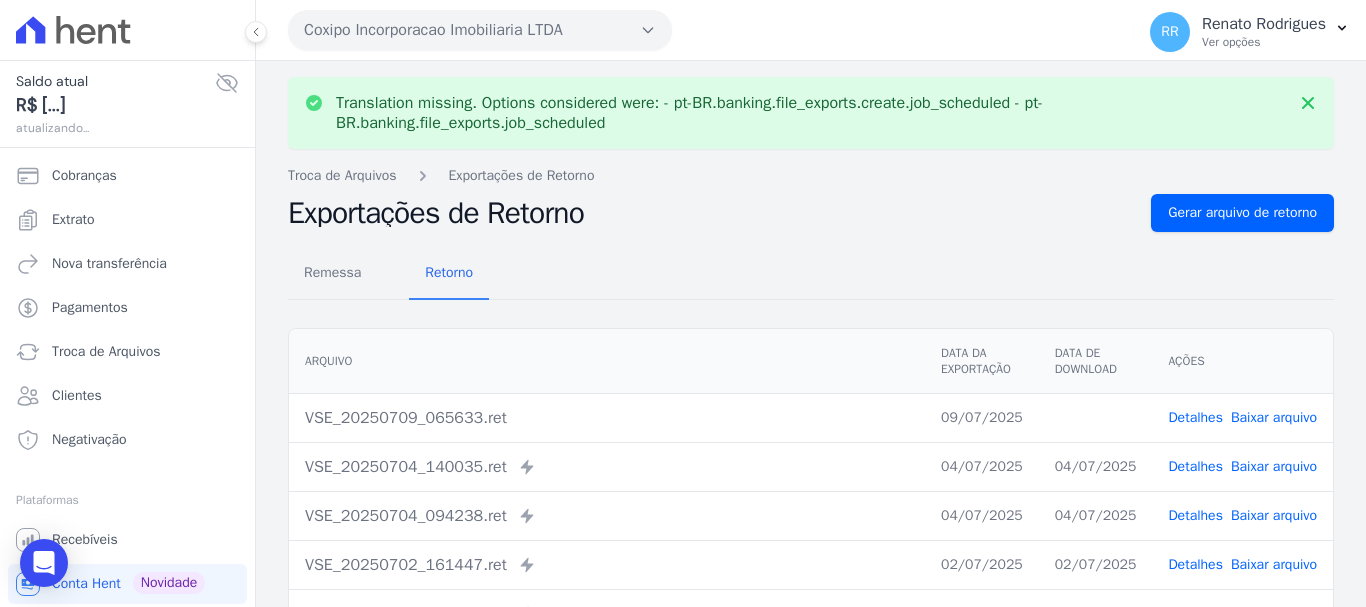 click on "Baixar arquivo" at bounding box center (1274, 417) 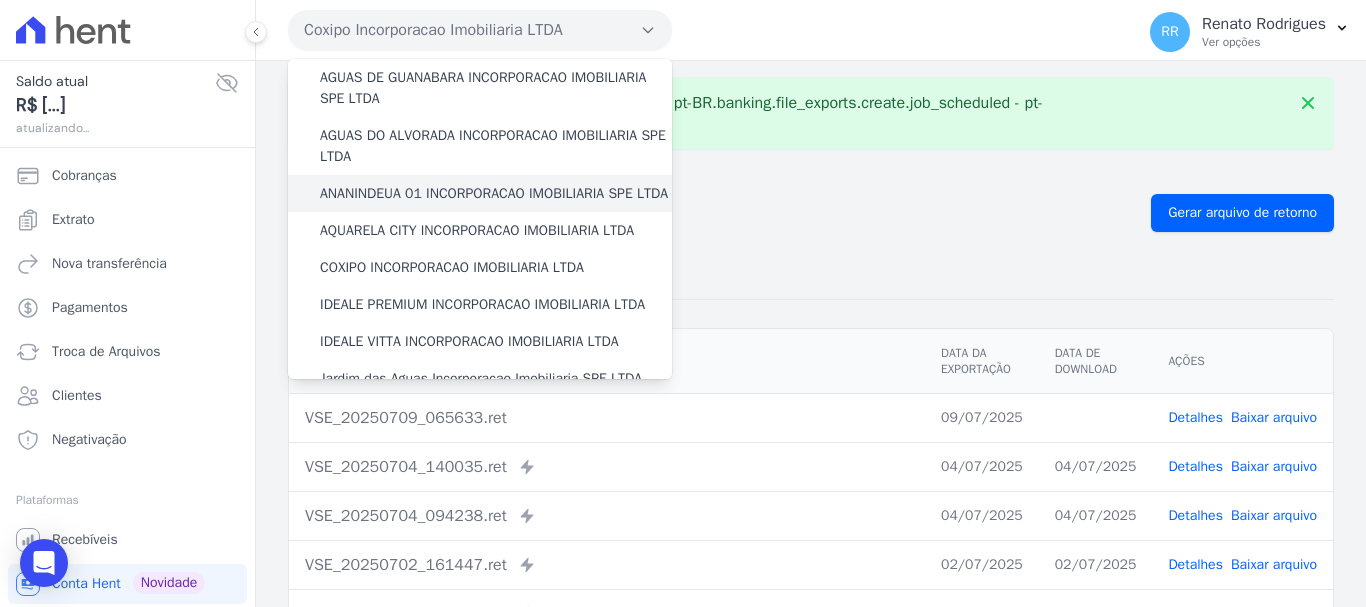 scroll, scrollTop: 100, scrollLeft: 0, axis: vertical 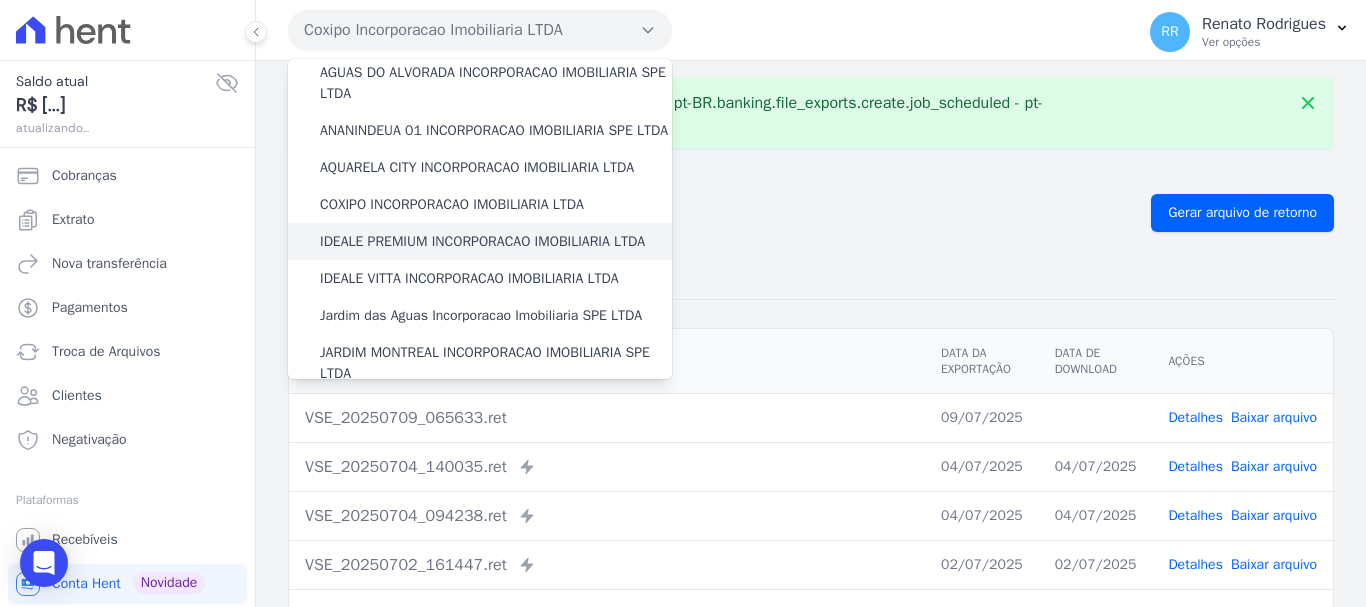 click on "IDEALE PREMIUM INCORPORACAO IMOBILIARIA LTDA" at bounding box center (480, 241) 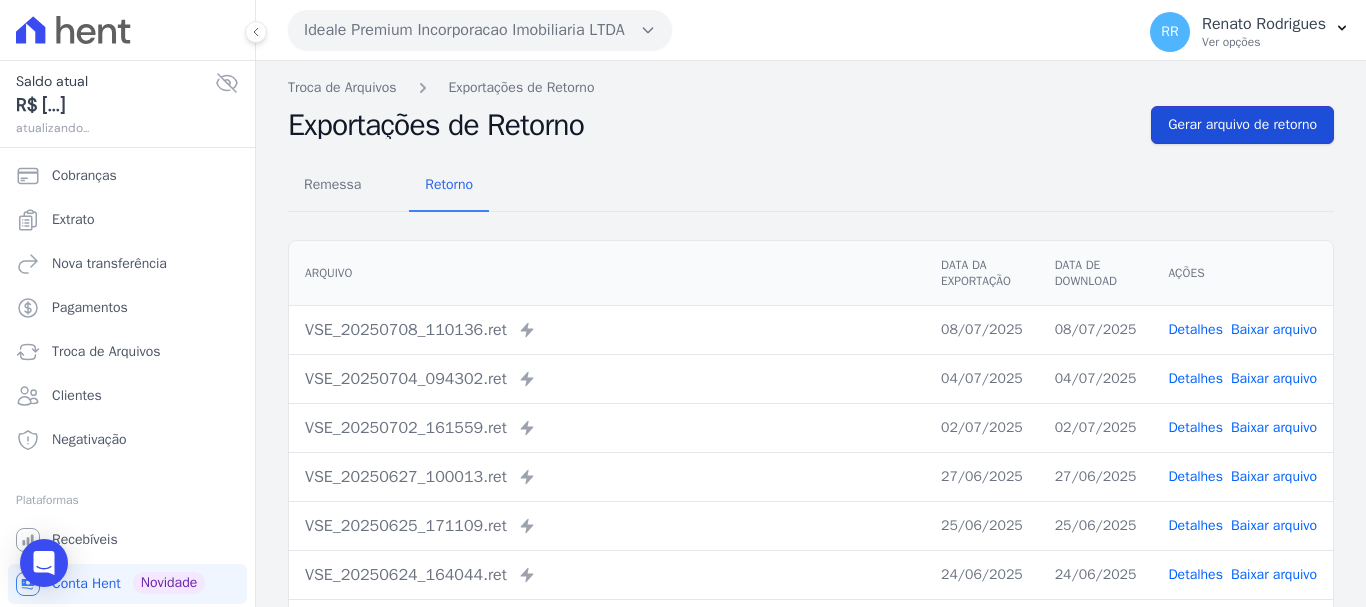 click on "Gerar arquivo de retorno" at bounding box center (1242, 125) 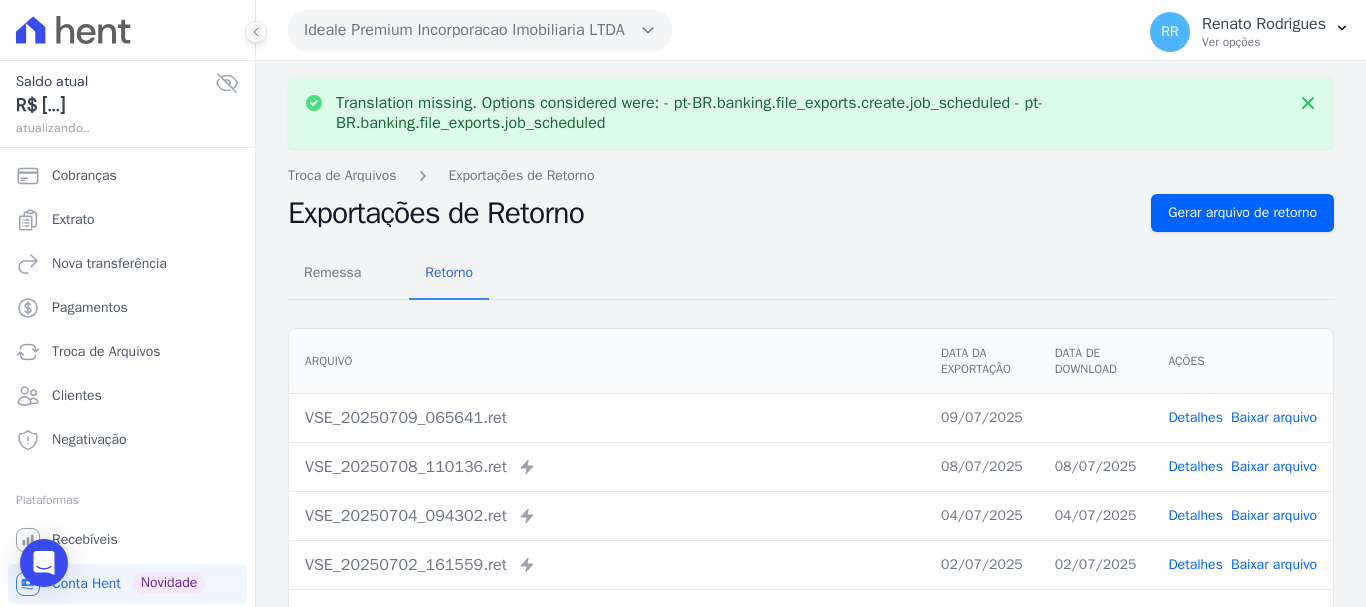 click on "Baixar arquivo" at bounding box center [1274, 417] 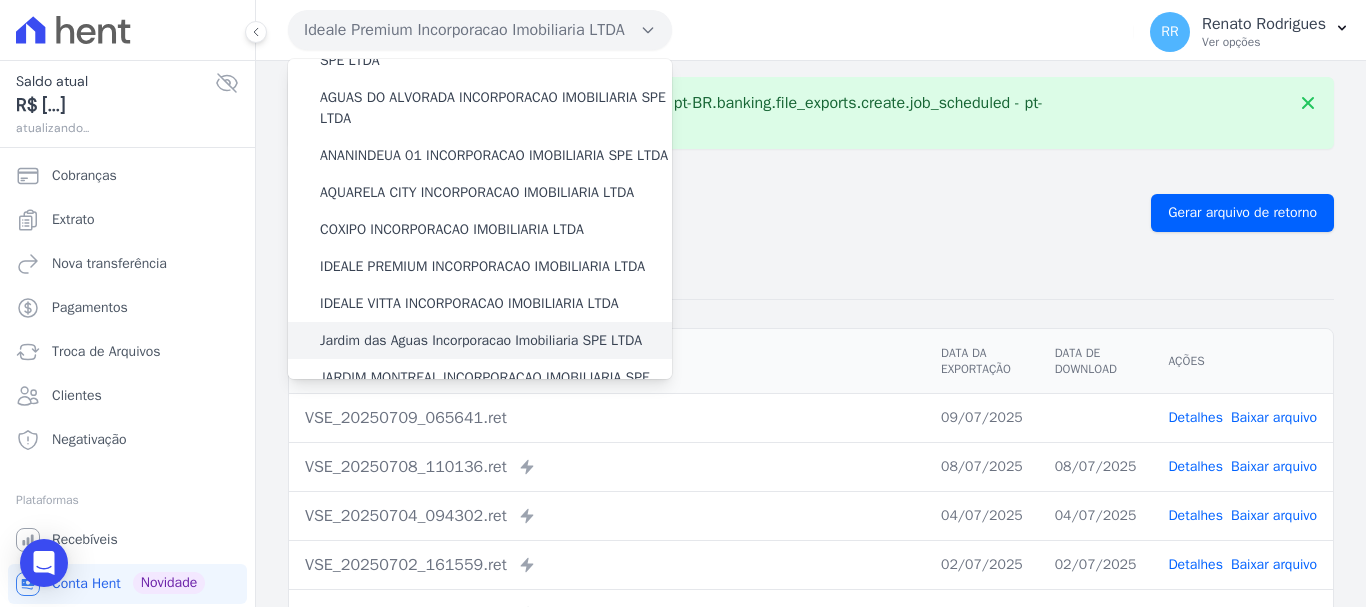 scroll, scrollTop: 200, scrollLeft: 0, axis: vertical 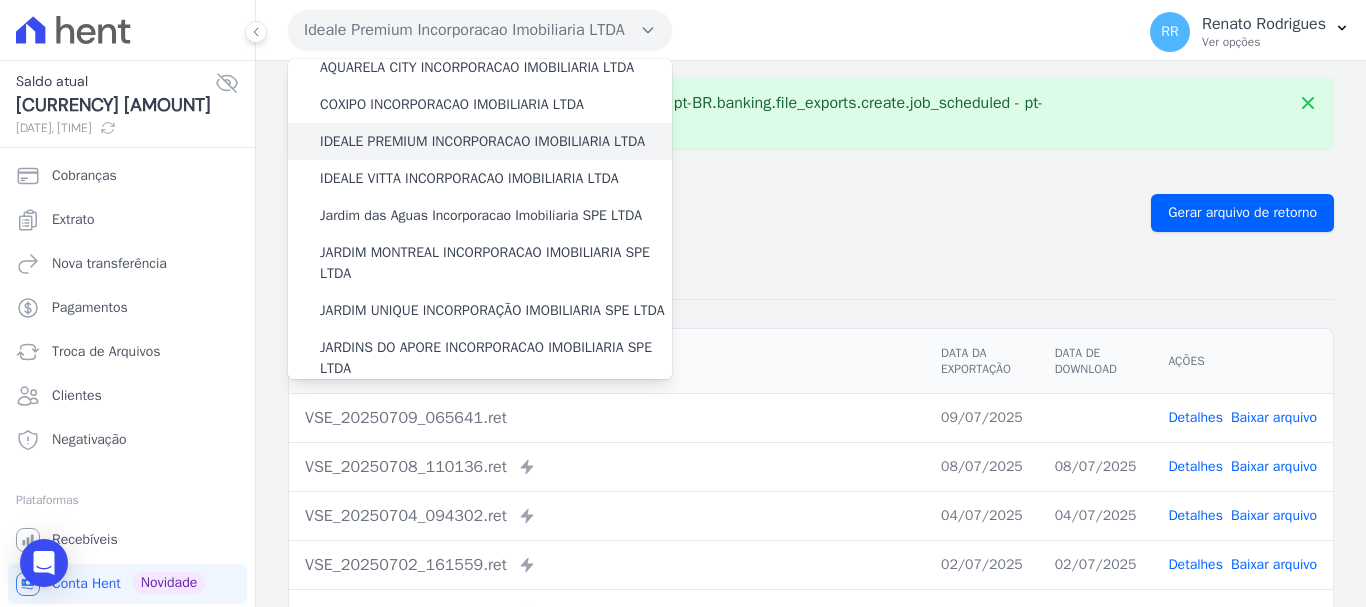 drag, startPoint x: 432, startPoint y: 200, endPoint x: 444, endPoint y: 159, distance: 42.72002 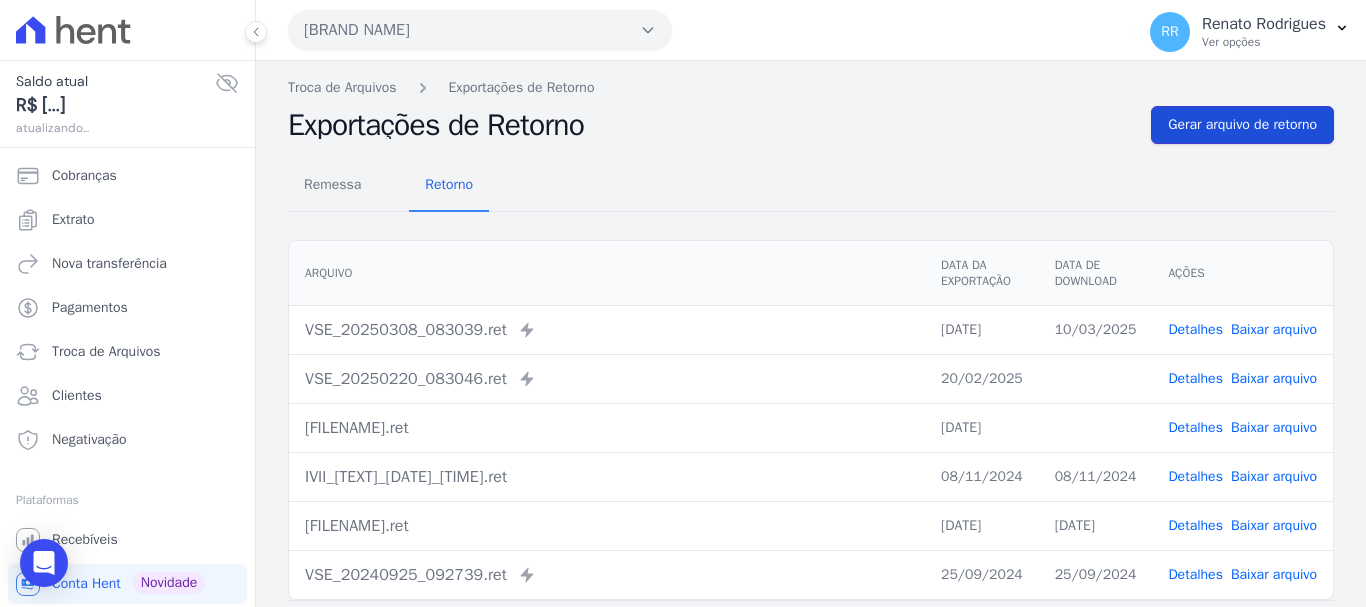 click on "Gerar arquivo de retorno" at bounding box center [1242, 125] 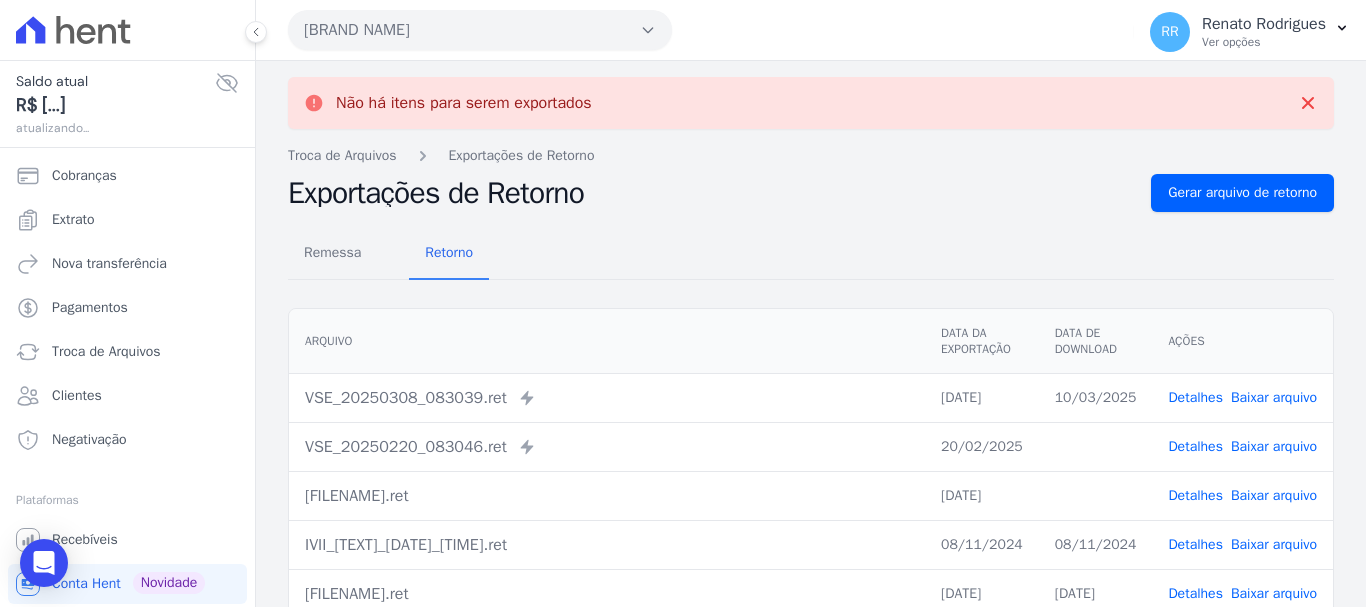 click on "[BRAND NAME]" at bounding box center [480, 30] 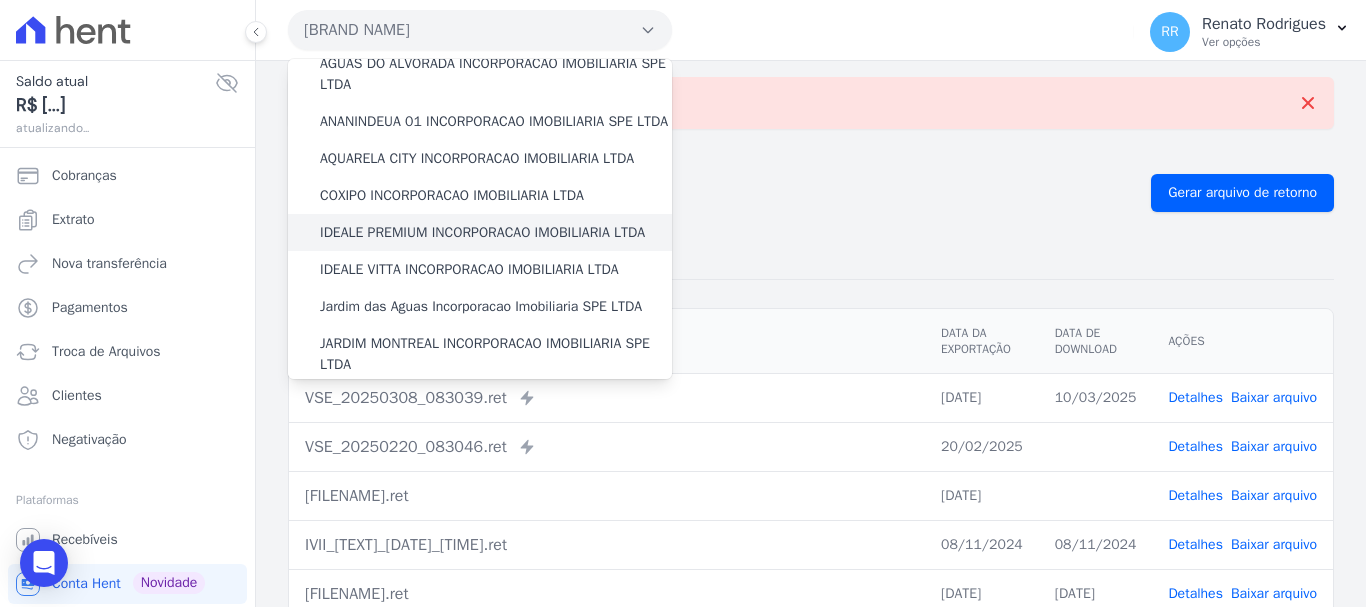 scroll, scrollTop: 200, scrollLeft: 0, axis: vertical 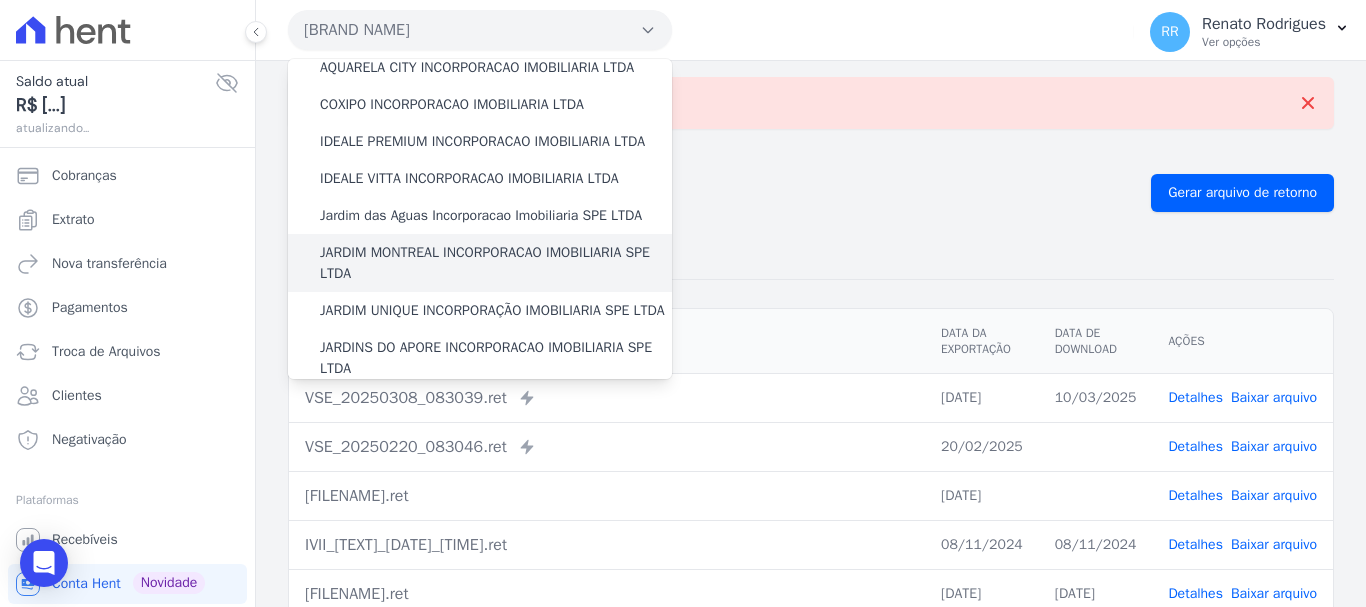 click on "JARDIM MONTREAL INCORPORACAO IMOBILIARIA SPE LTDA" at bounding box center (496, 263) 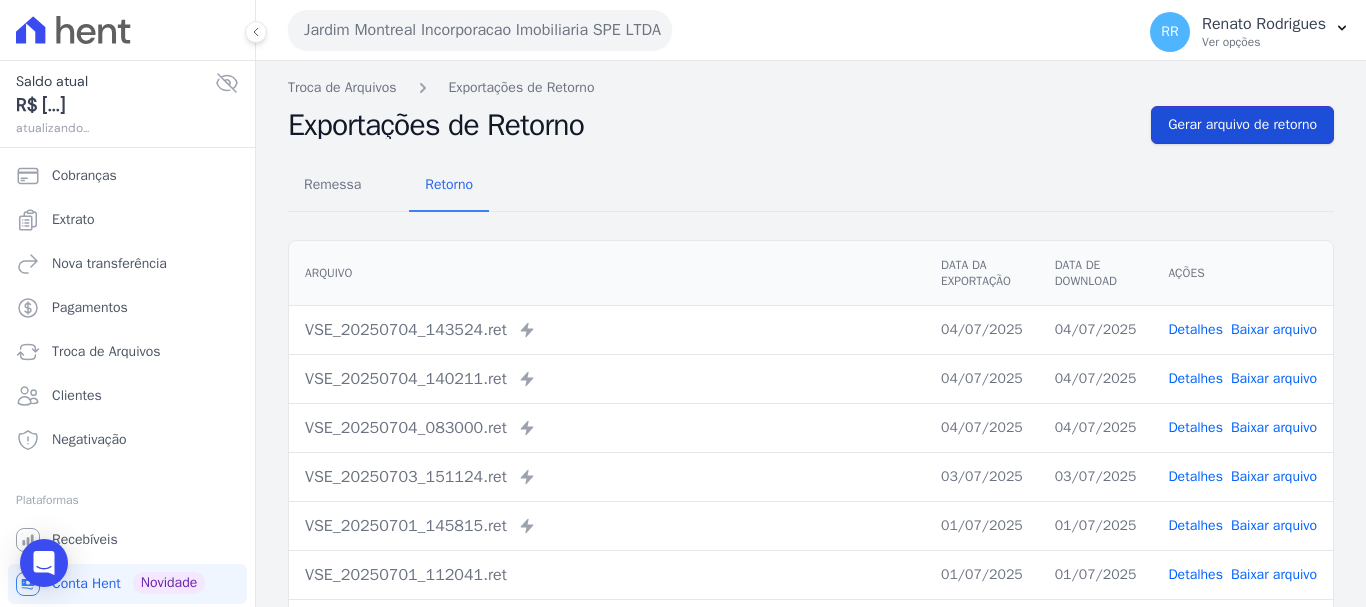 click on "Gerar arquivo de retorno" at bounding box center (1242, 125) 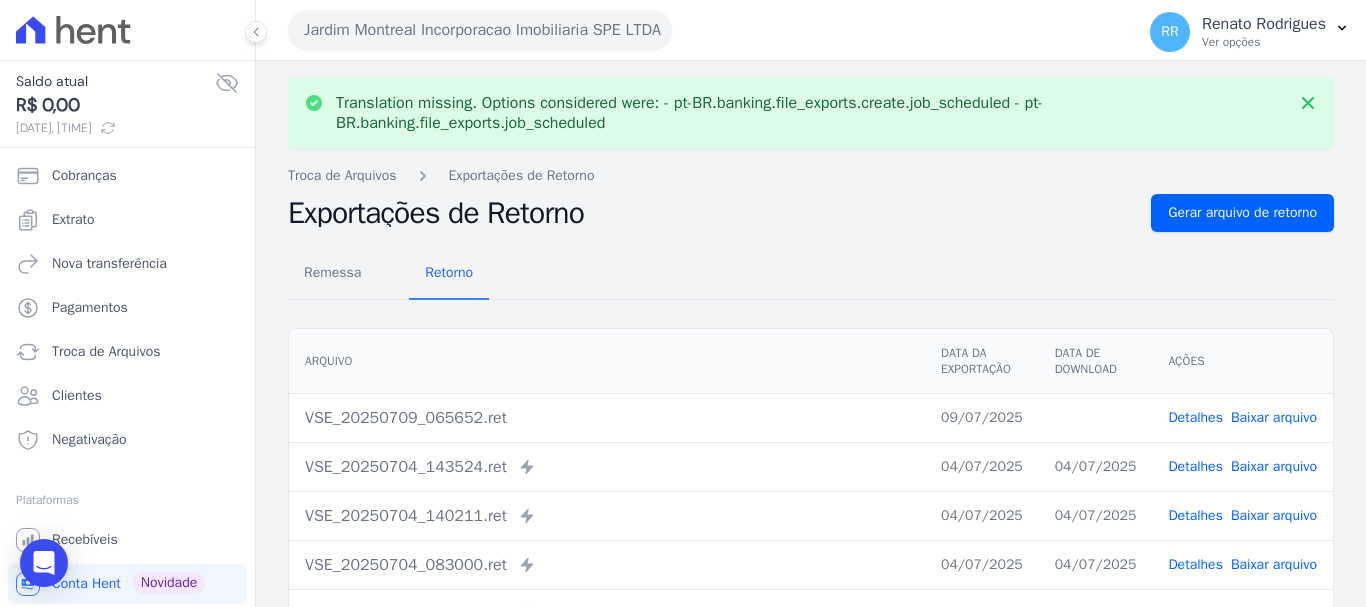 click on "Baixar arquivo" at bounding box center [1274, 417] 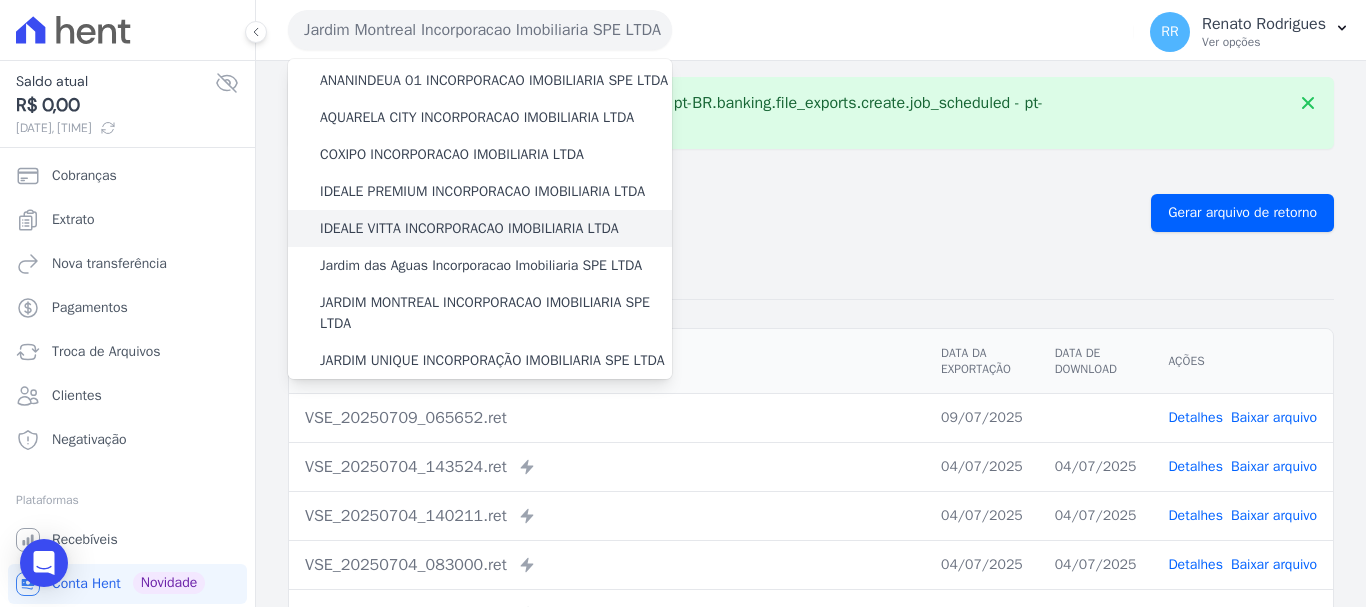 scroll, scrollTop: 200, scrollLeft: 0, axis: vertical 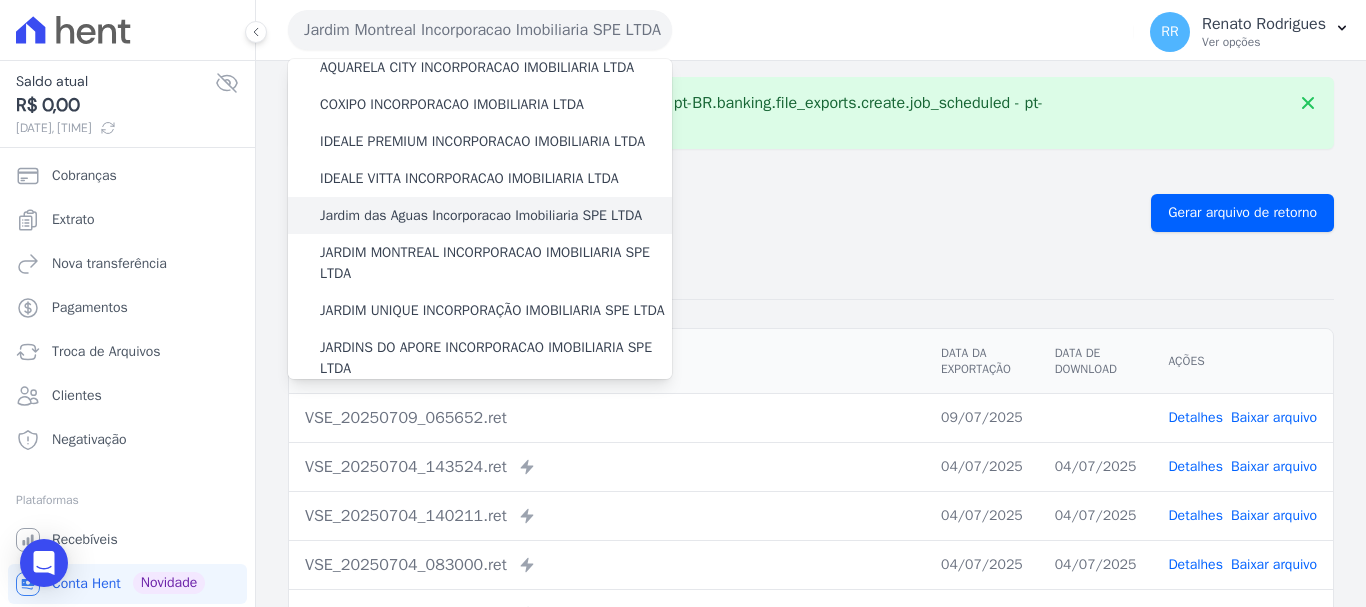 click on "Jardim das Aguas Incorporacao Imobiliaria SPE LTDA" at bounding box center (481, 215) 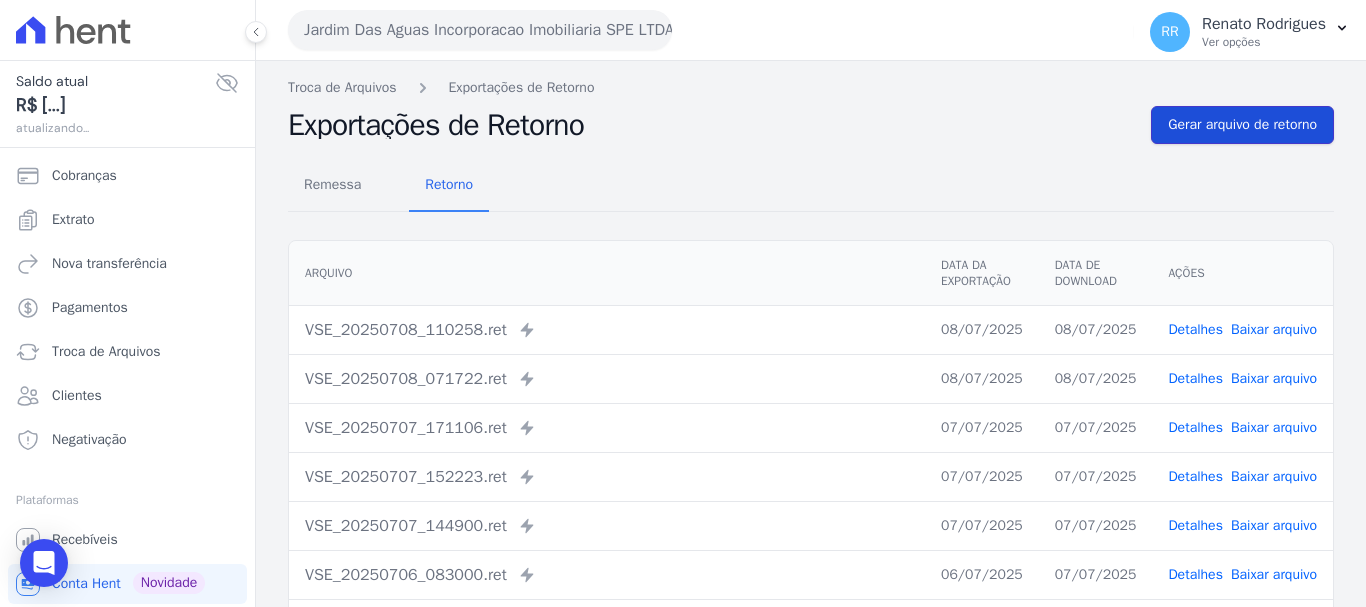 click on "Gerar arquivo de retorno" at bounding box center [1242, 125] 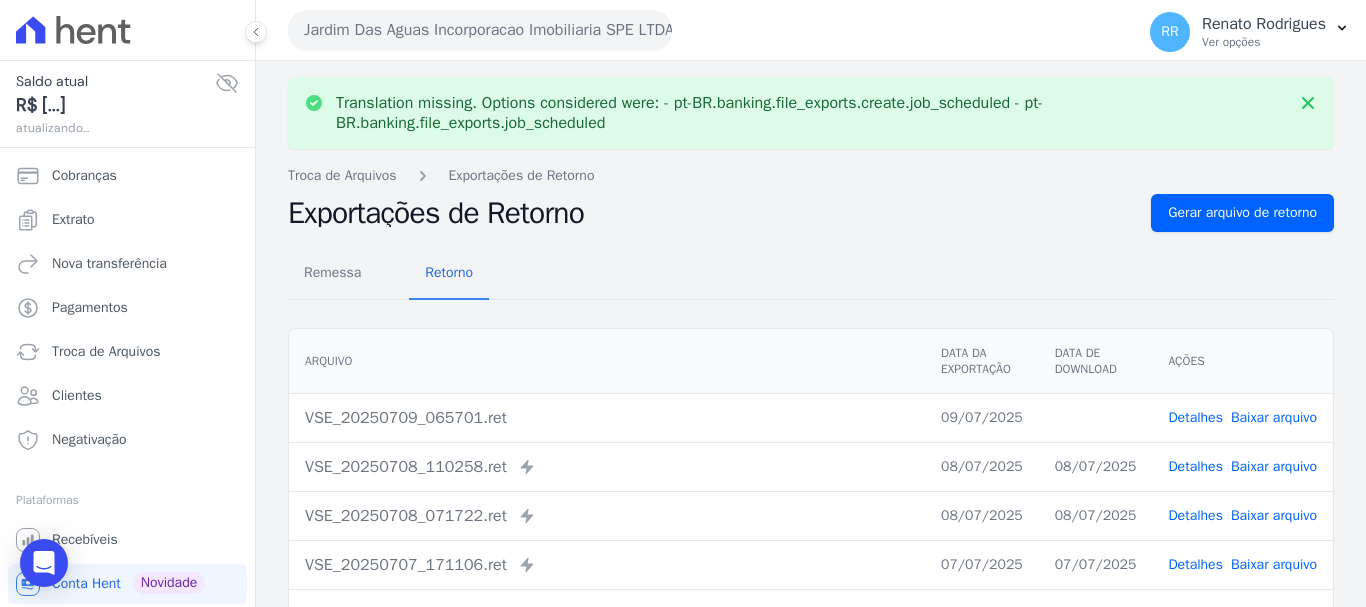 click on "Detalhes
Baixar arquivo" at bounding box center [1242, 417] 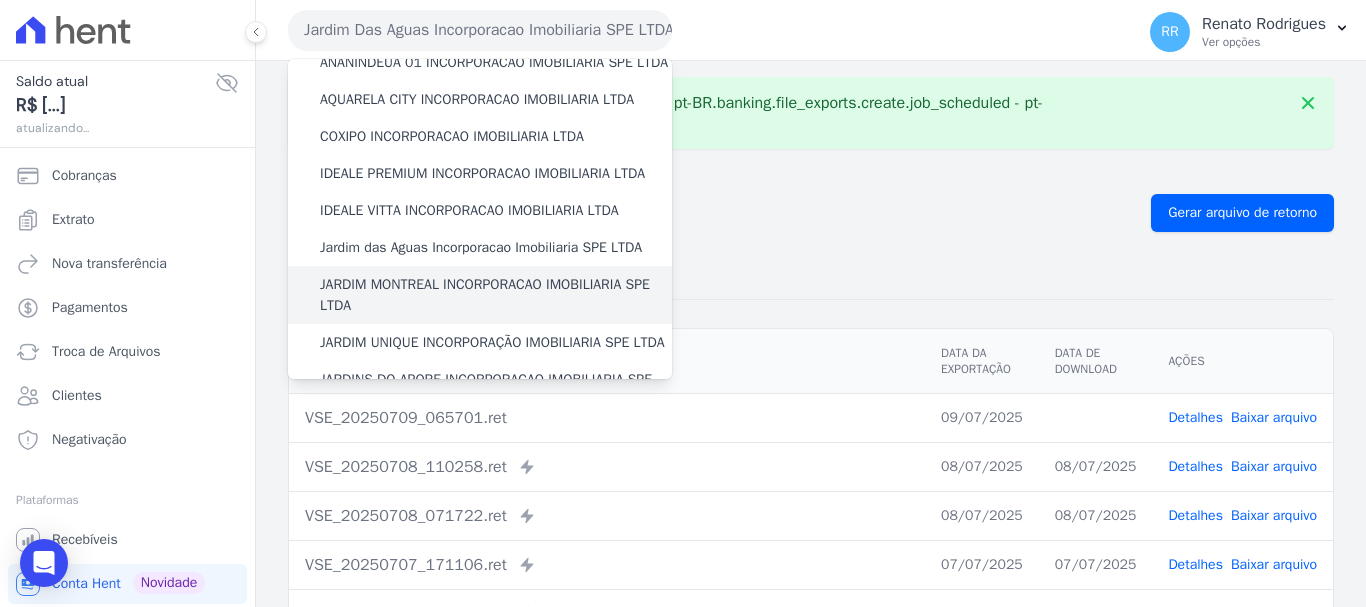 scroll, scrollTop: 200, scrollLeft: 0, axis: vertical 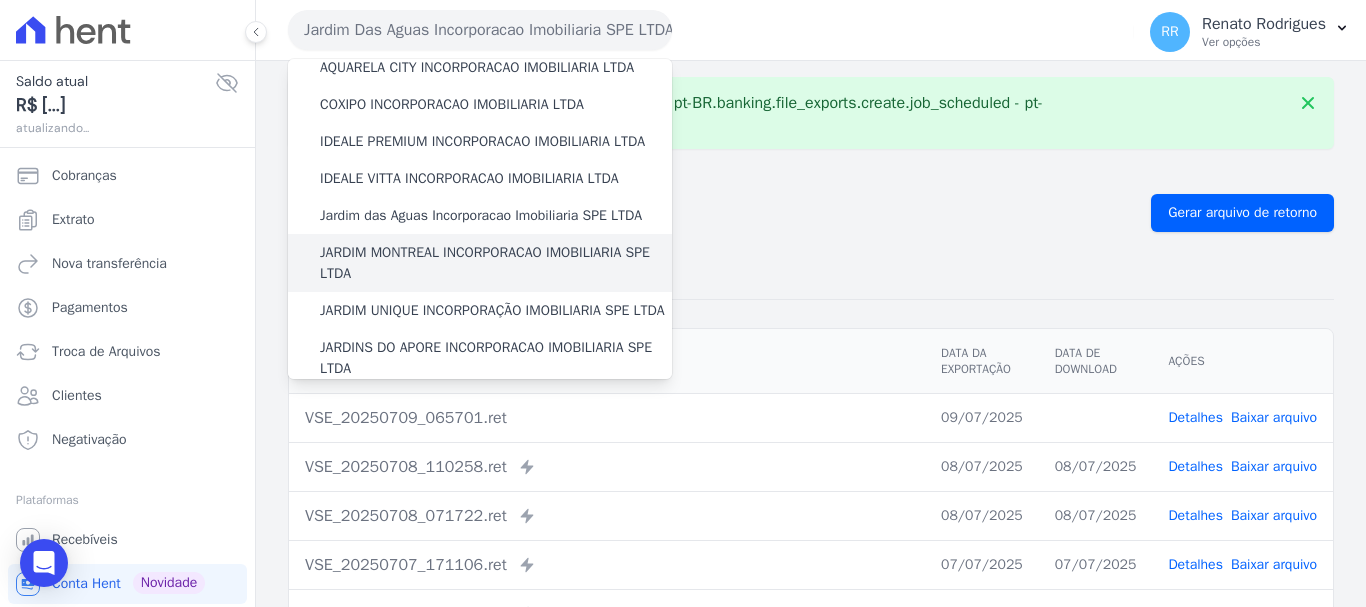 click on "JARDIM MONTREAL INCORPORACAO IMOBILIARIA SPE LTDA" at bounding box center (496, 263) 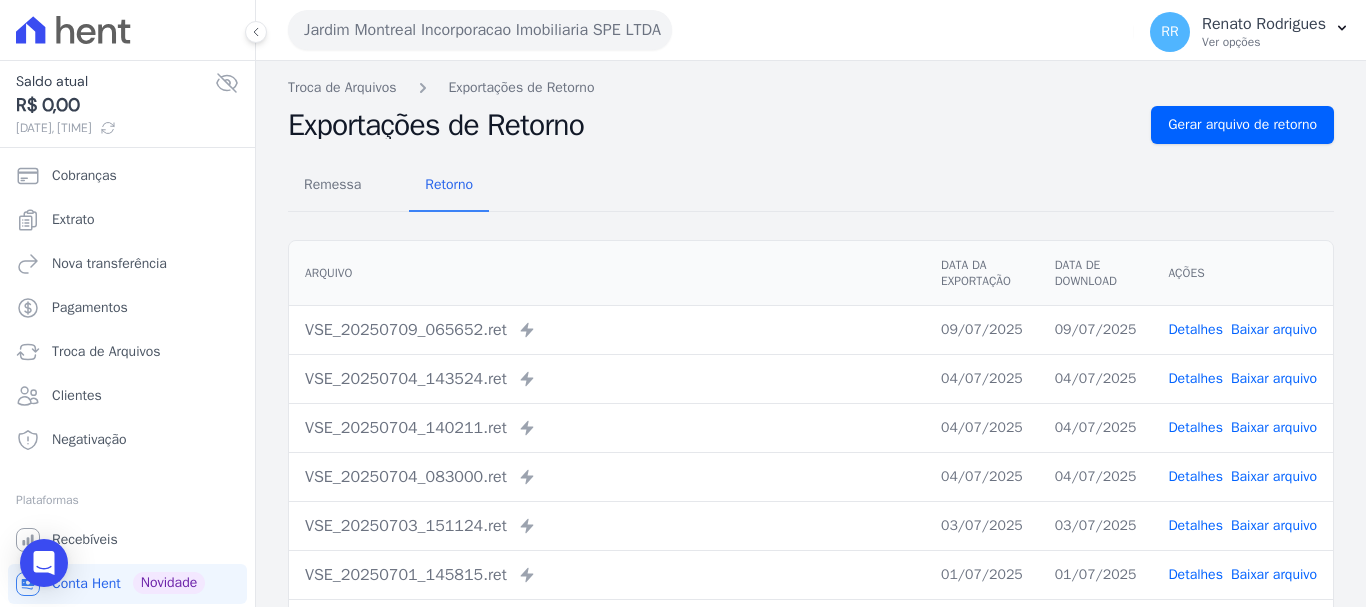 click on "Jardim Montreal Incorporacao Imobiliaria SPE LTDA" at bounding box center (480, 30) 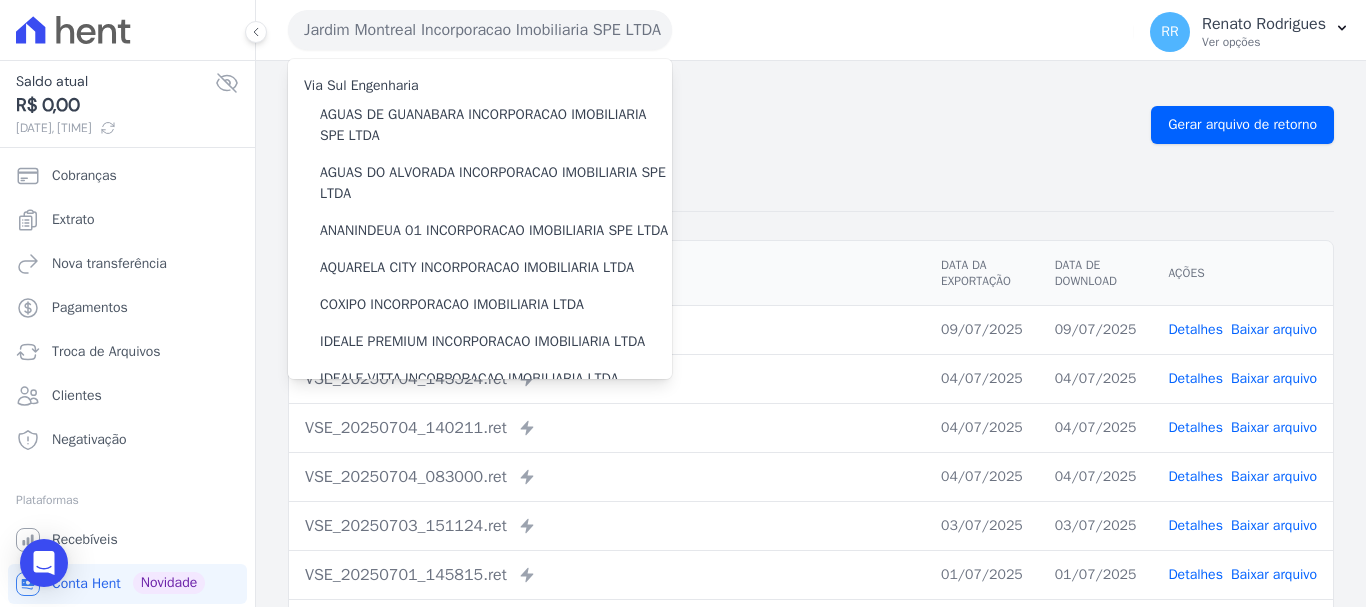 click on "Baixar arquivo" at bounding box center (1274, 329) 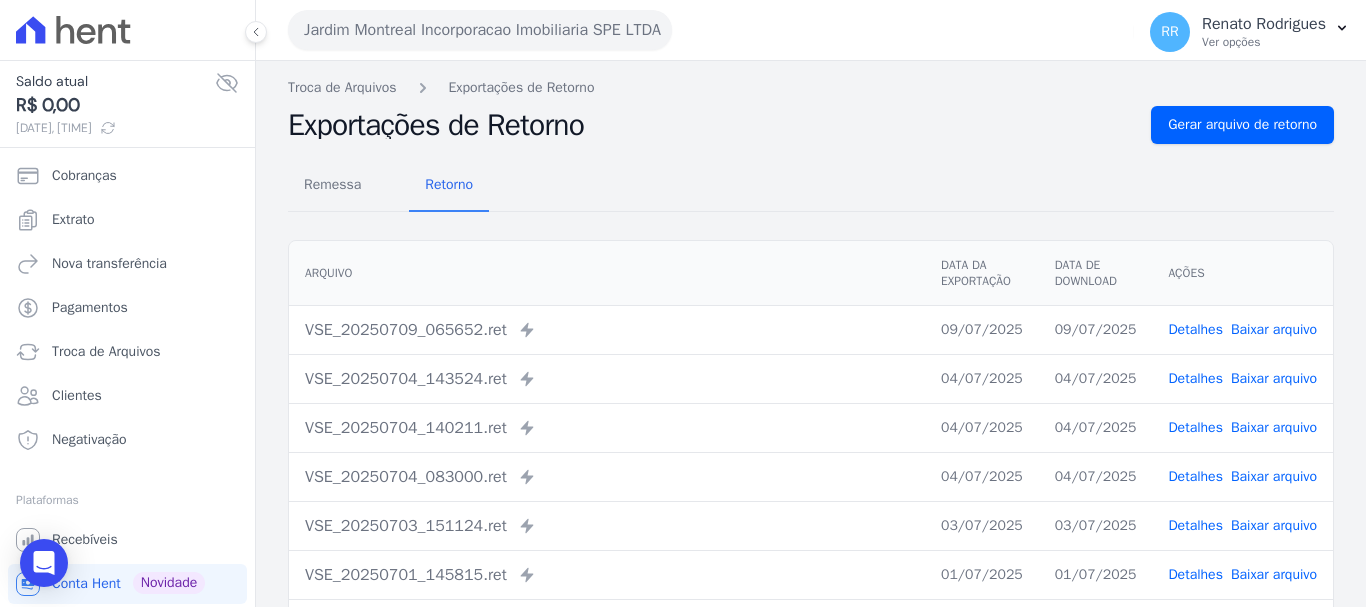 click on "Jardim Montreal Incorporacao Imobiliaria SPE LTDA" at bounding box center (480, 30) 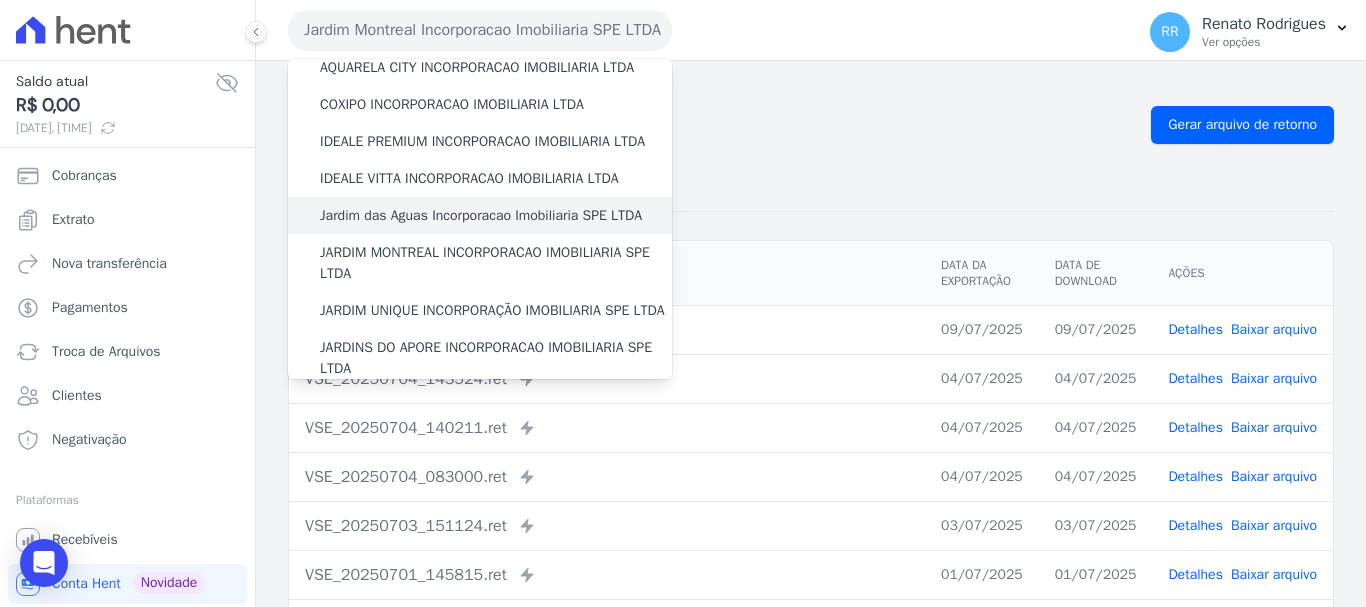 scroll, scrollTop: 300, scrollLeft: 0, axis: vertical 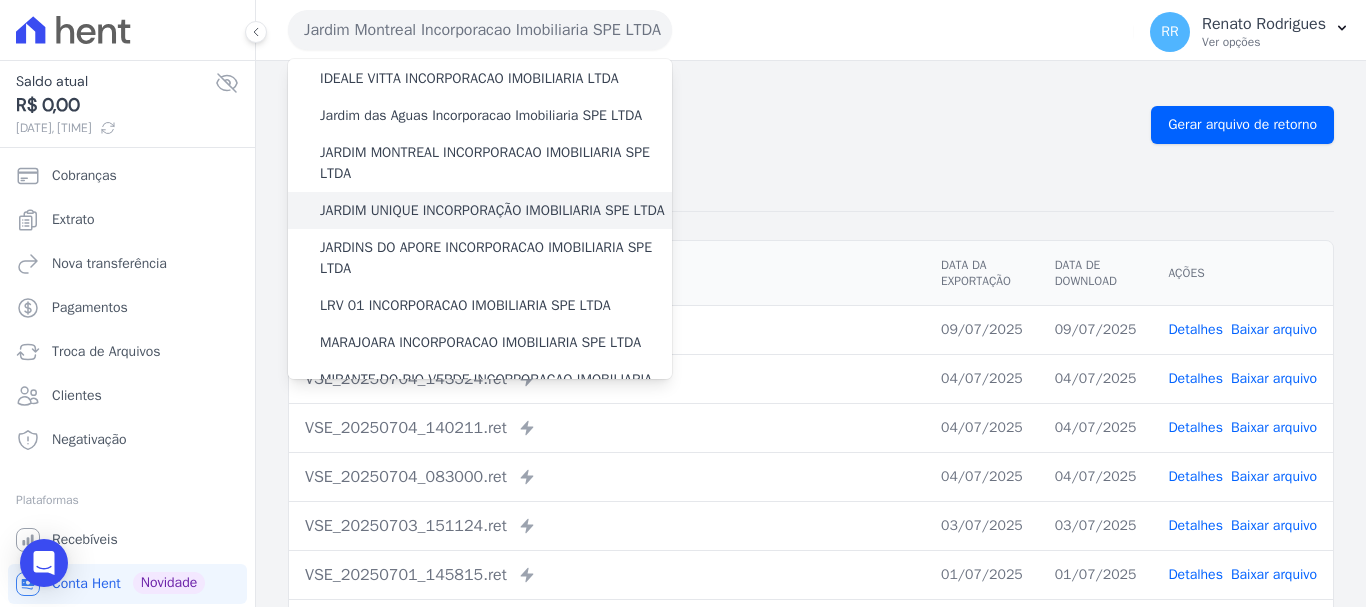 click on "JARDIM UNIQUE INCORPORAÇÃO IMOBILIARIA SPE LTDA" at bounding box center [492, 210] 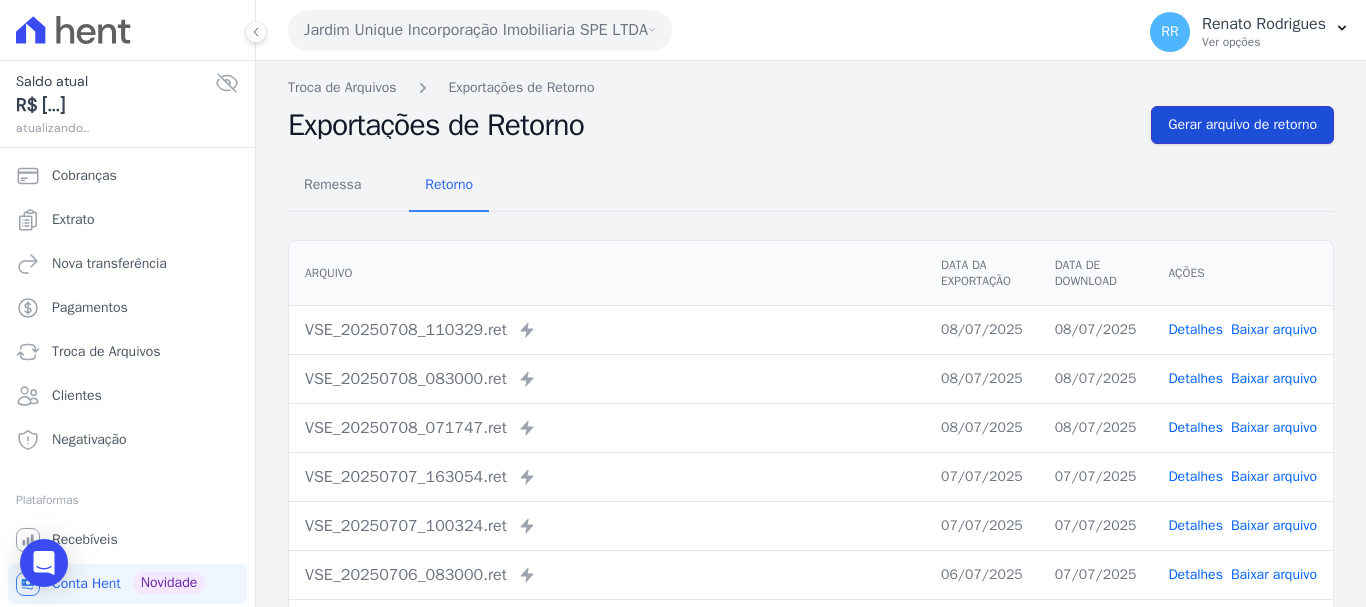 click on "Gerar arquivo de retorno" at bounding box center (1242, 125) 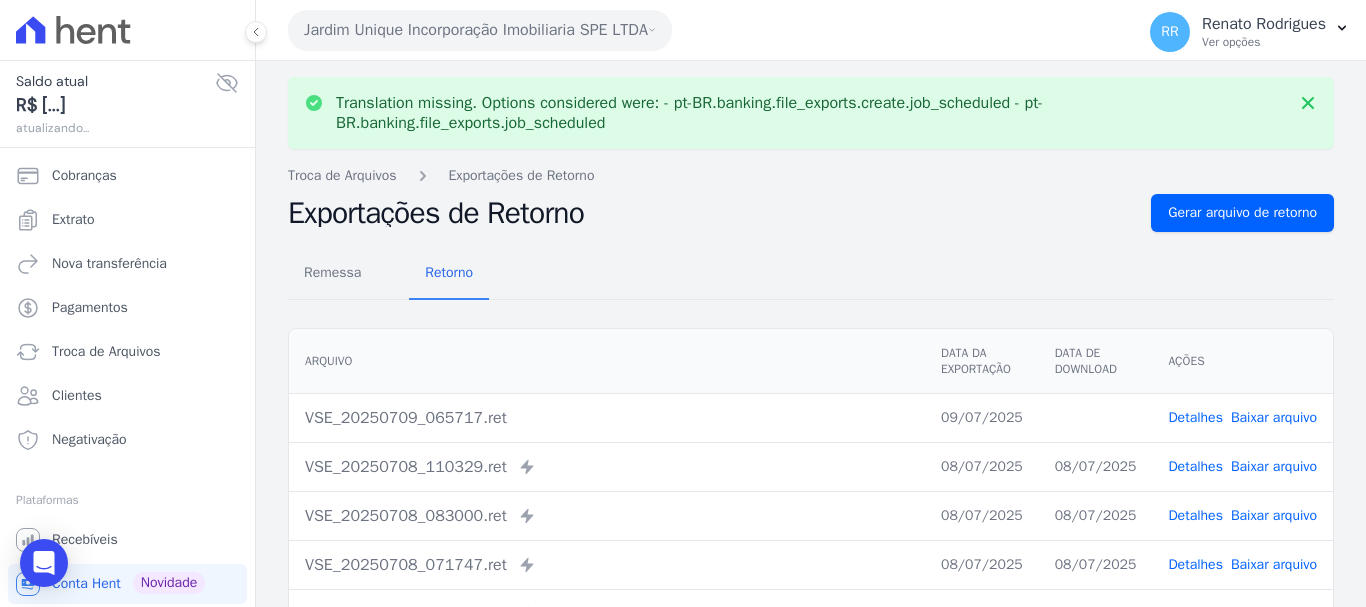 click on "Baixar arquivo" at bounding box center (1274, 417) 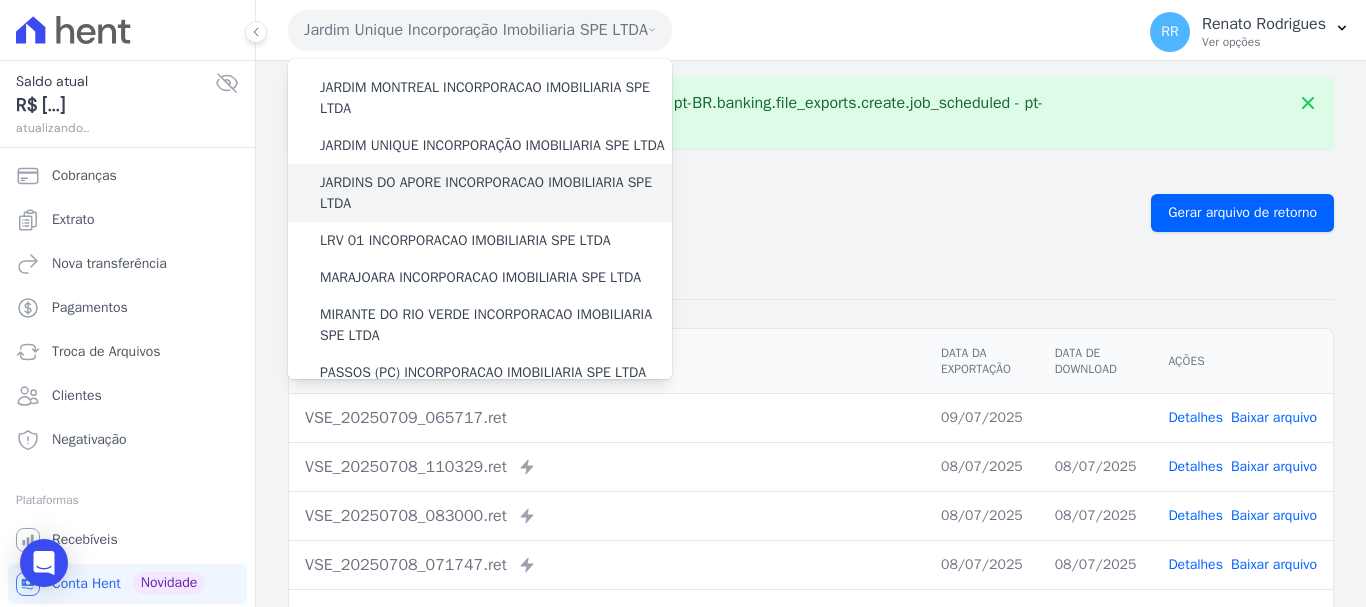 scroll, scrollTop: 400, scrollLeft: 0, axis: vertical 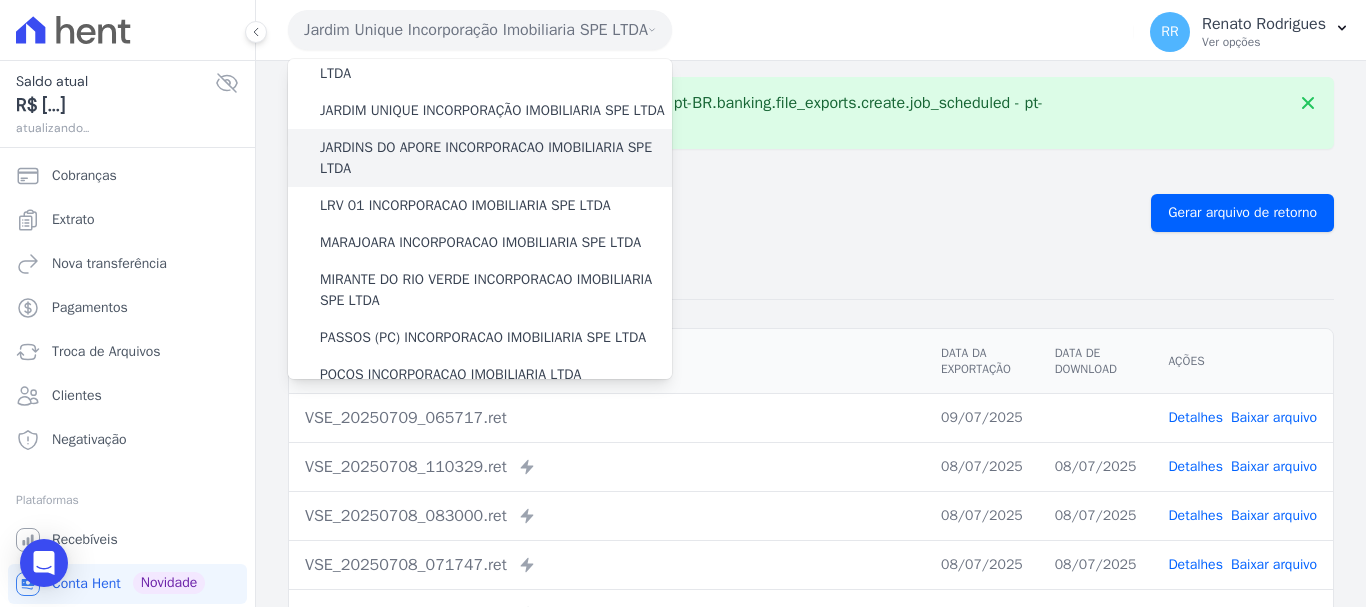 click on "JARDINS DO APORE INCORPORACAO IMOBILIARIA SPE LTDA" at bounding box center [496, 158] 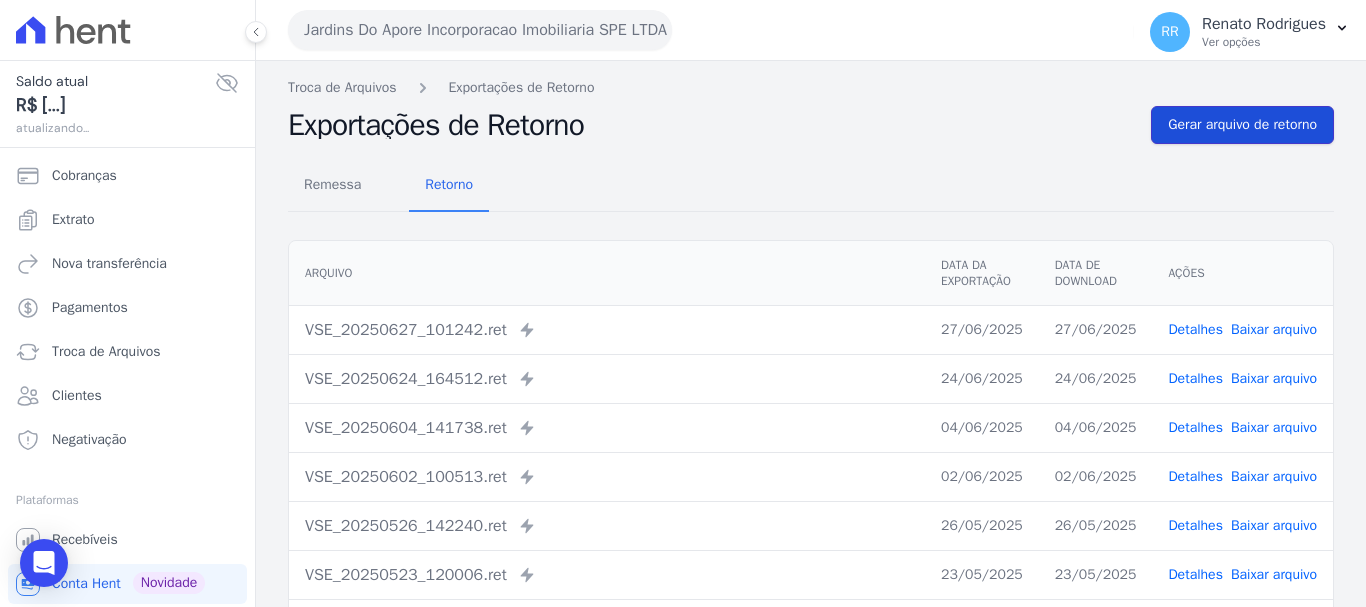 click on "Gerar arquivo de retorno" at bounding box center (1242, 125) 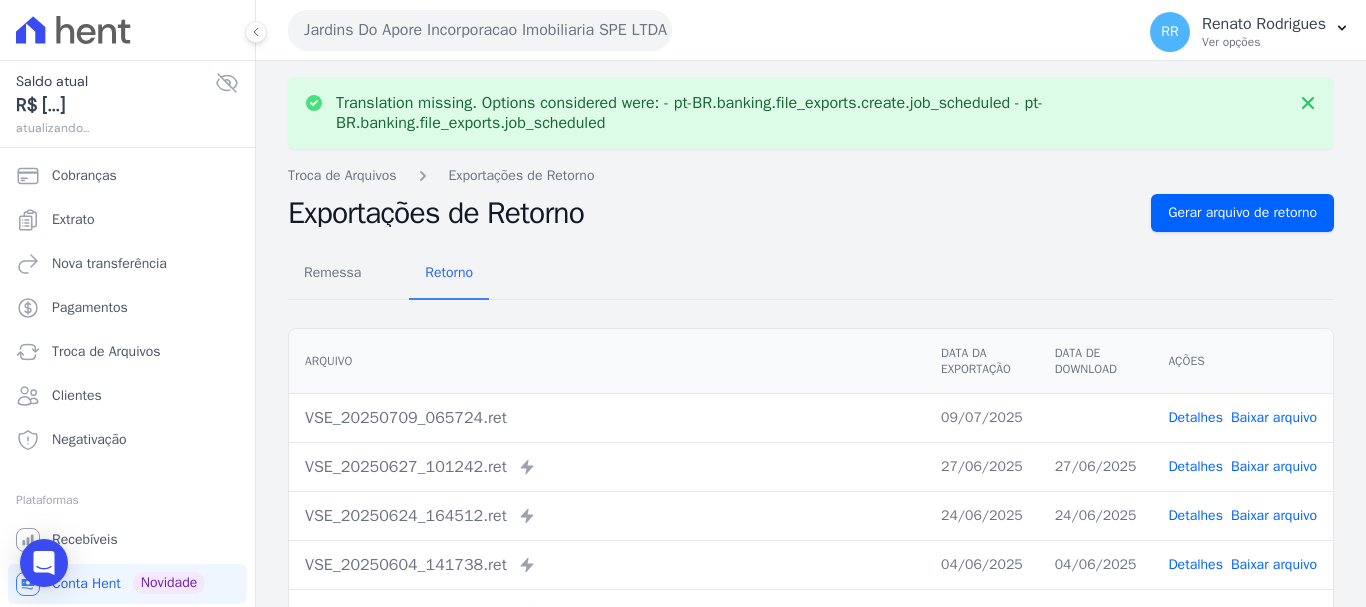 click on "Baixar arquivo" at bounding box center (1274, 417) 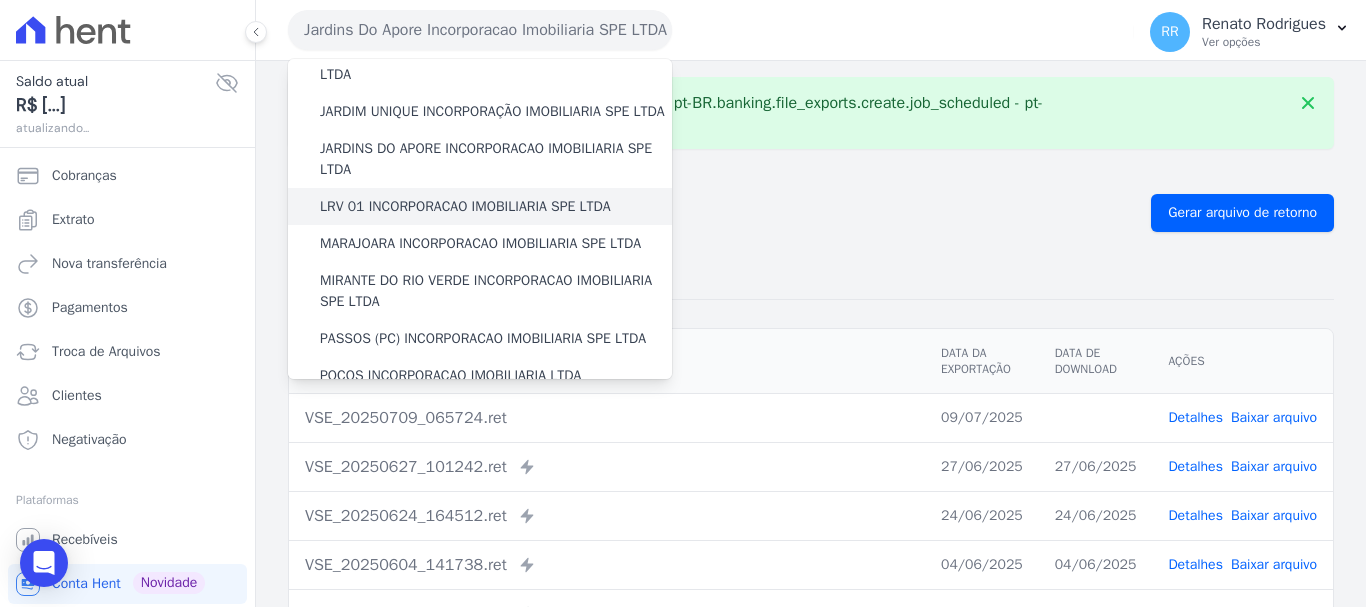 scroll, scrollTop: 400, scrollLeft: 0, axis: vertical 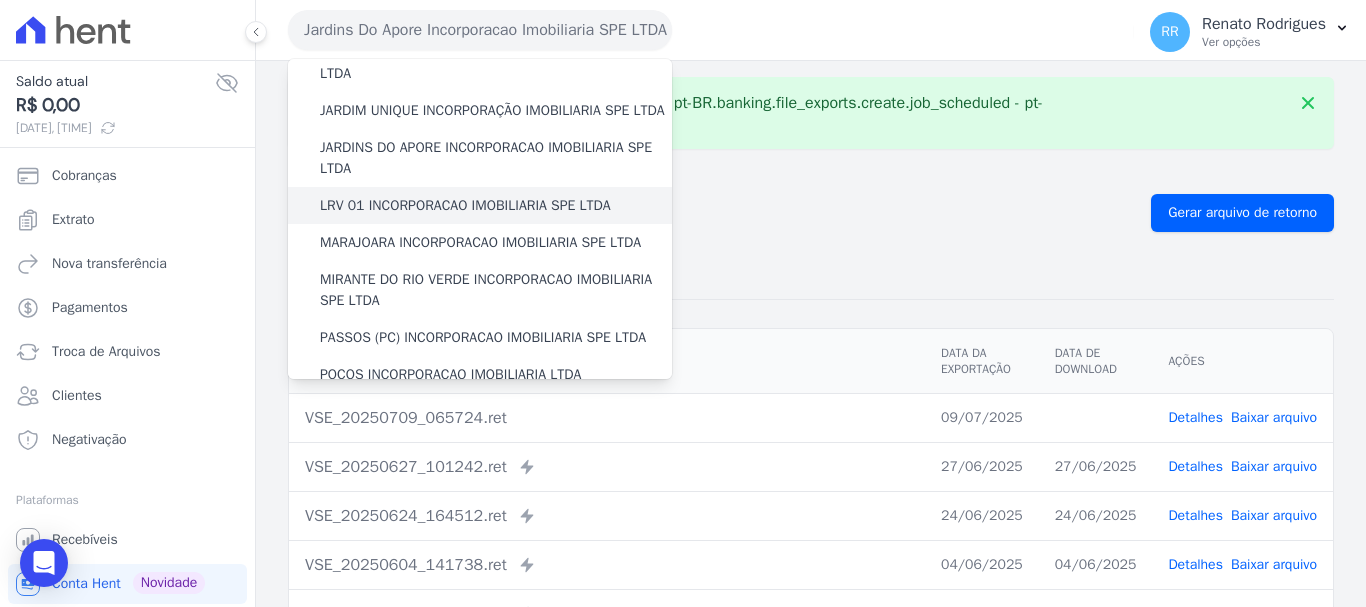 click on "LRV 01 INCORPORACAO IMOBILIARIA SPE LTDA" at bounding box center (465, 205) 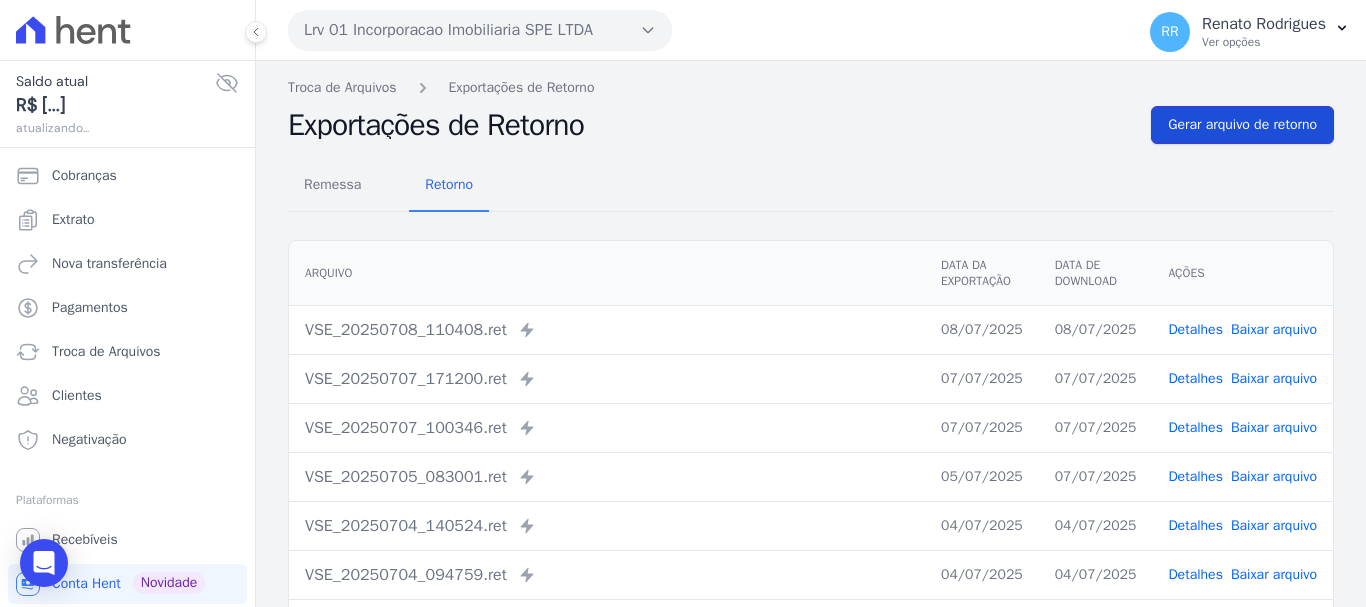 click on "Gerar arquivo de retorno" at bounding box center [1242, 125] 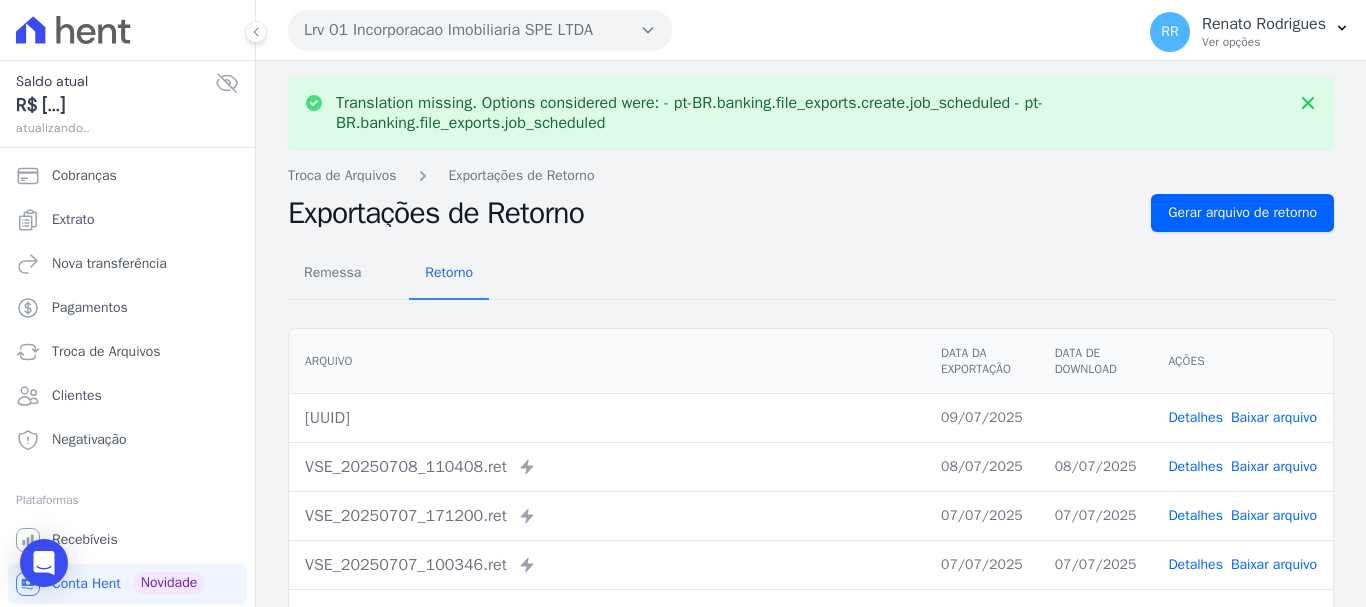click on "Baixar arquivo" at bounding box center (1274, 417) 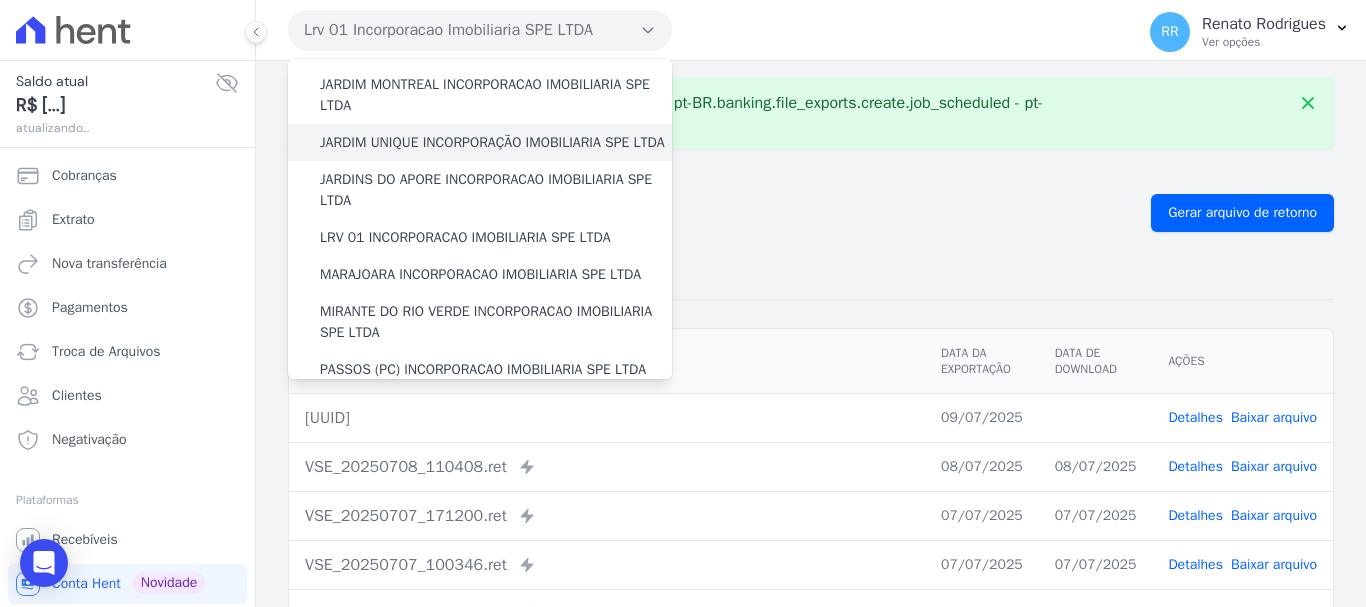 scroll, scrollTop: 500, scrollLeft: 0, axis: vertical 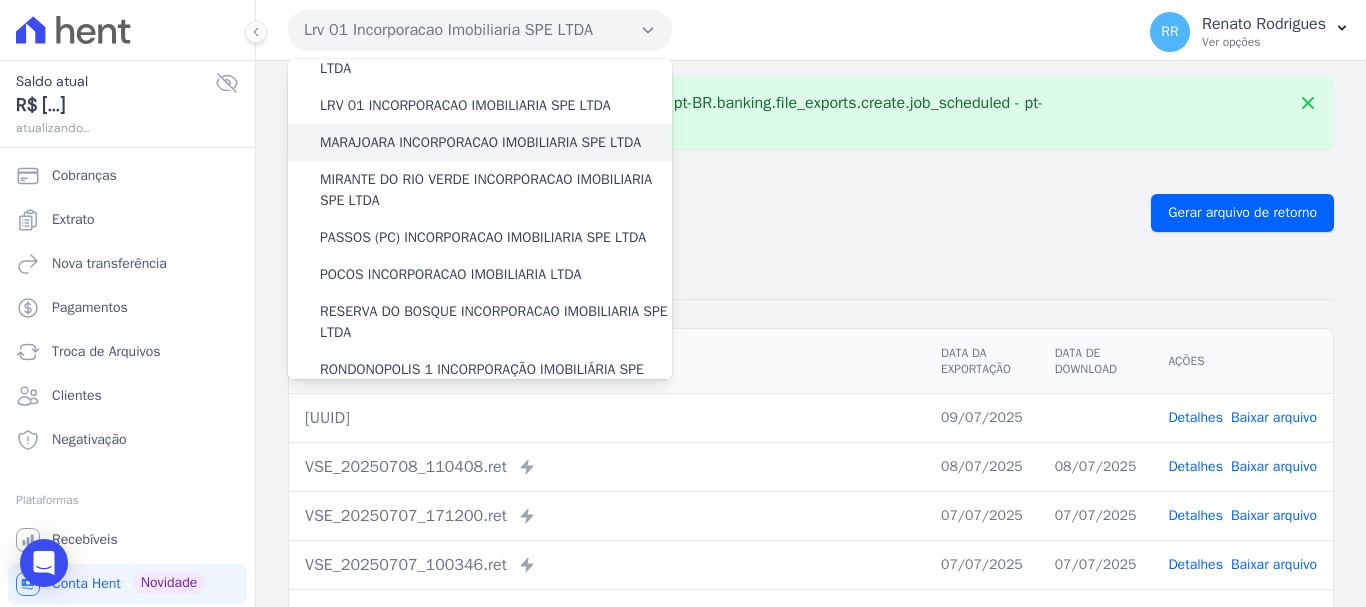 click on "MARAJOARA INCORPORACAO IMOBILIARIA SPE LTDA" at bounding box center (480, 142) 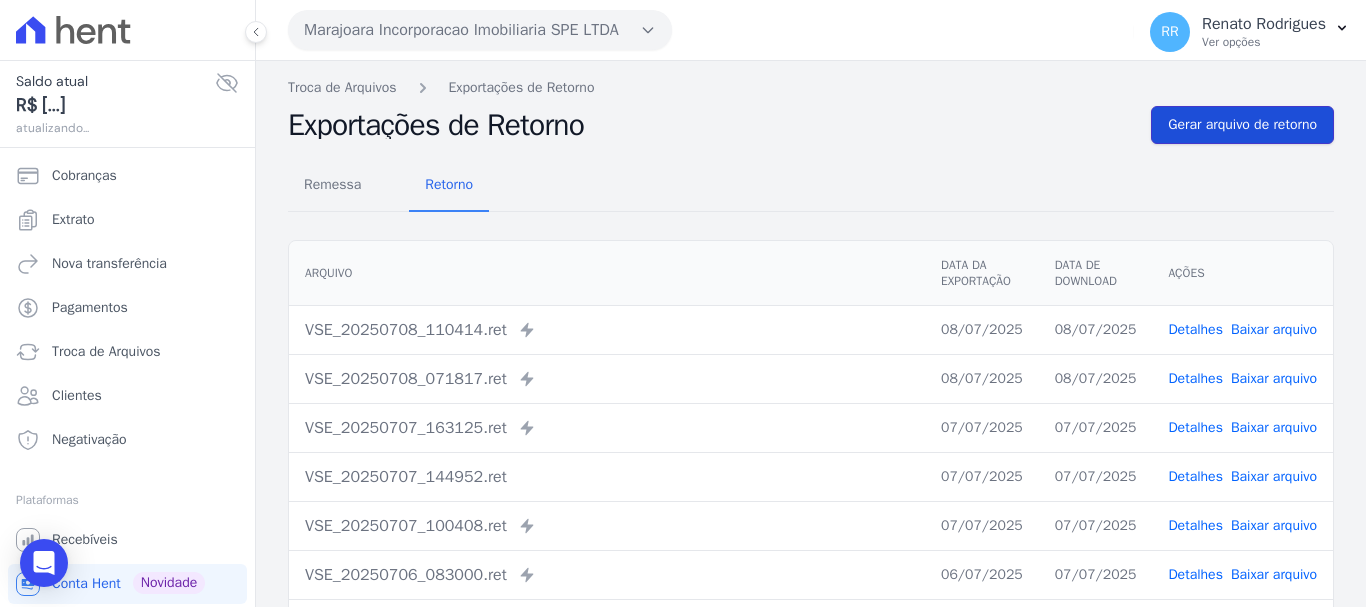 drag, startPoint x: 1193, startPoint y: 117, endPoint x: 1201, endPoint y: 142, distance: 26.24881 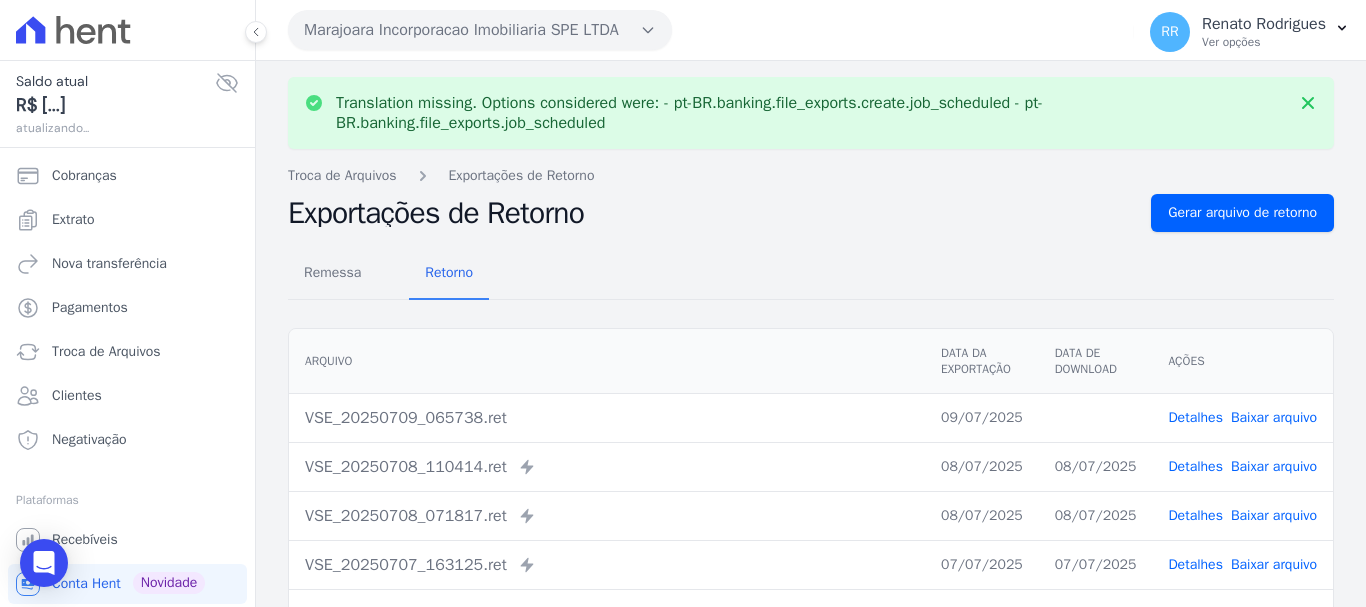 click on "Baixar arquivo" at bounding box center (1274, 417) 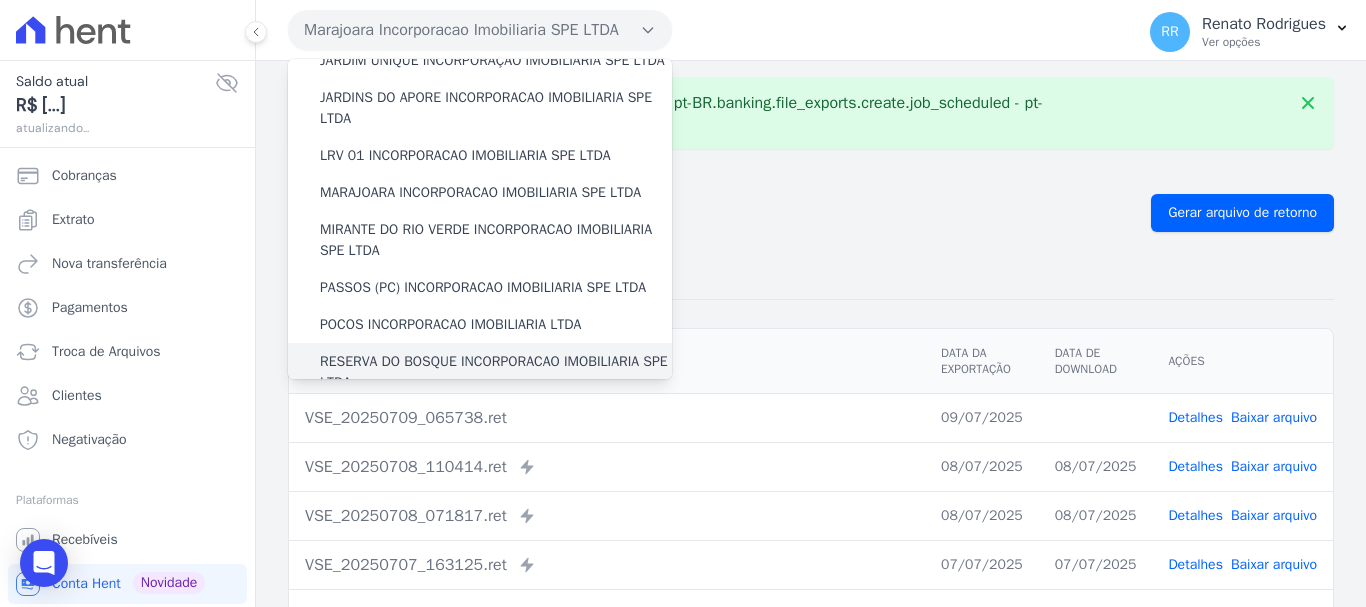 scroll, scrollTop: 600, scrollLeft: 0, axis: vertical 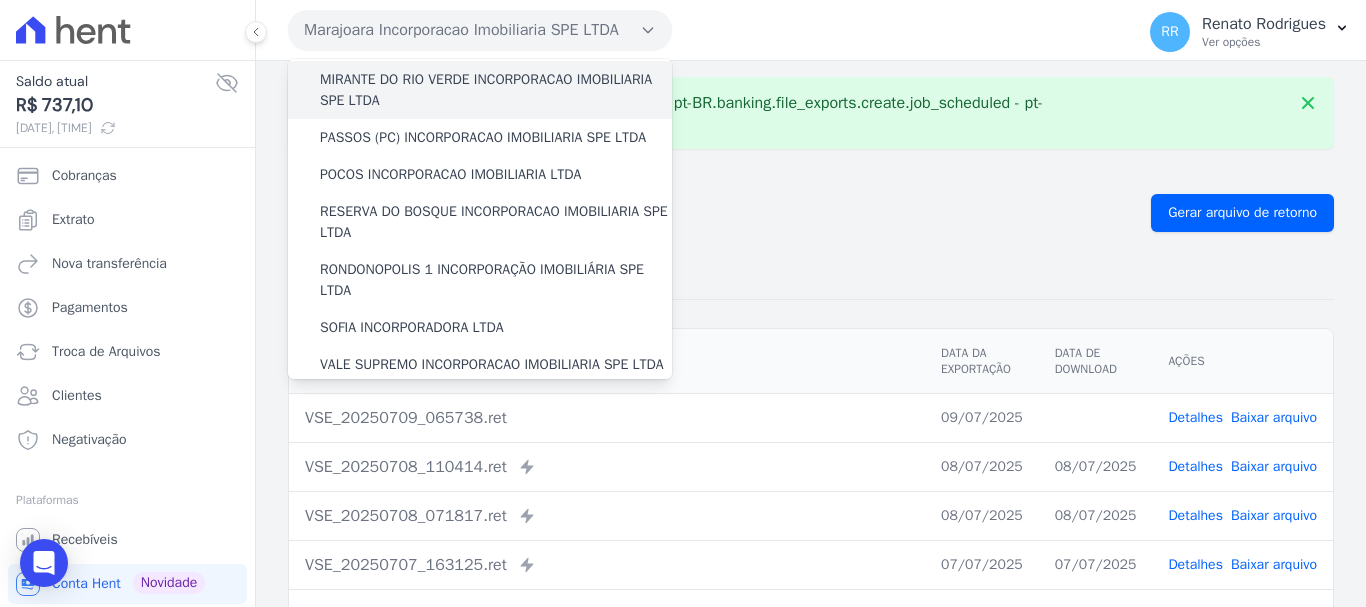 click on "MIRANTE DO RIO VERDE INCORPORACAO IMOBILIARIA SPE LTDA" at bounding box center [496, 90] 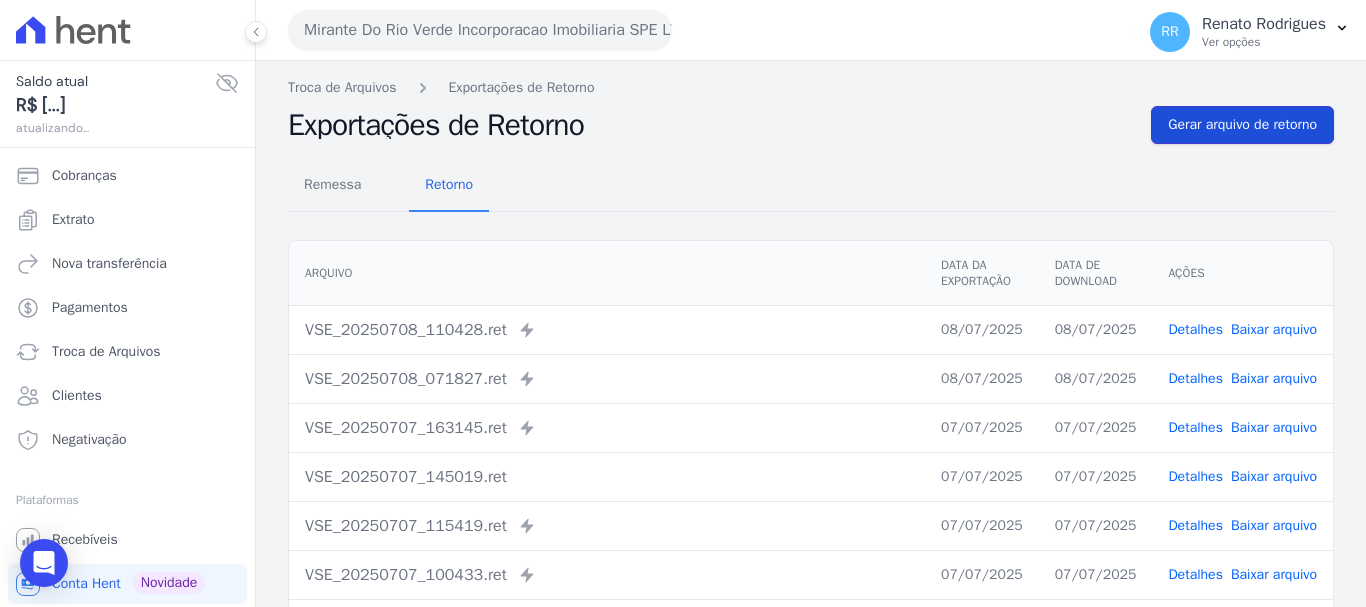click on "Gerar arquivo de retorno" at bounding box center [1242, 125] 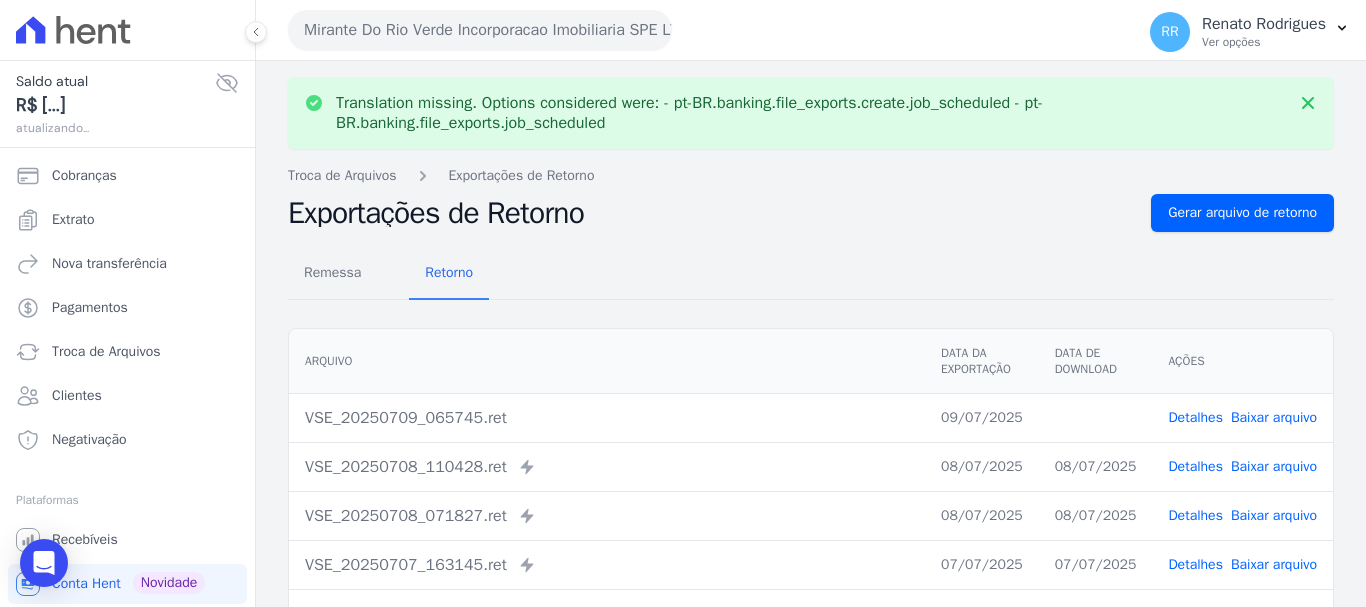 click on "Baixar arquivo" at bounding box center (1274, 417) 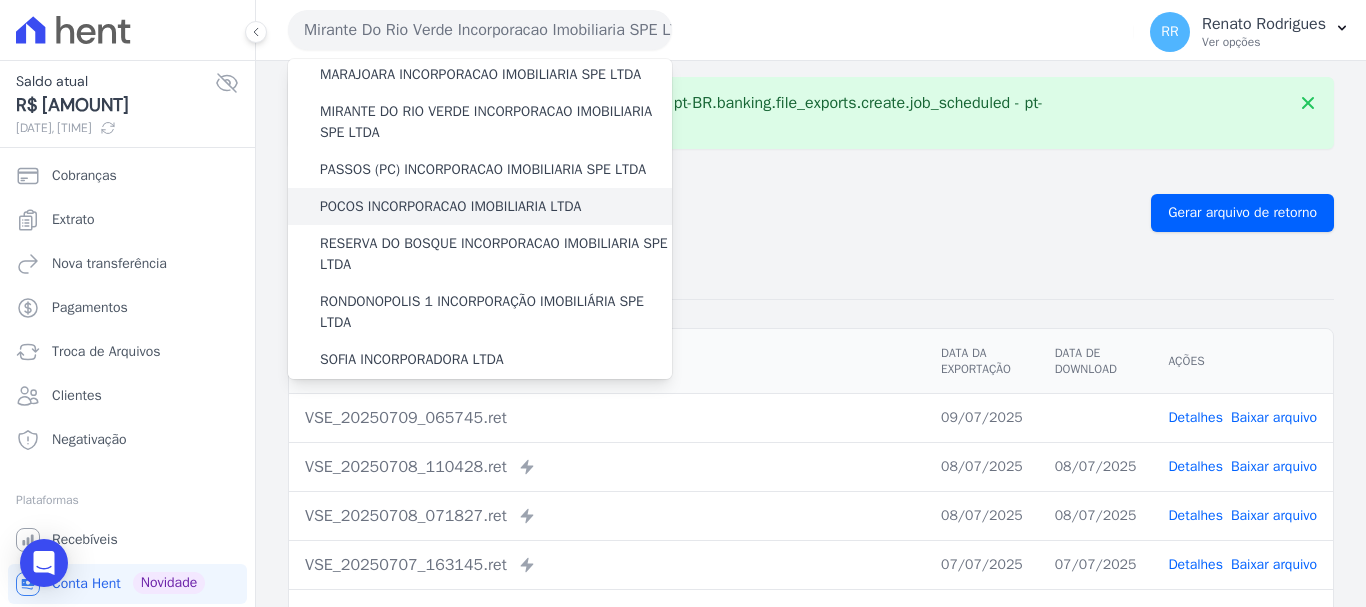 scroll, scrollTop: 600, scrollLeft: 0, axis: vertical 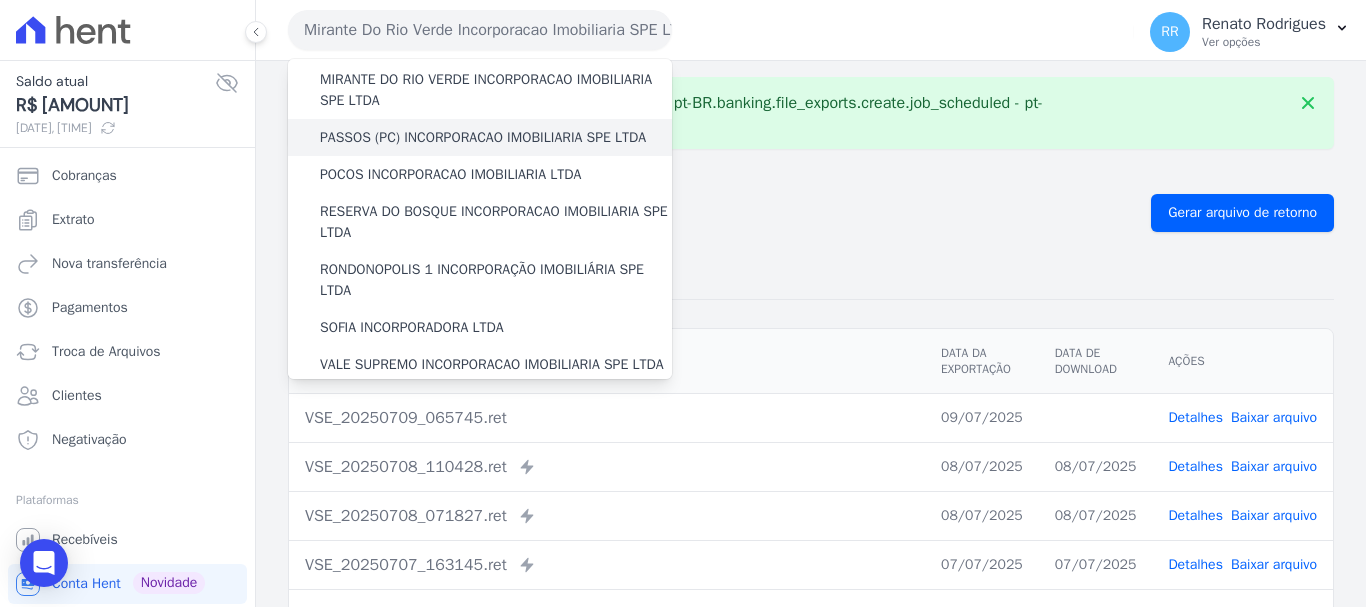 click on "PASSOS (PC) INCORPORACAO IMOBILIARIA SPE LTDA" at bounding box center [483, 137] 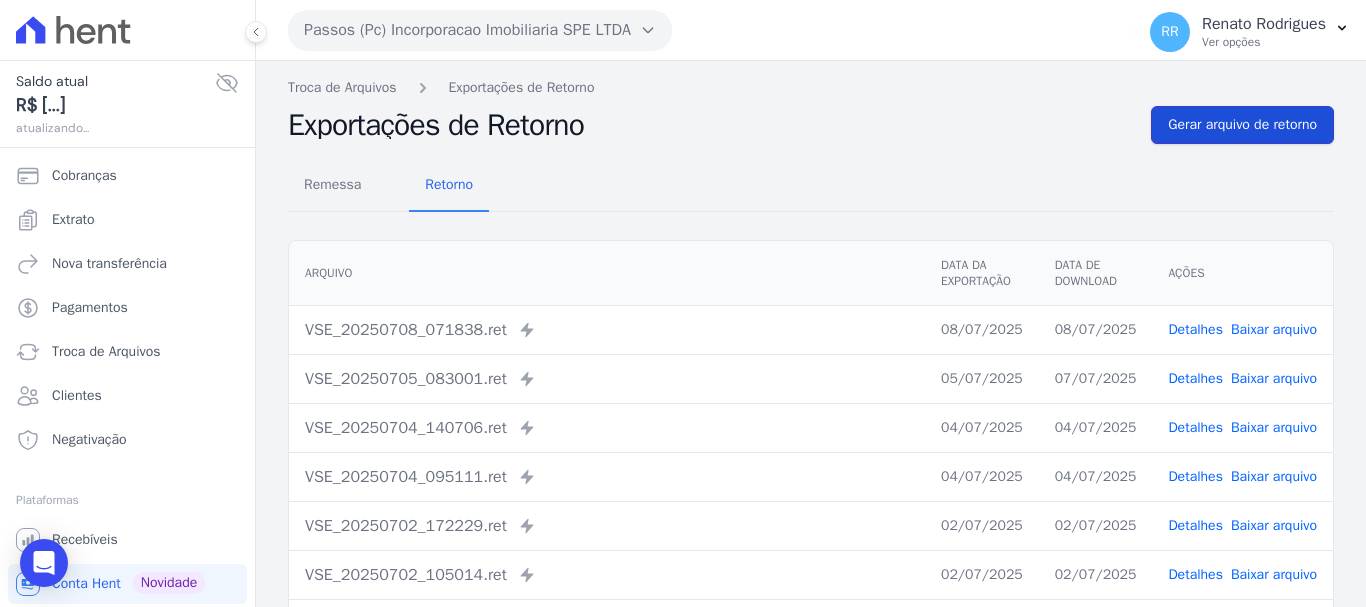 click on "Gerar arquivo de retorno" at bounding box center (1242, 125) 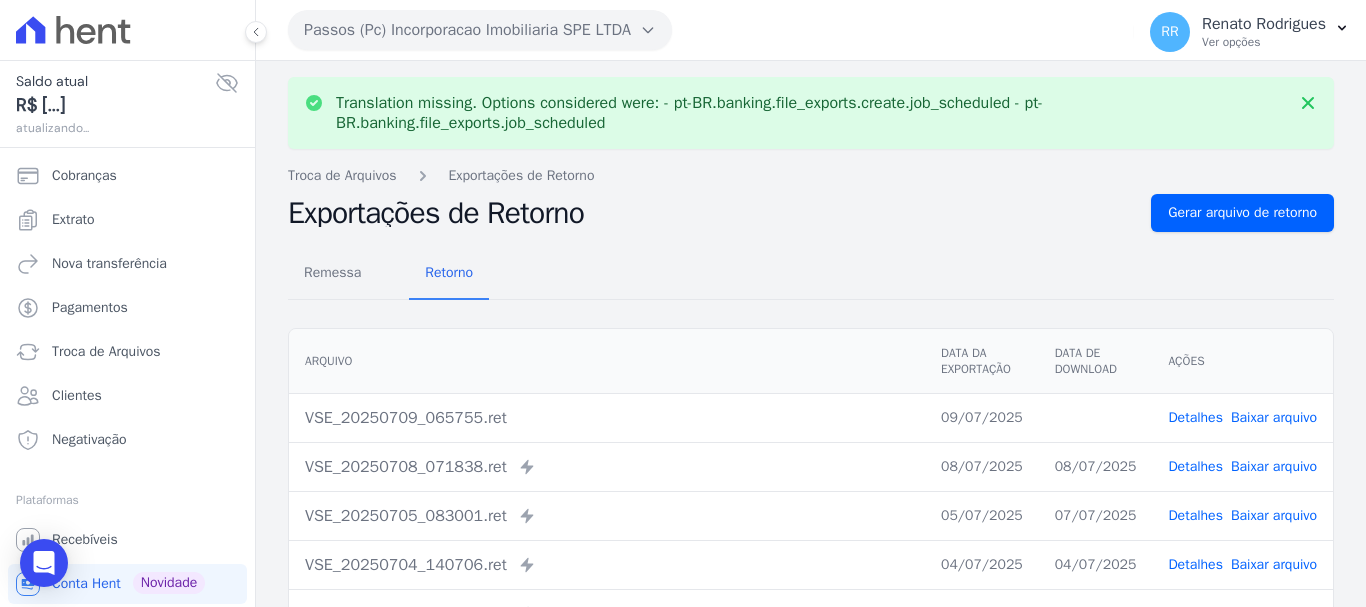click on "Baixar arquivo" at bounding box center [1274, 417] 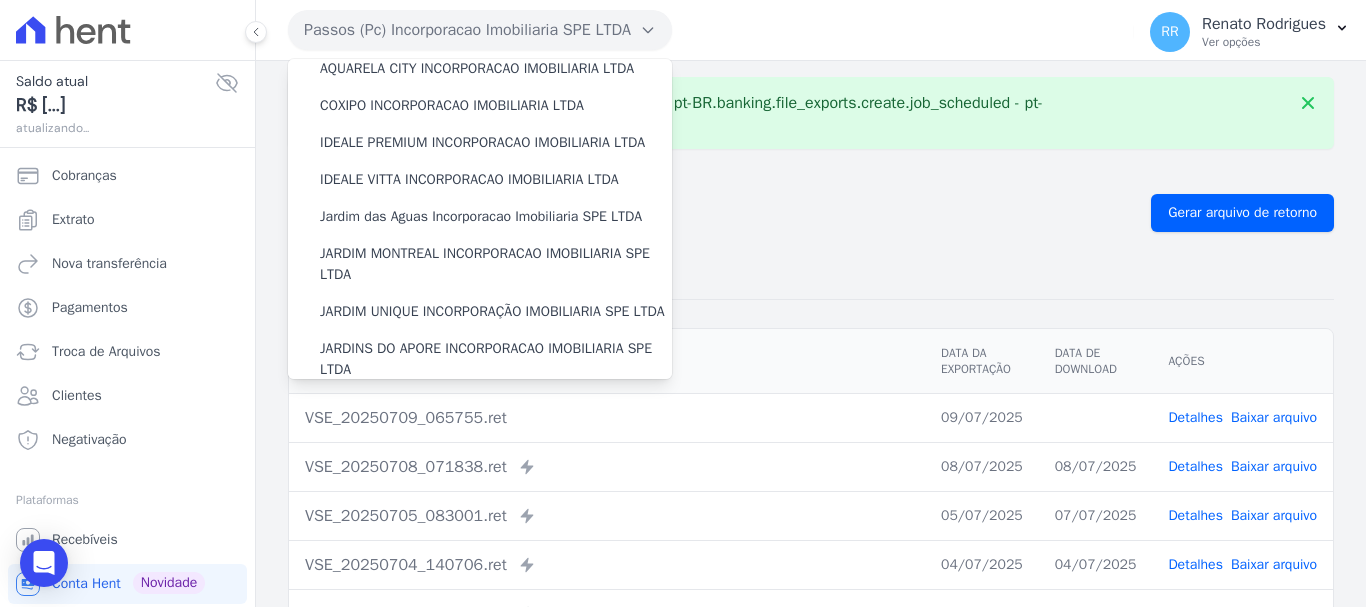 scroll, scrollTop: 400, scrollLeft: 0, axis: vertical 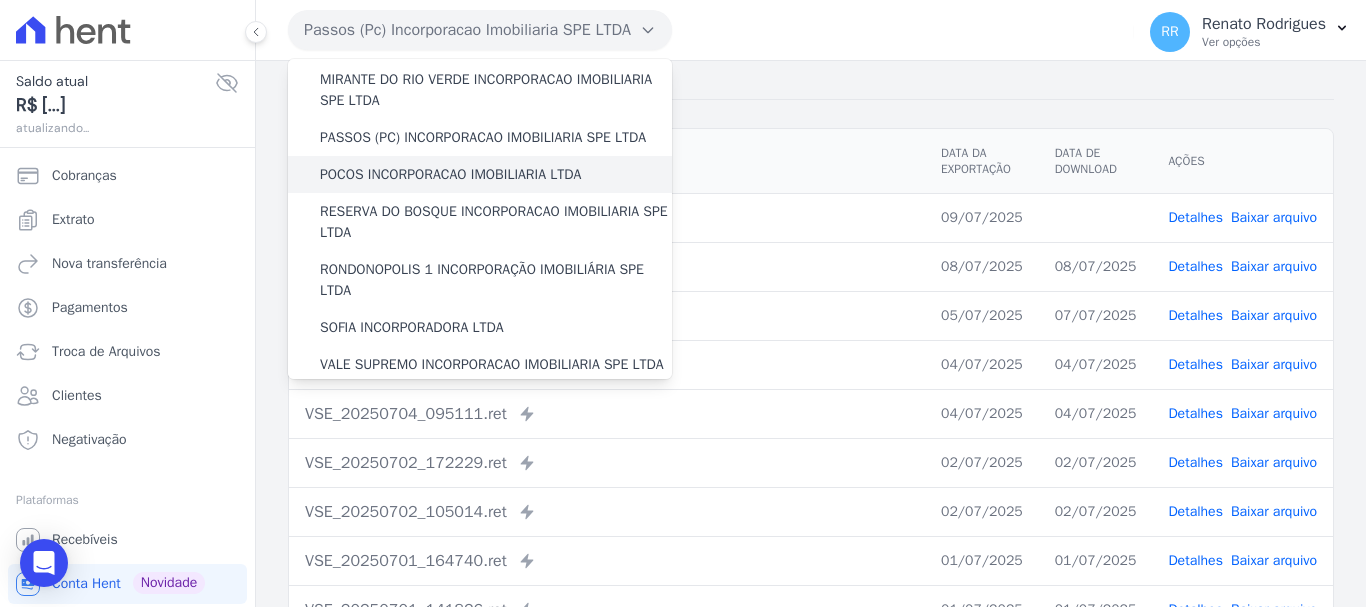 click on "POCOS INCORPORACAO IMOBILIARIA LTDA" at bounding box center [450, 174] 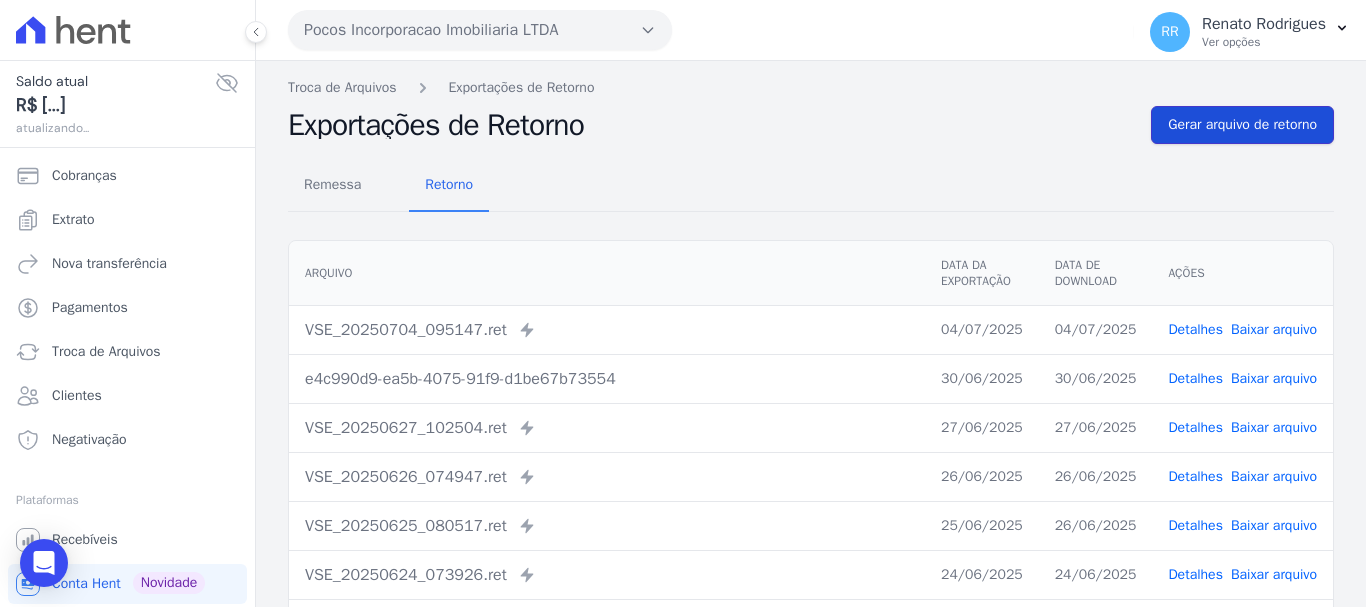 click on "Gerar arquivo de retorno" at bounding box center (1242, 125) 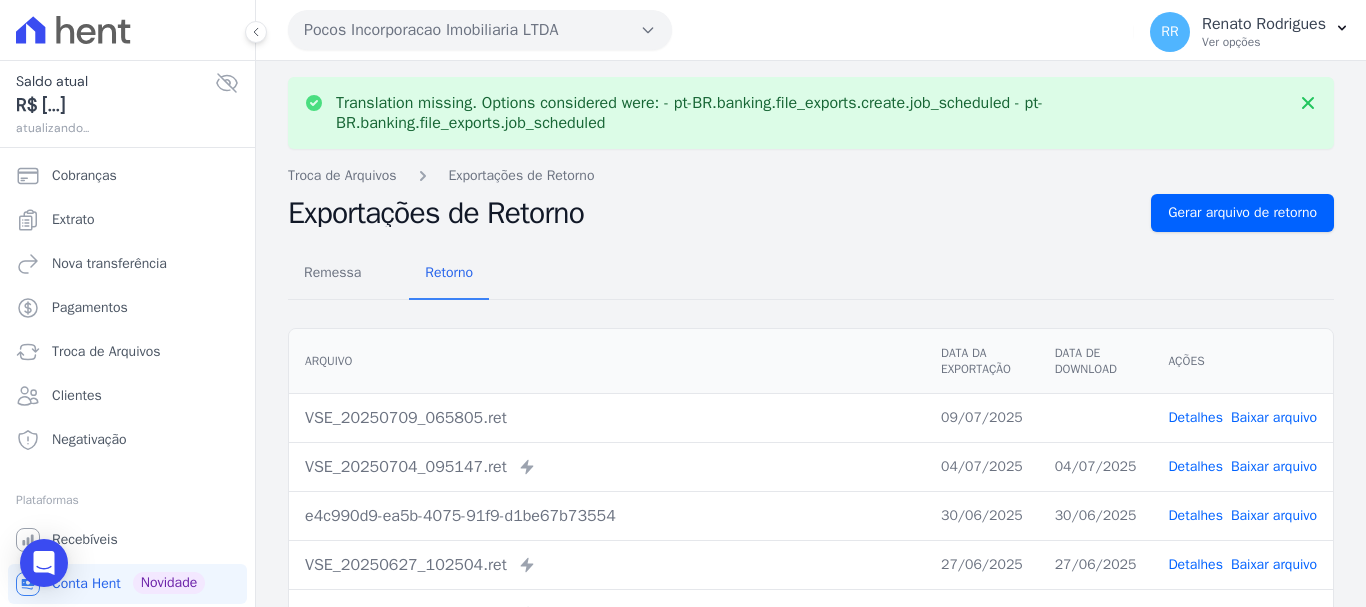 click on "Baixar arquivo" at bounding box center (1274, 417) 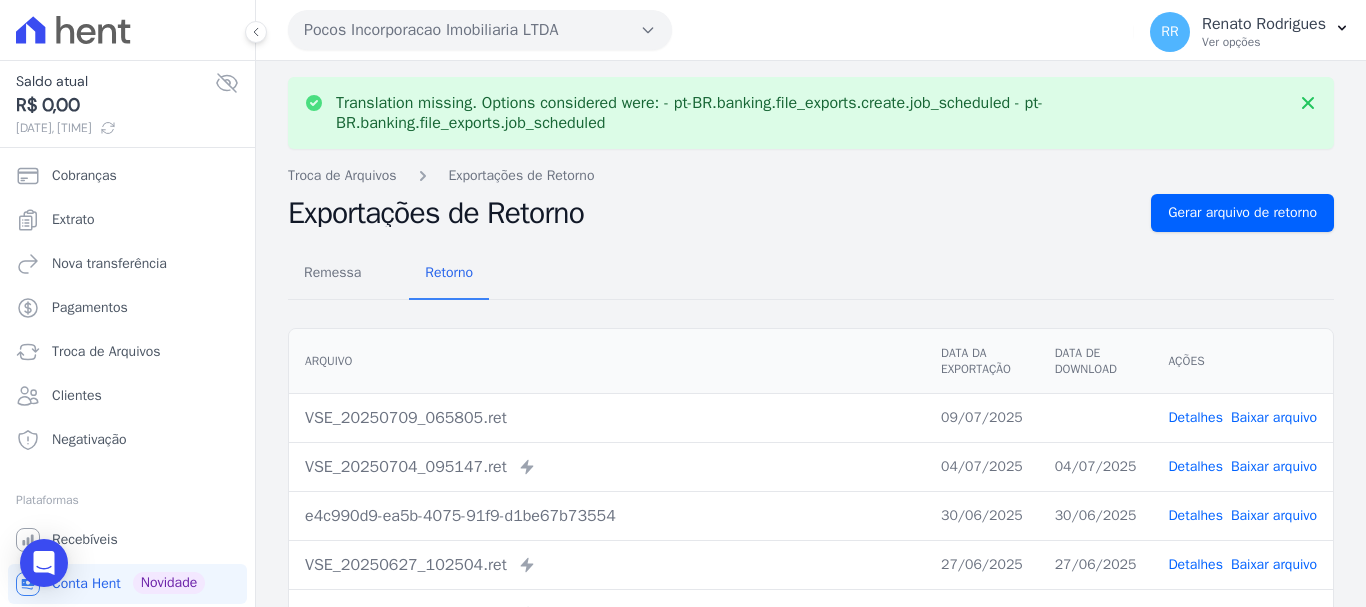click on "Pocos Incorporacao Imobiliaria LTDA" at bounding box center [480, 30] 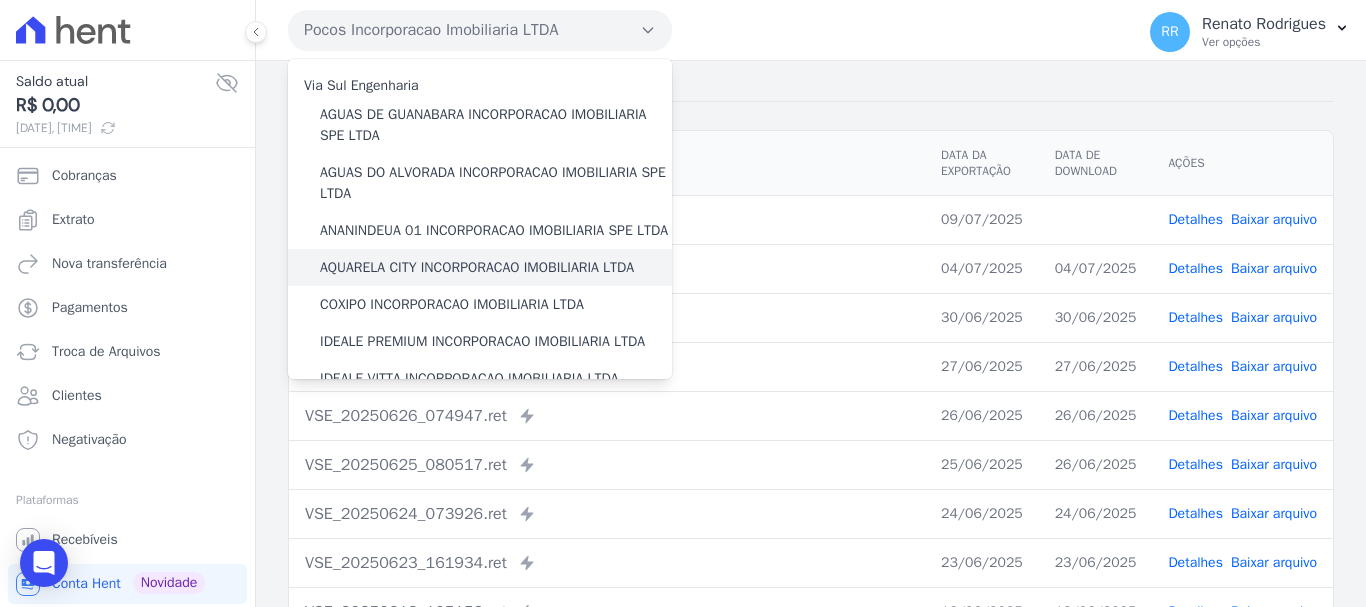 scroll, scrollTop: 200, scrollLeft: 0, axis: vertical 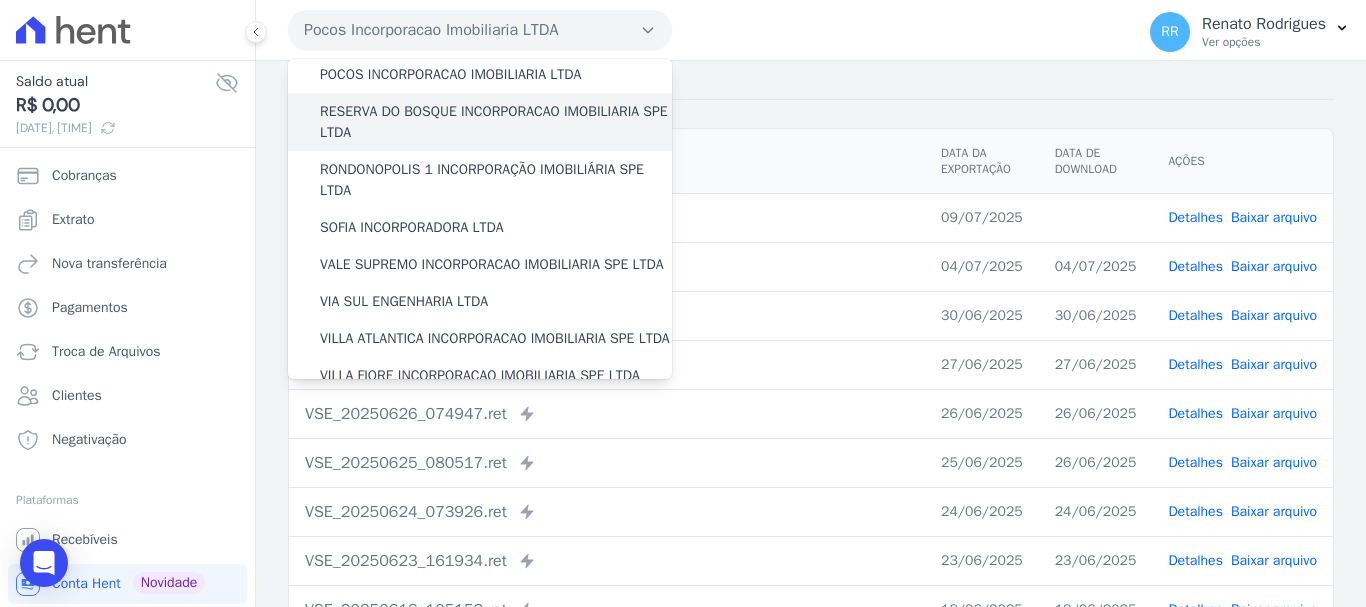 click on "RESERVA DO BOSQUE INCORPORACAO IMOBILIARIA SPE LTDA" at bounding box center [496, 122] 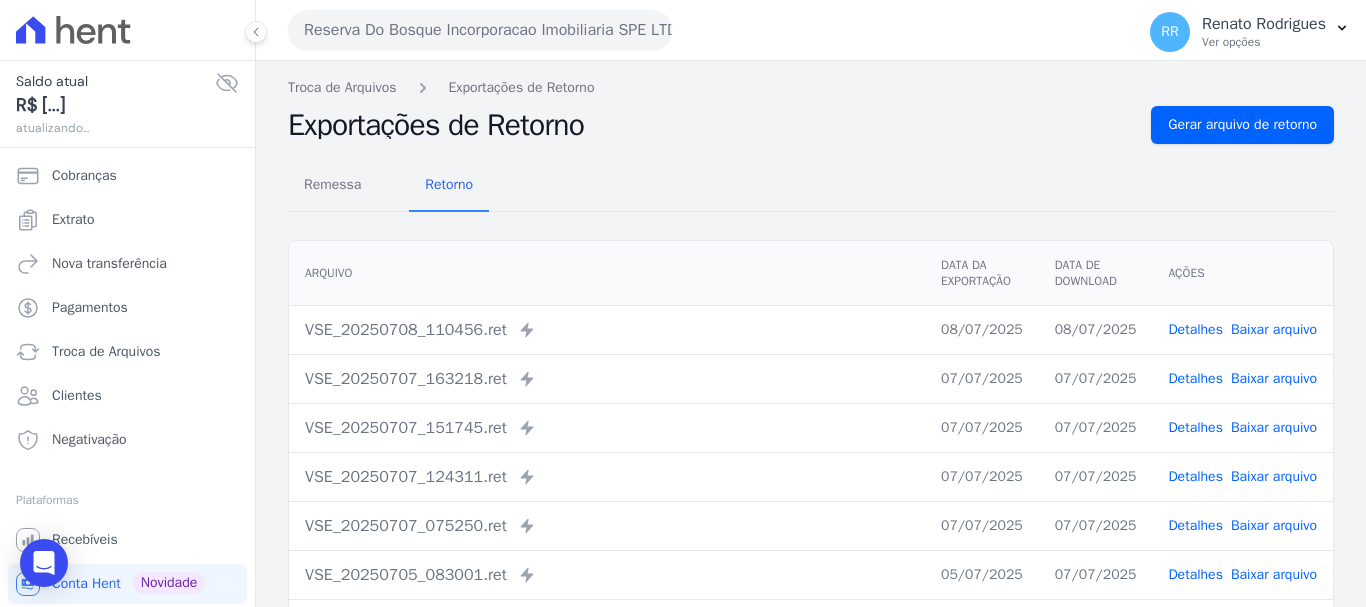 click on "Remessa
Retorno" at bounding box center [388, 186] 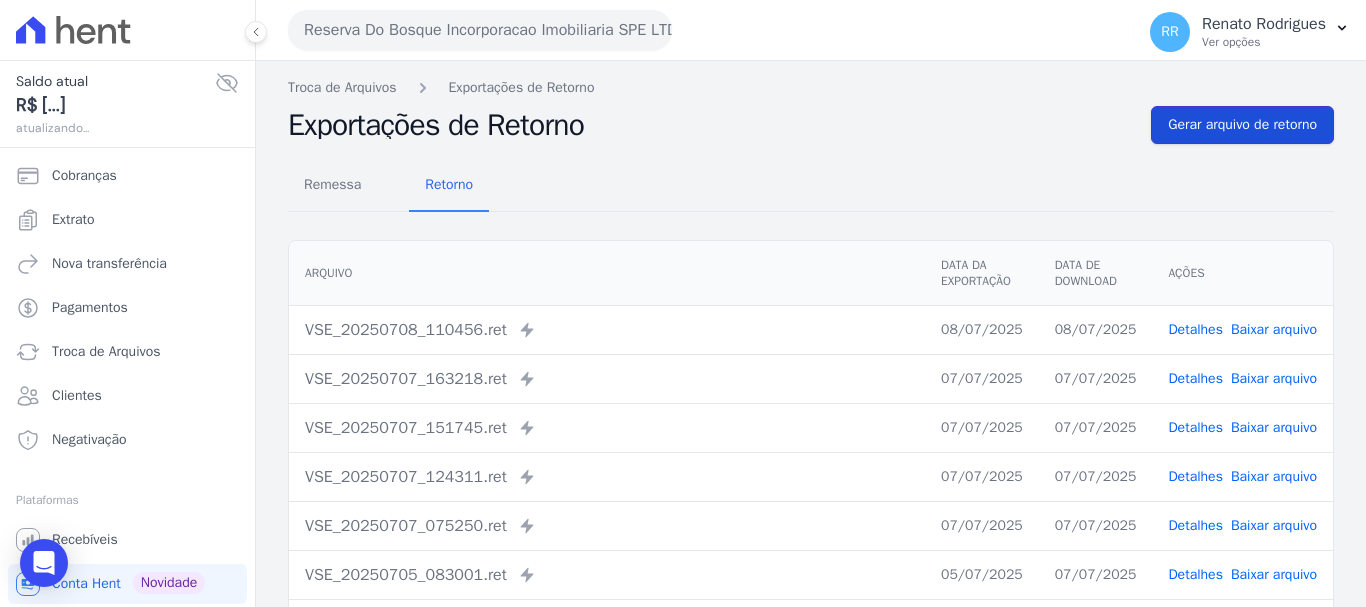 click on "Gerar arquivo de retorno" at bounding box center (1242, 125) 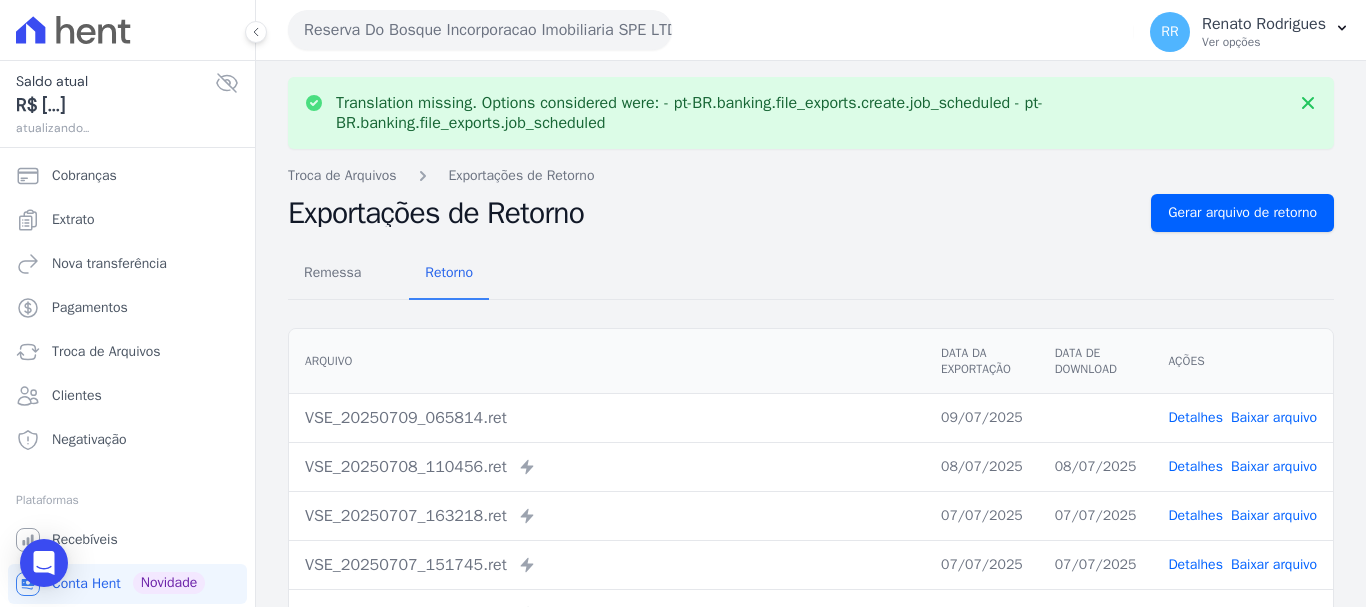 click on "Baixar arquivo" at bounding box center [1274, 417] 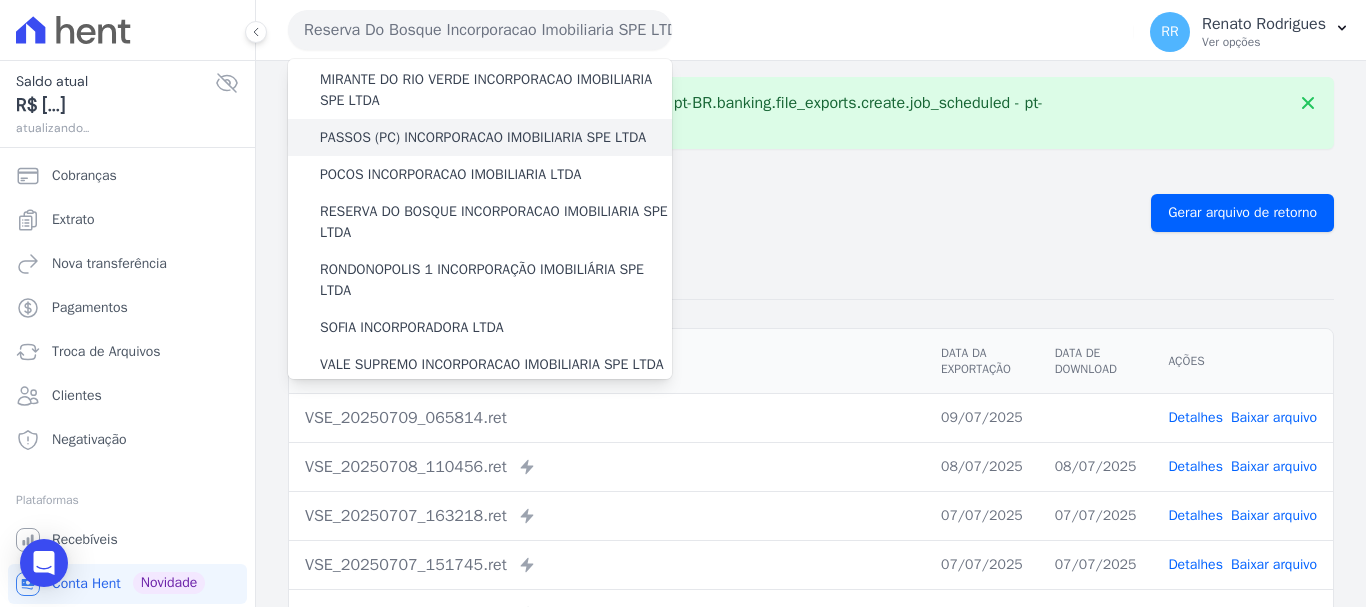 scroll, scrollTop: 700, scrollLeft: 0, axis: vertical 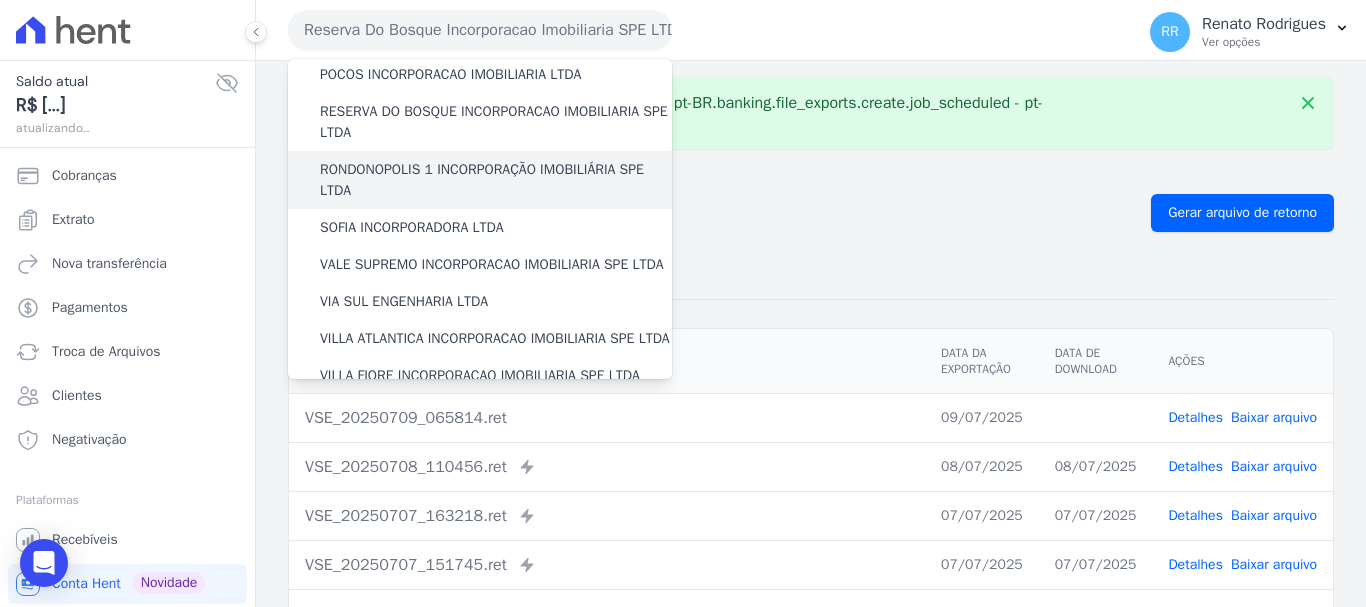click on "RONDONOPOLIS 1 INCORPORAÇÃO IMOBILIÁRIA SPE LTDA" at bounding box center (496, 180) 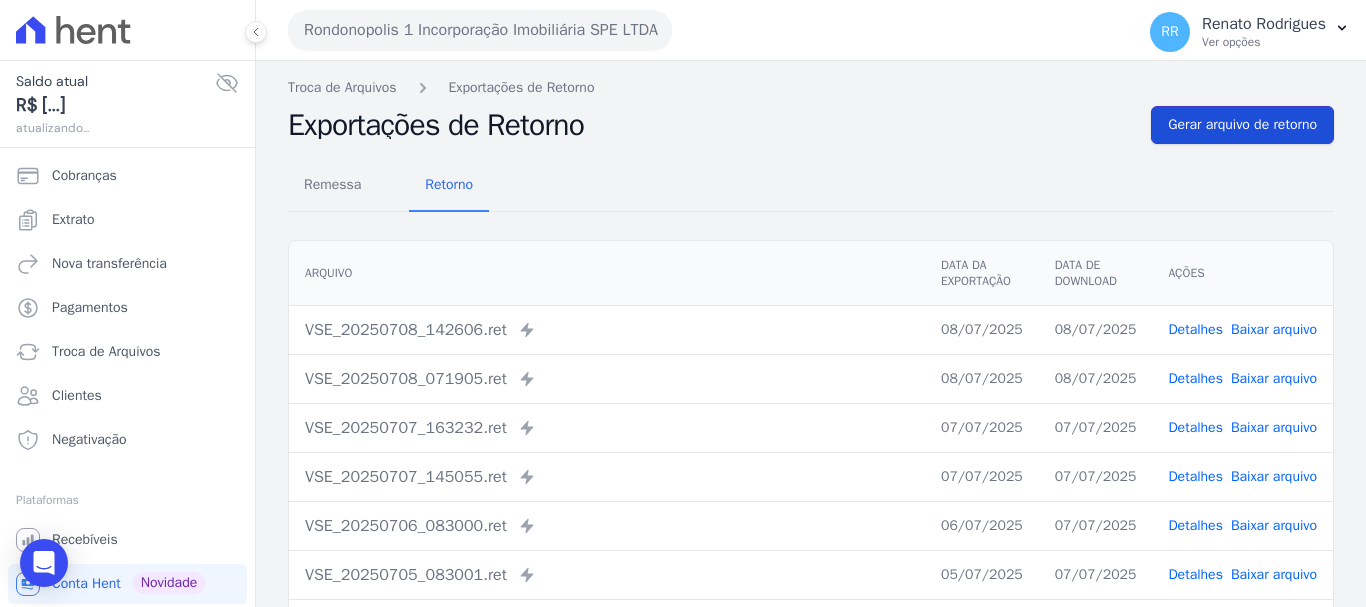 click on "Gerar arquivo de retorno" at bounding box center (1242, 125) 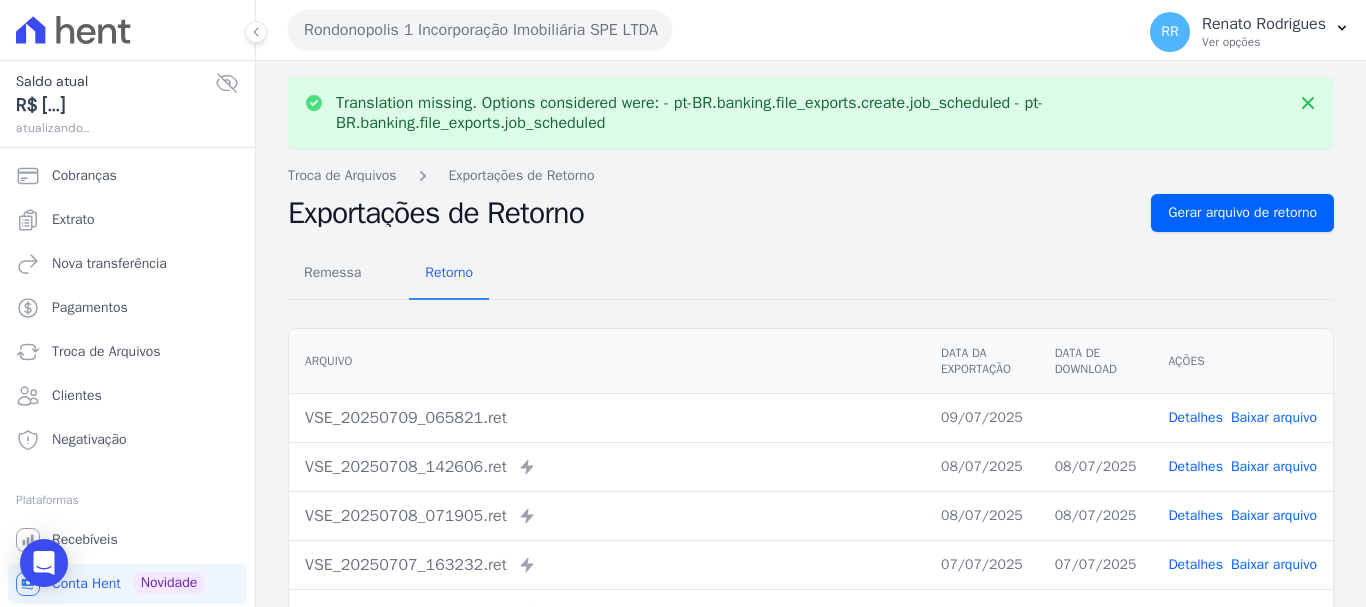 click on "Baixar arquivo" at bounding box center [1274, 417] 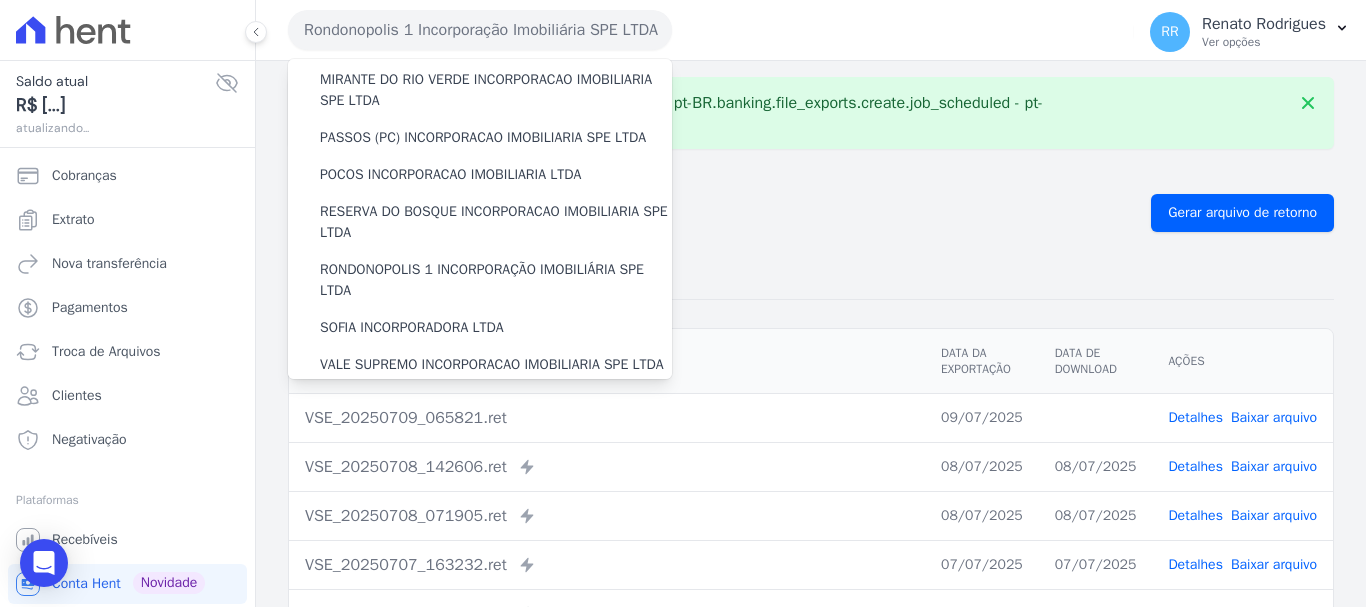 scroll, scrollTop: 700, scrollLeft: 0, axis: vertical 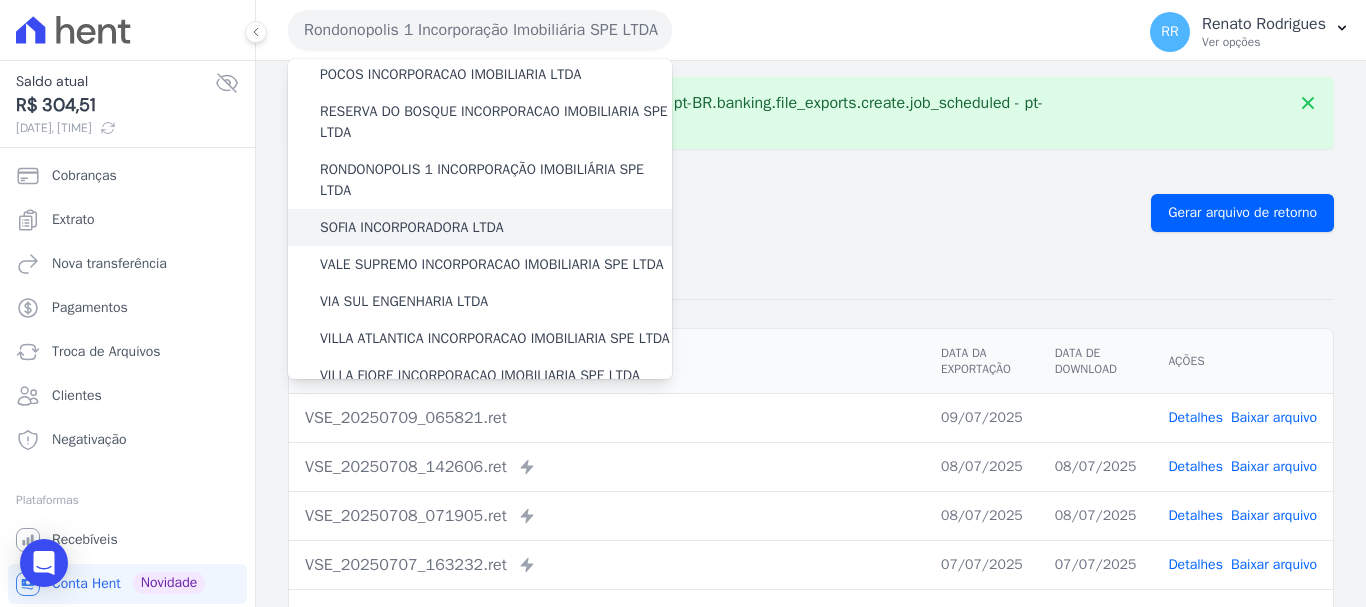 click on "SOFIA INCORPORADORA LTDA" at bounding box center [412, 227] 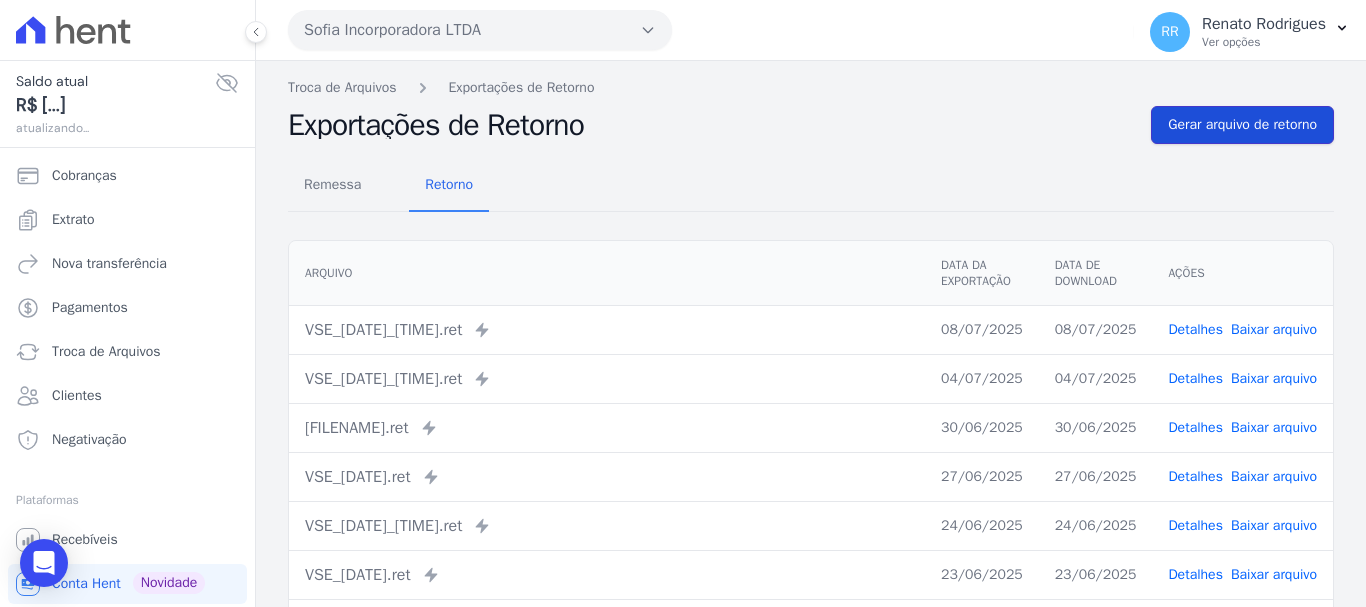 click on "Gerar arquivo de retorno" at bounding box center [1242, 125] 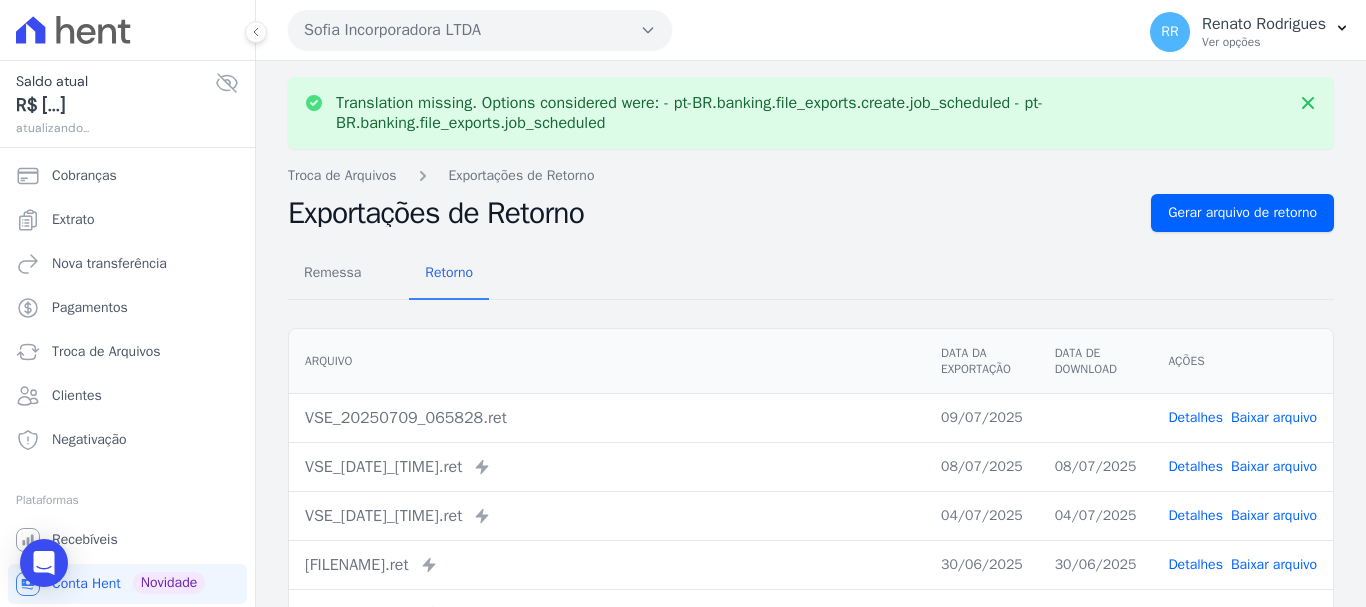 click on "Baixar arquivo" at bounding box center (1274, 417) 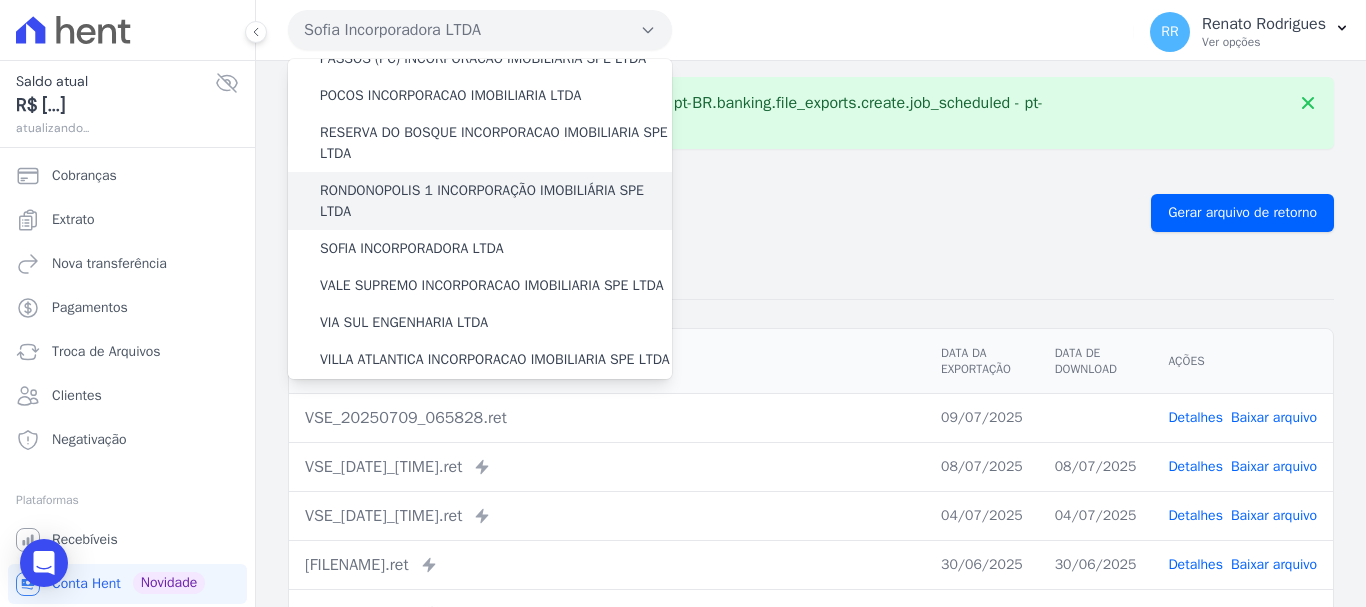 scroll, scrollTop: 700, scrollLeft: 0, axis: vertical 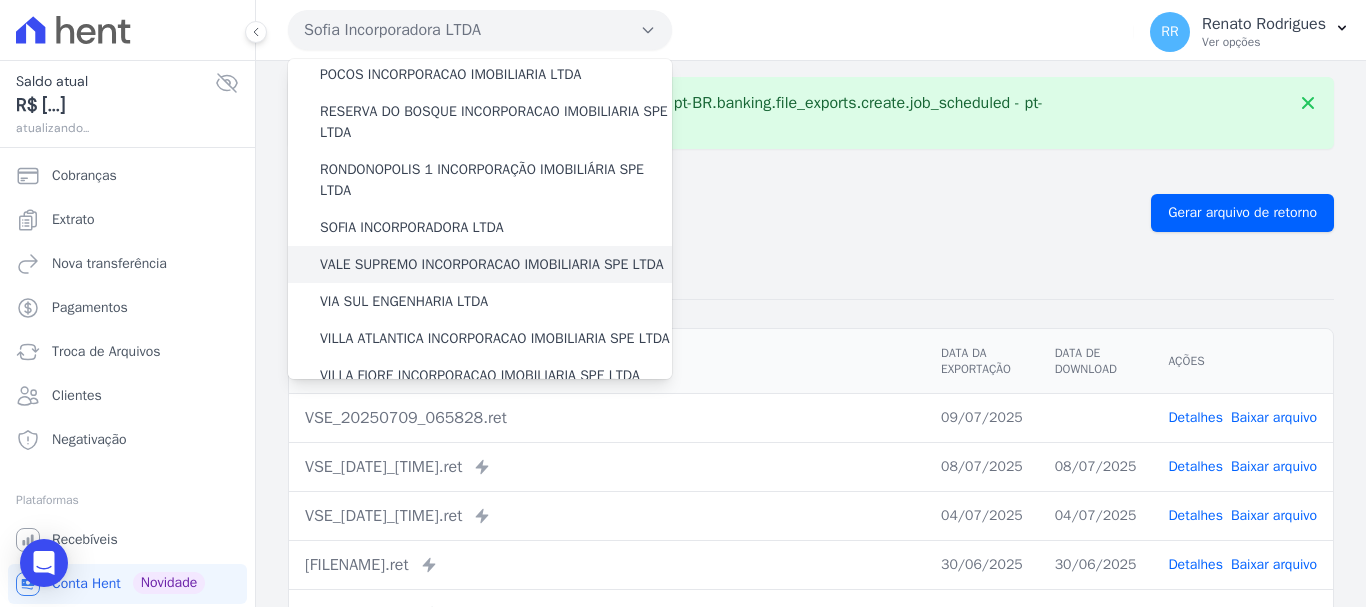 click on "VALE SUPREMO INCORPORACAO IMOBILIARIA SPE LTDA" at bounding box center [492, 264] 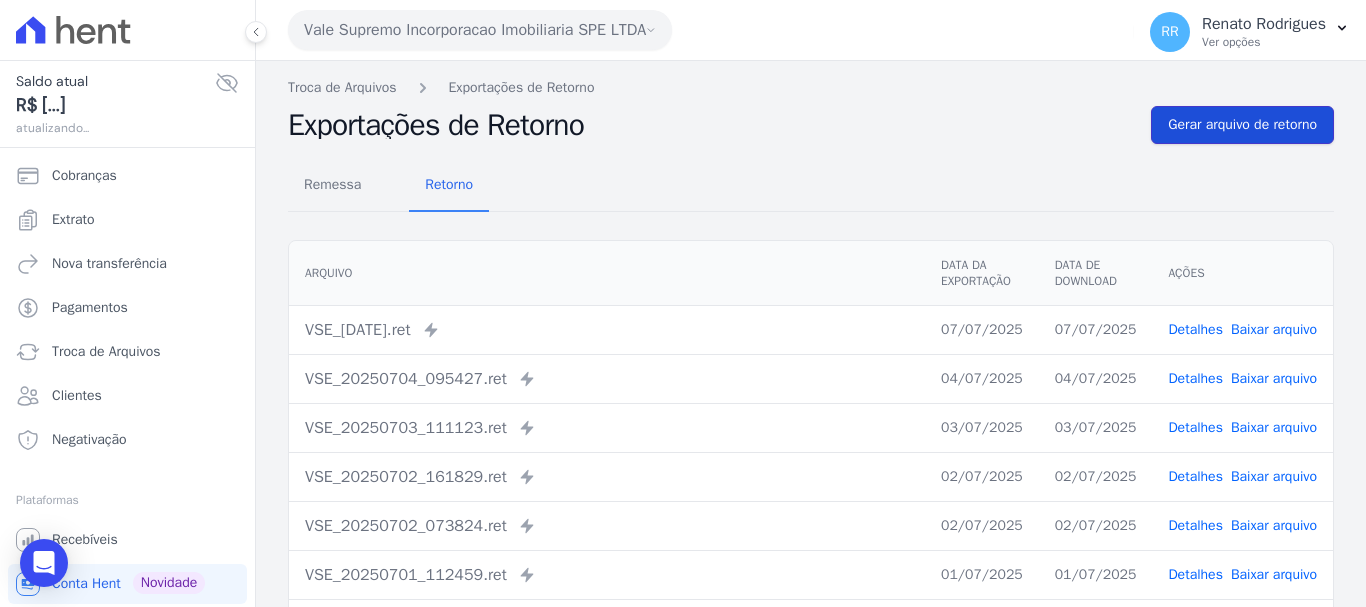 click on "Gerar arquivo de retorno" at bounding box center [1242, 125] 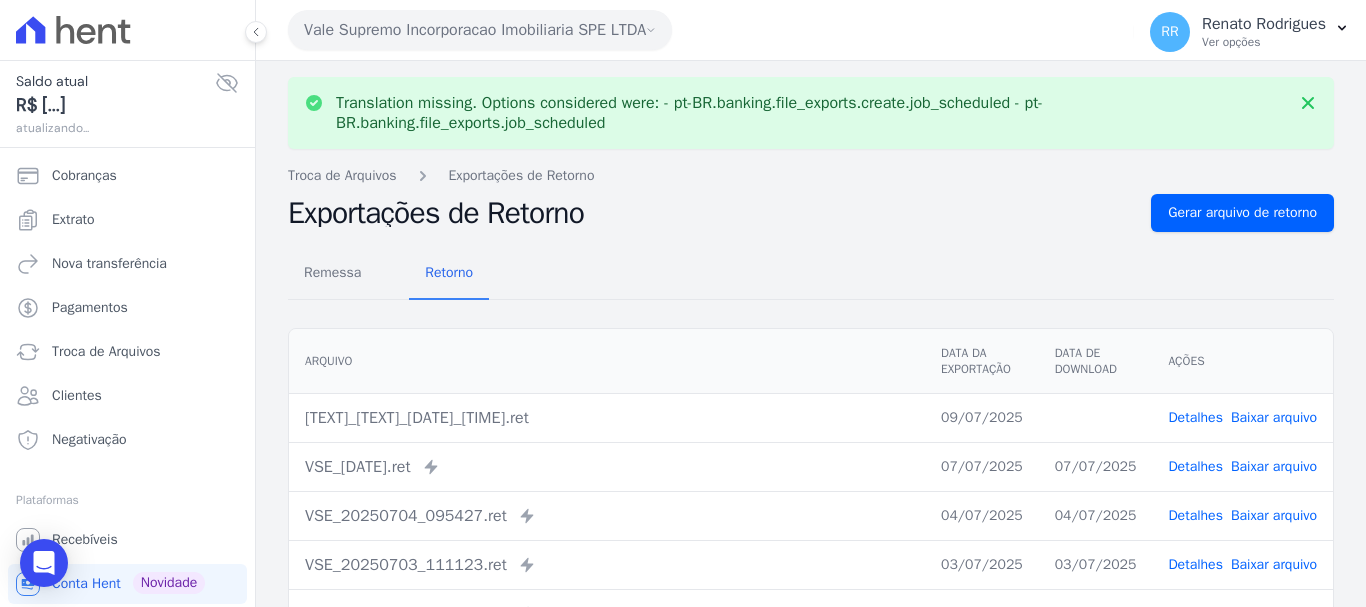 click on "Detalhes
Baixar arquivo" at bounding box center [1242, 417] 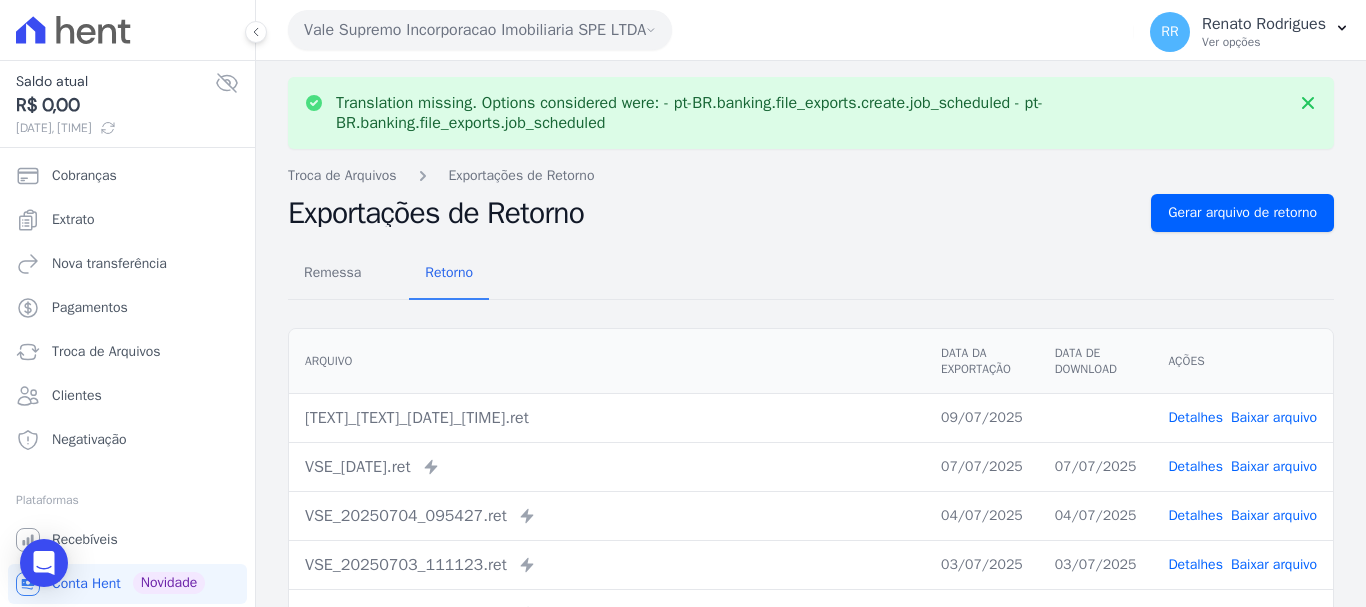 click on "Baixar arquivo" at bounding box center [1274, 417] 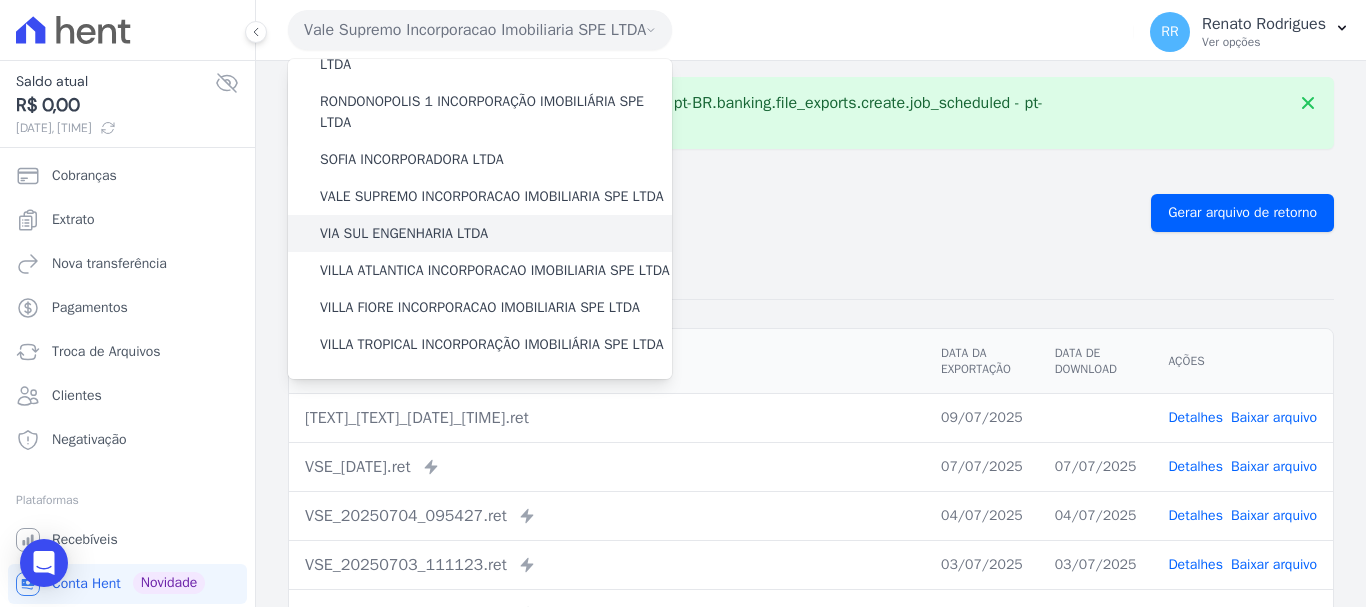 scroll, scrollTop: 873, scrollLeft: 0, axis: vertical 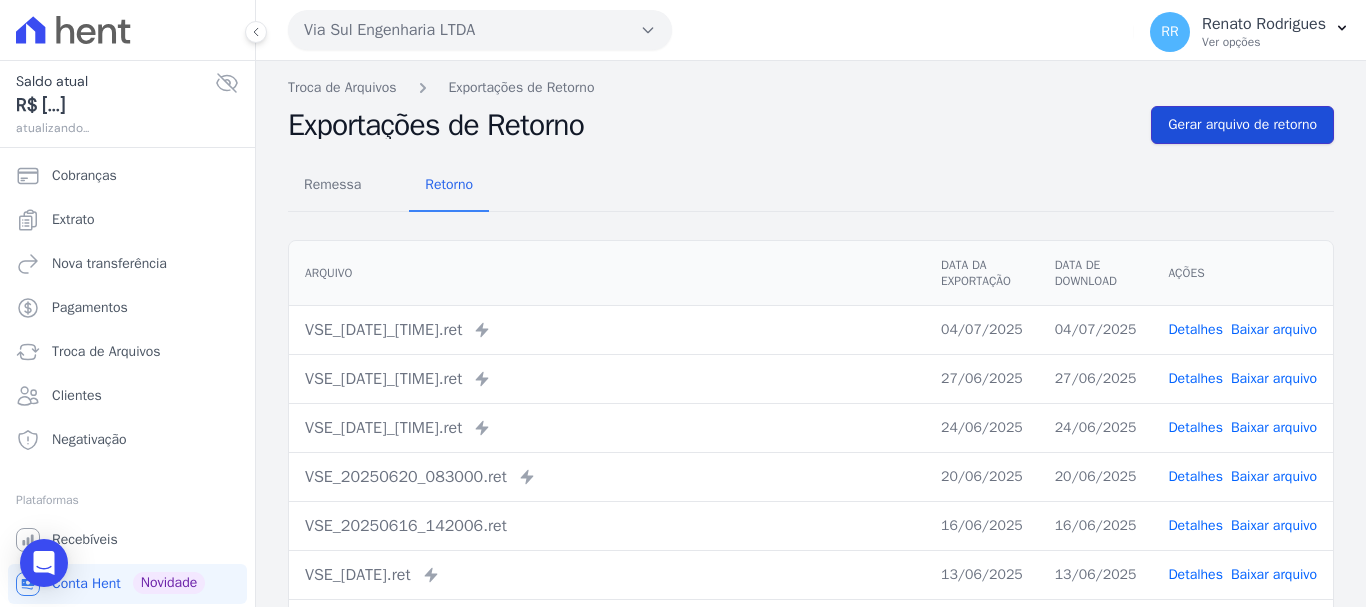click on "Gerar arquivo de retorno" at bounding box center (1242, 125) 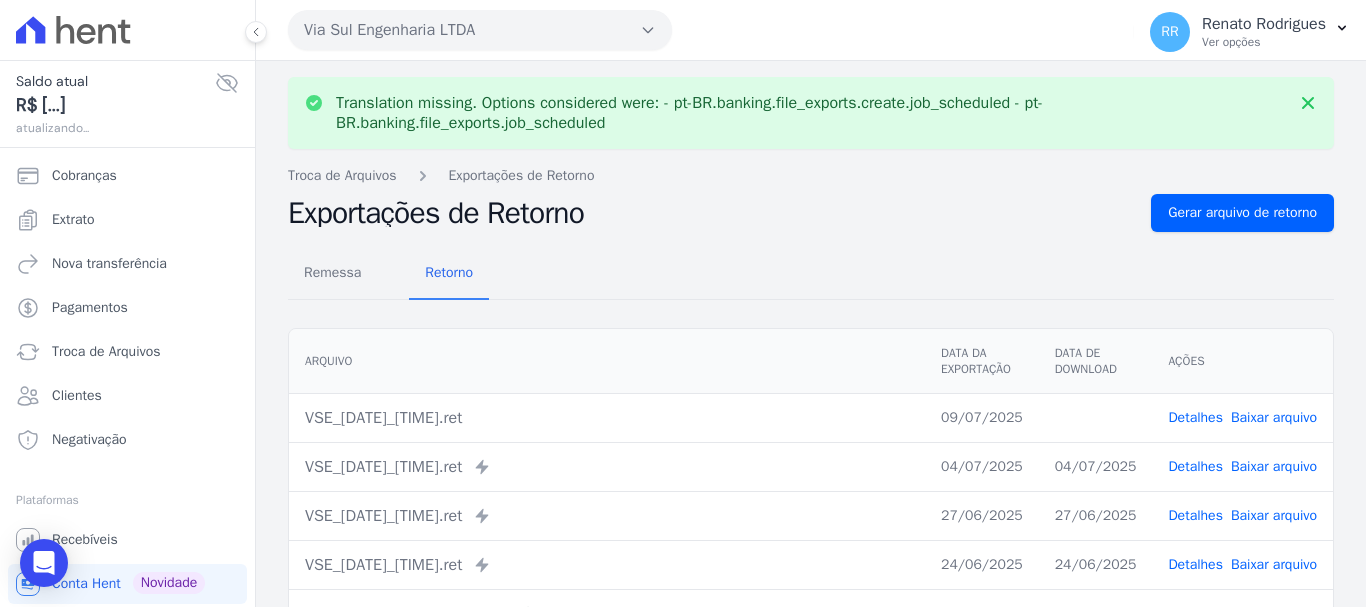 click on "Baixar arquivo" at bounding box center (1274, 417) 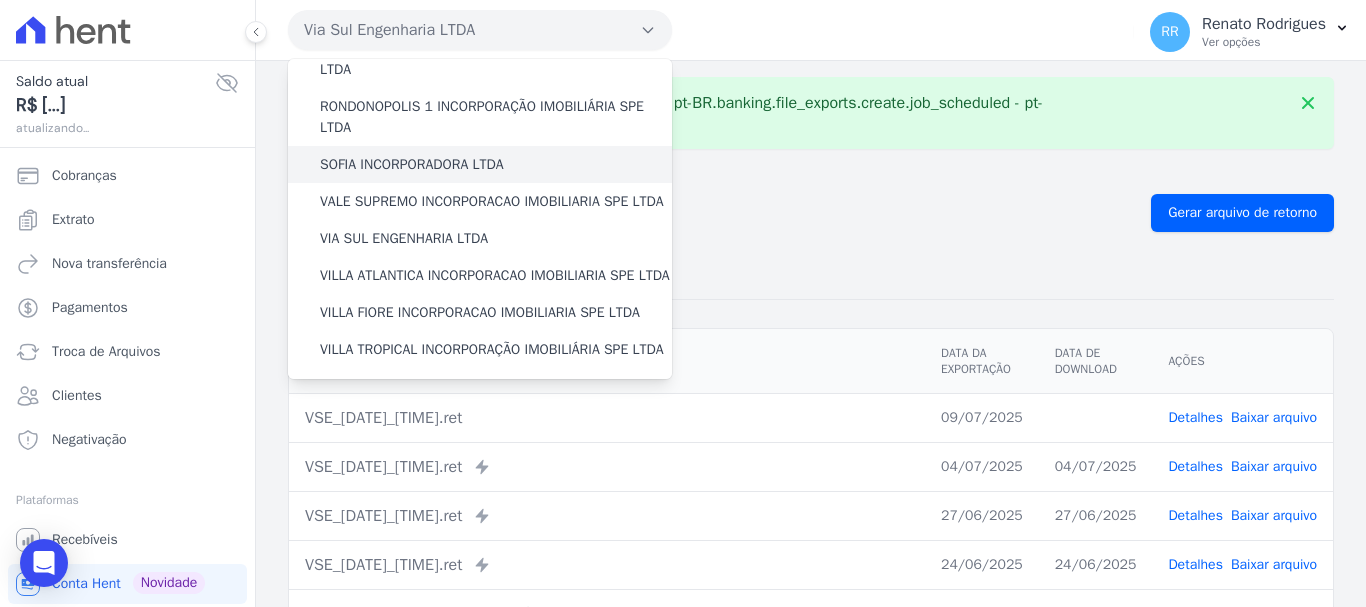 scroll, scrollTop: 873, scrollLeft: 0, axis: vertical 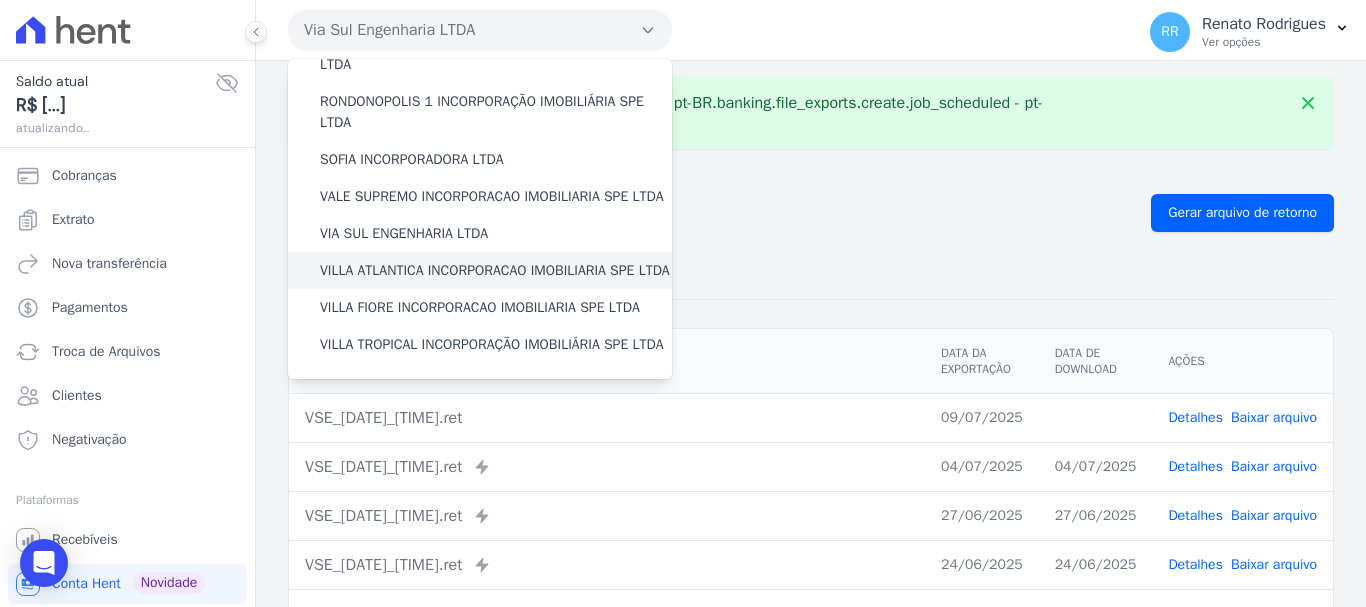 click on "VILLA ATLANTICA INCORPORACAO IMOBILIARIA SPE LTDA" at bounding box center [495, 270] 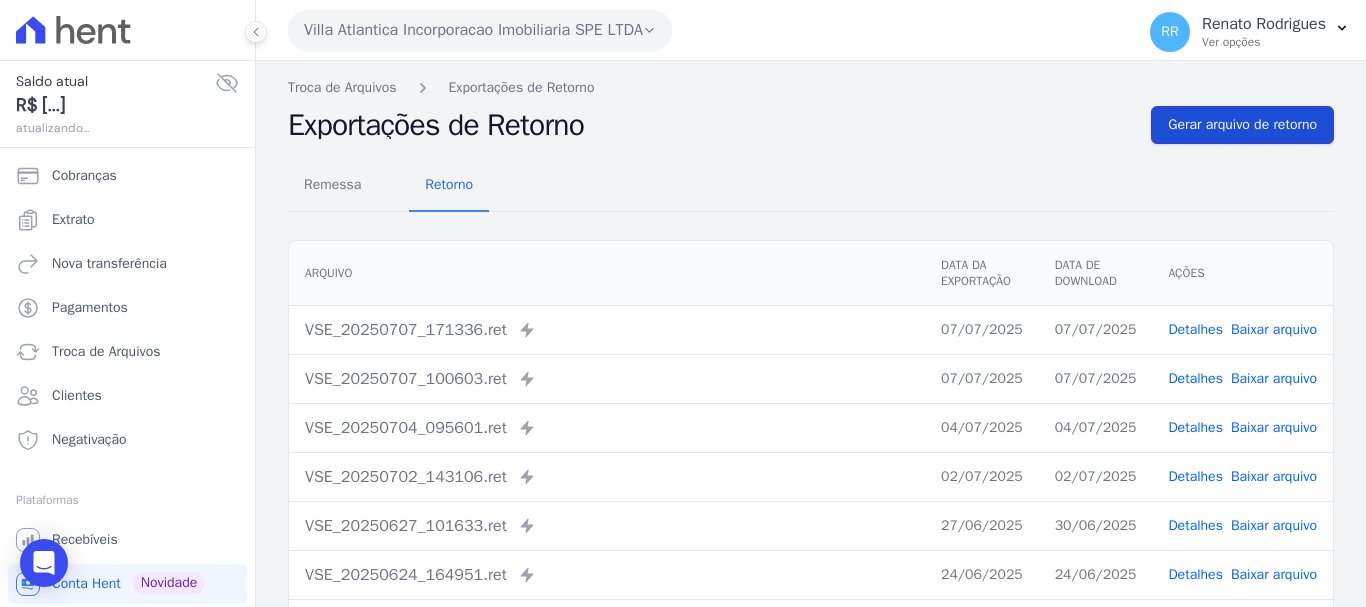 click on "Gerar arquivo de retorno" at bounding box center (1242, 125) 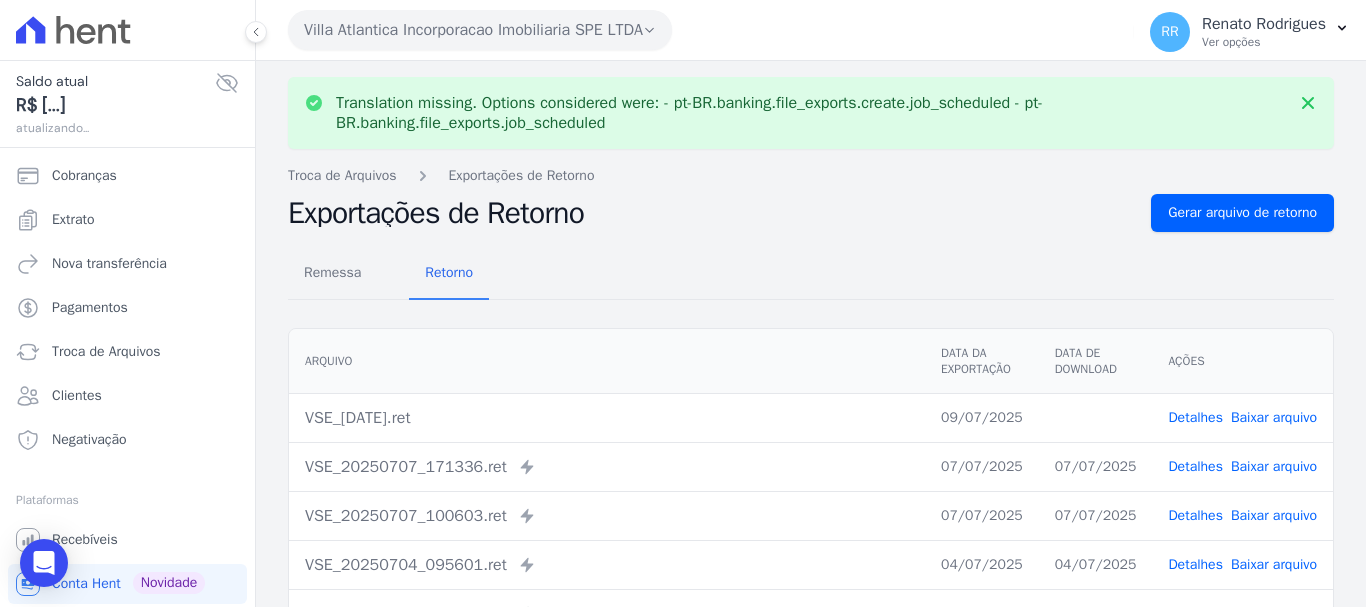 click on "Baixar arquivo" at bounding box center [1274, 417] 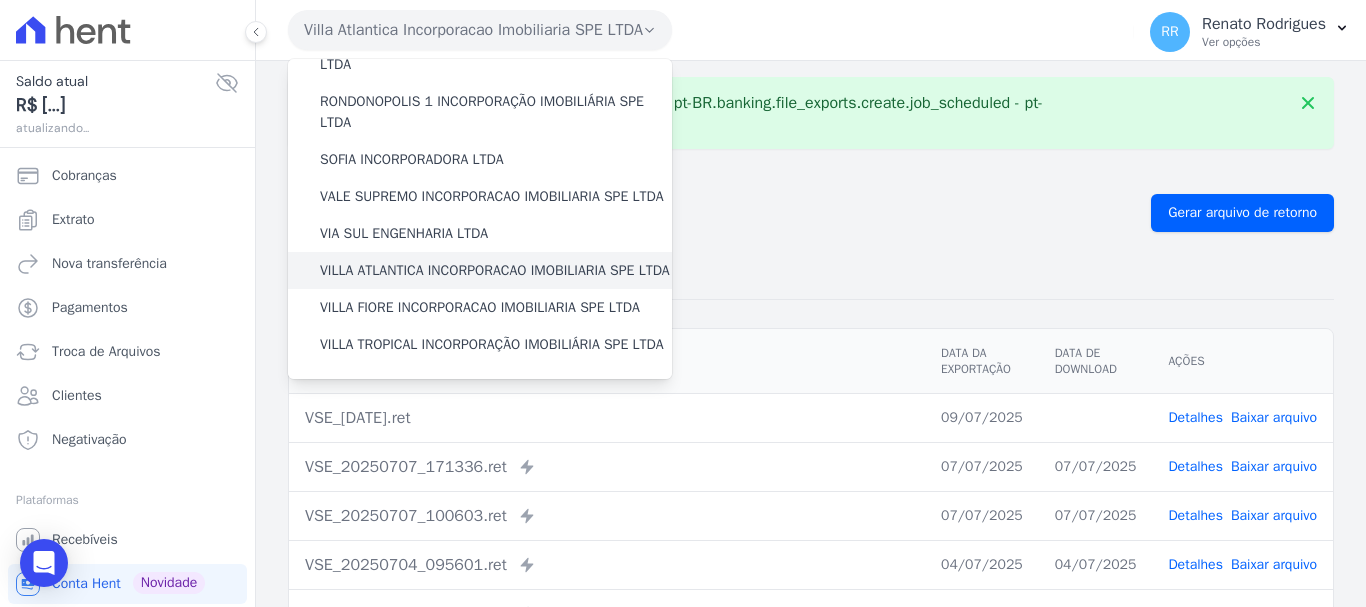 scroll, scrollTop: 873, scrollLeft: 0, axis: vertical 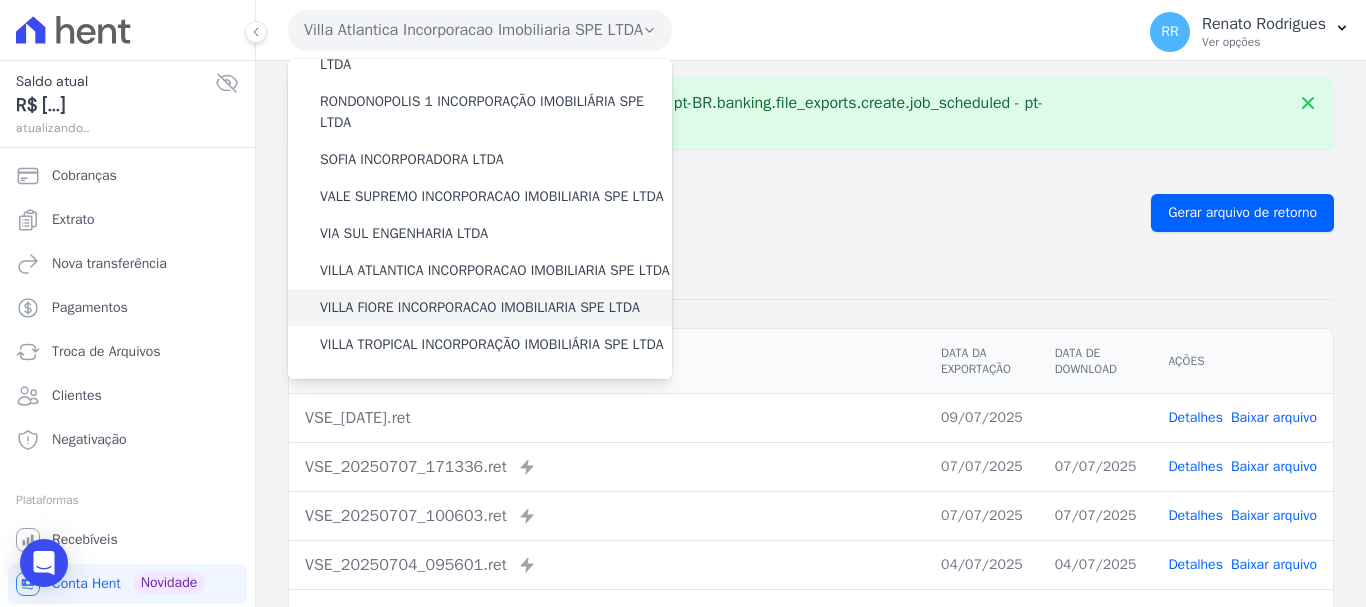 click on "VILLA FIORE INCORPORACAO IMOBILIARIA SPE LTDA" at bounding box center (480, 307) 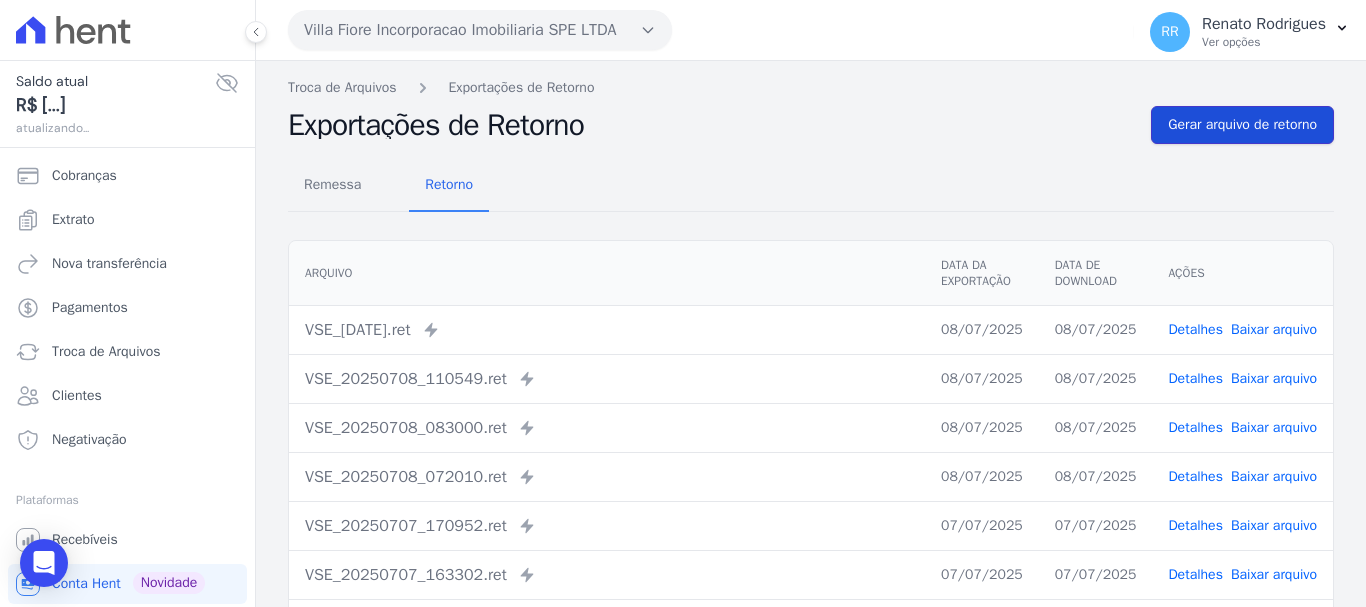 click on "Gerar arquivo de retorno" at bounding box center [1242, 125] 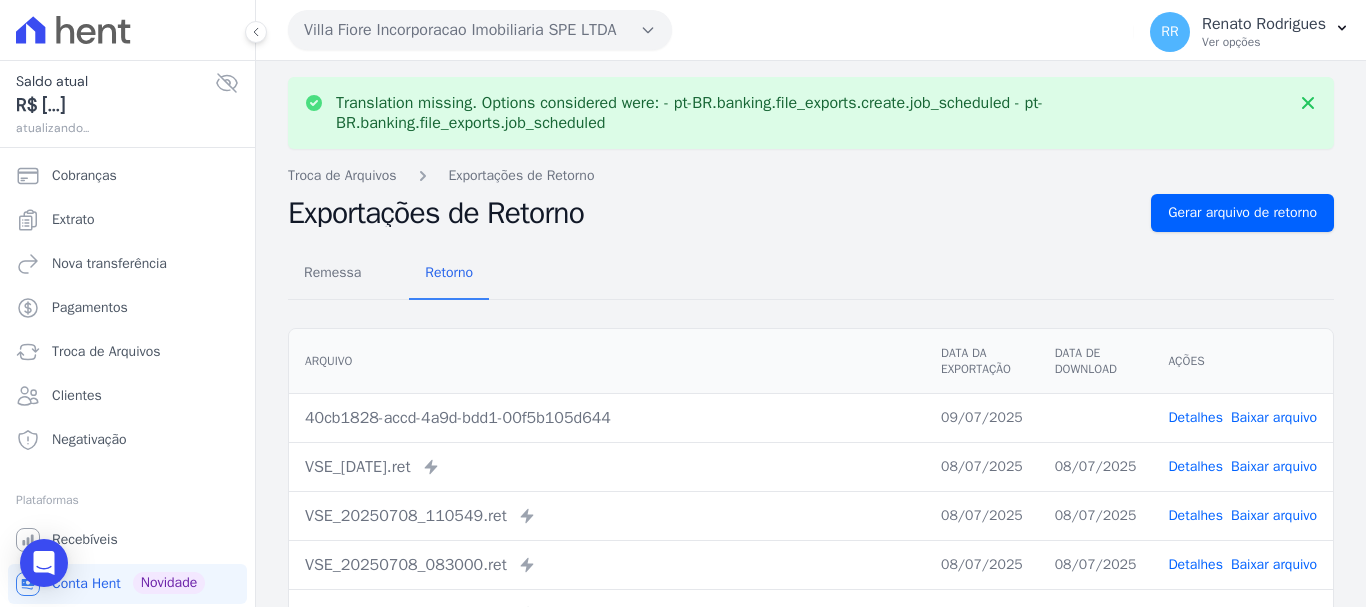 click on "Baixar arquivo" at bounding box center (1274, 417) 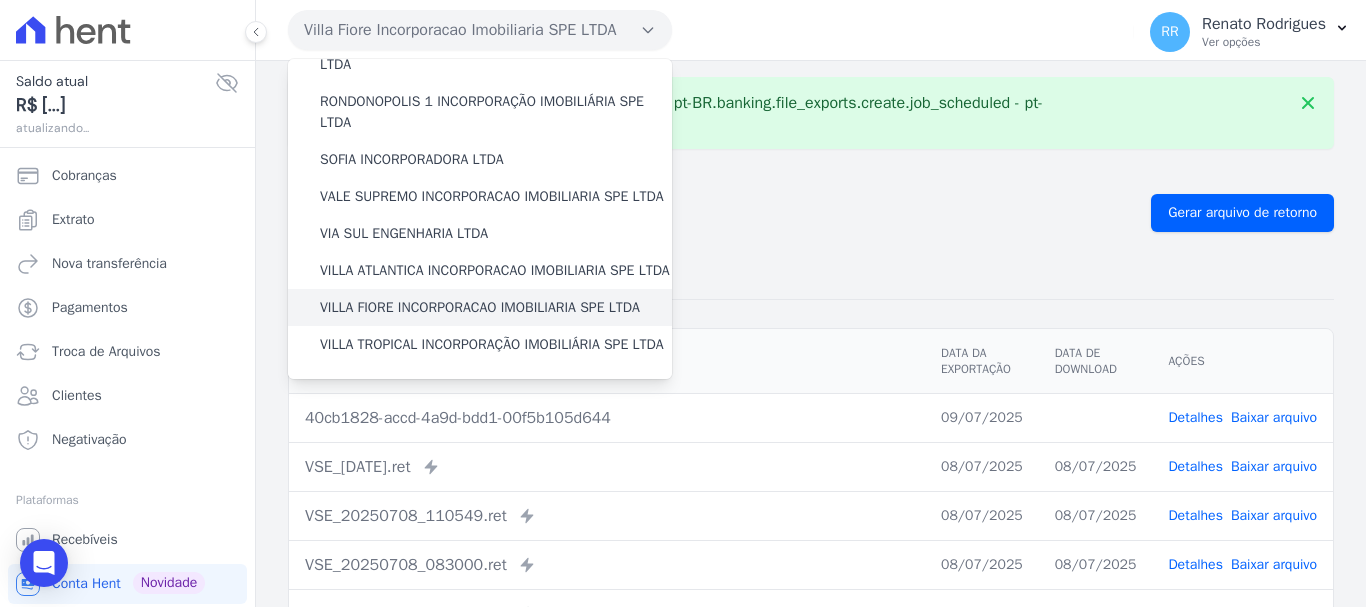scroll, scrollTop: 873, scrollLeft: 0, axis: vertical 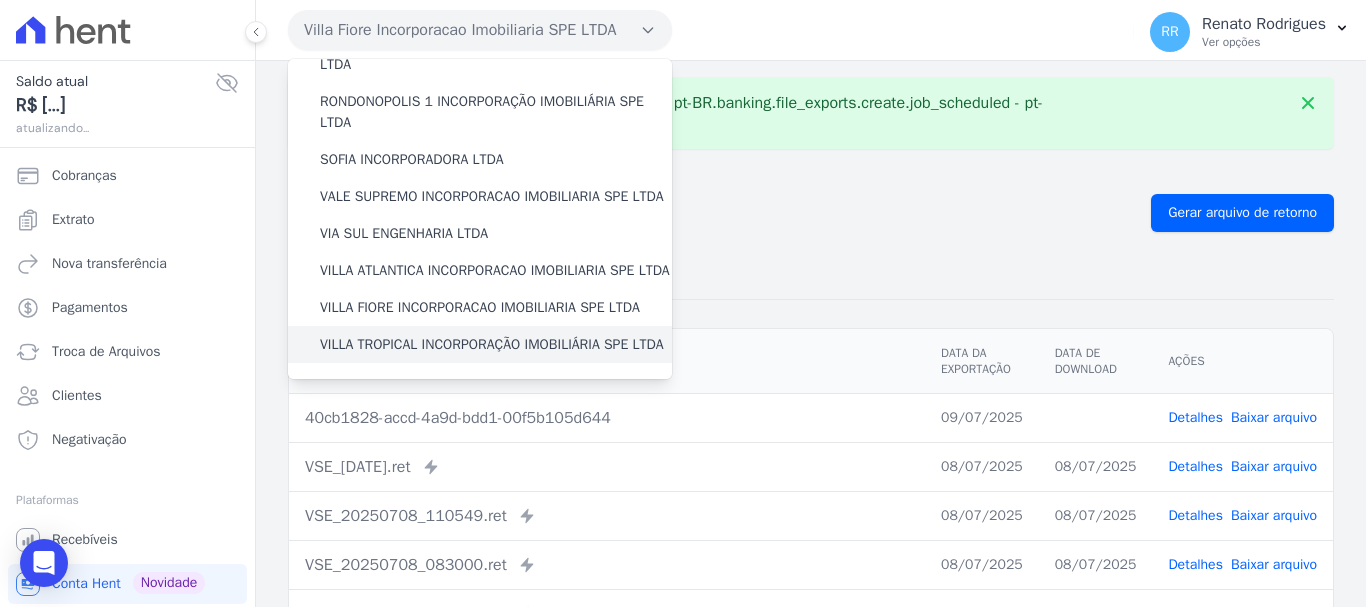 click on "VILLA TROPICAL INCORPORAÇÃO IMOBILIÁRIA SPE LTDA" at bounding box center [492, 344] 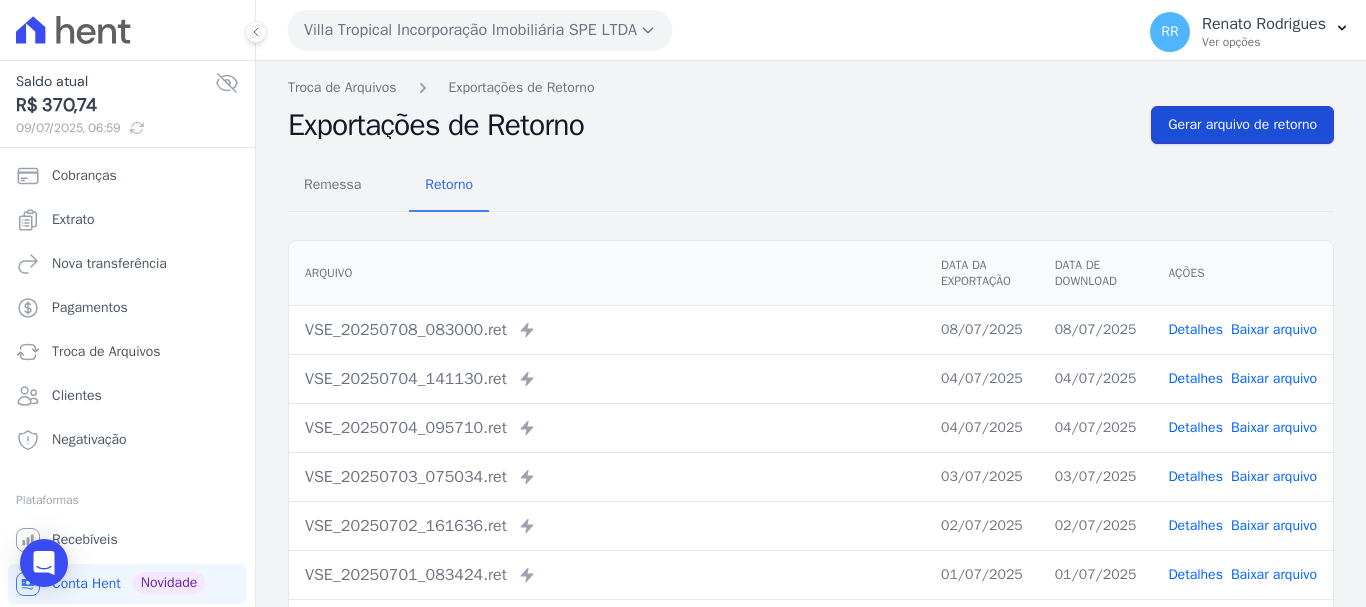 click on "Gerar arquivo de retorno" at bounding box center [1242, 125] 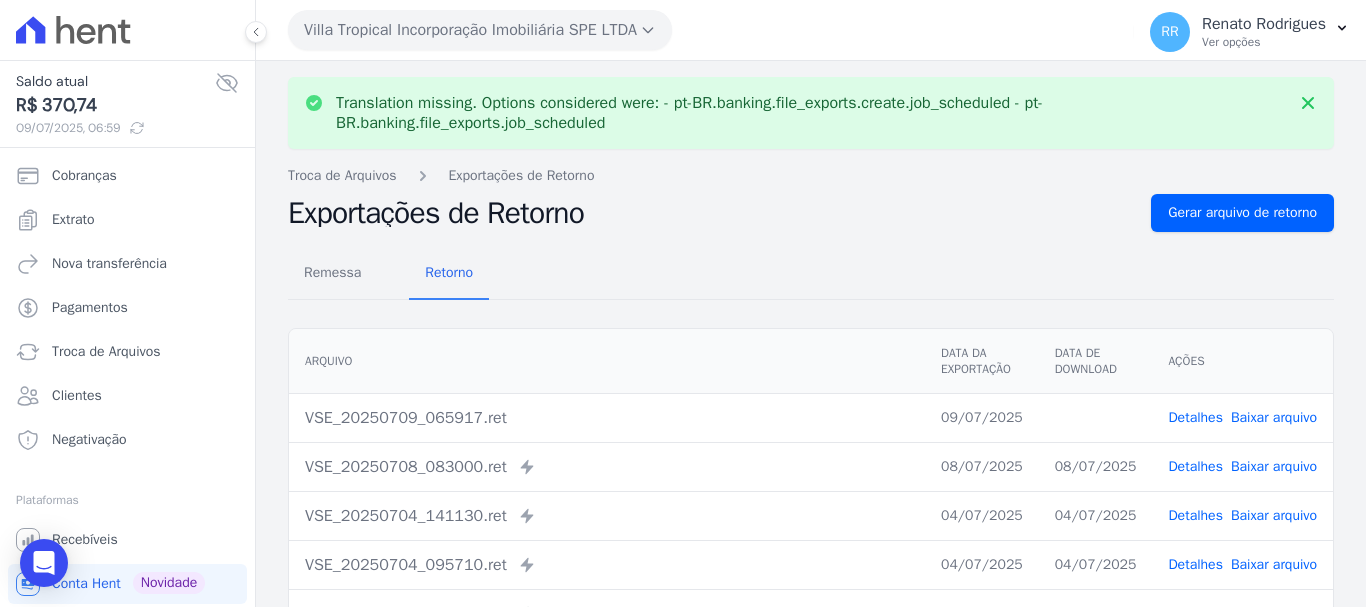 click on "Baixar arquivo" at bounding box center [1274, 417] 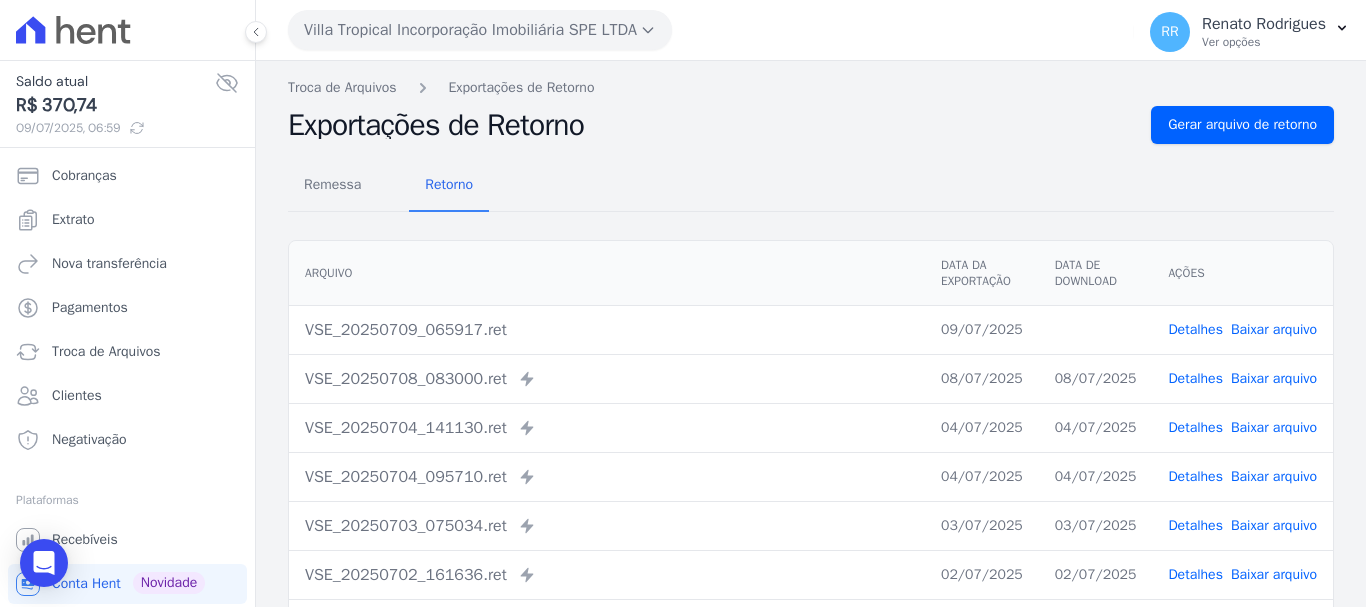 click on "Villa Tropical Incorporação Imobiliária SPE LTDA" at bounding box center (480, 30) 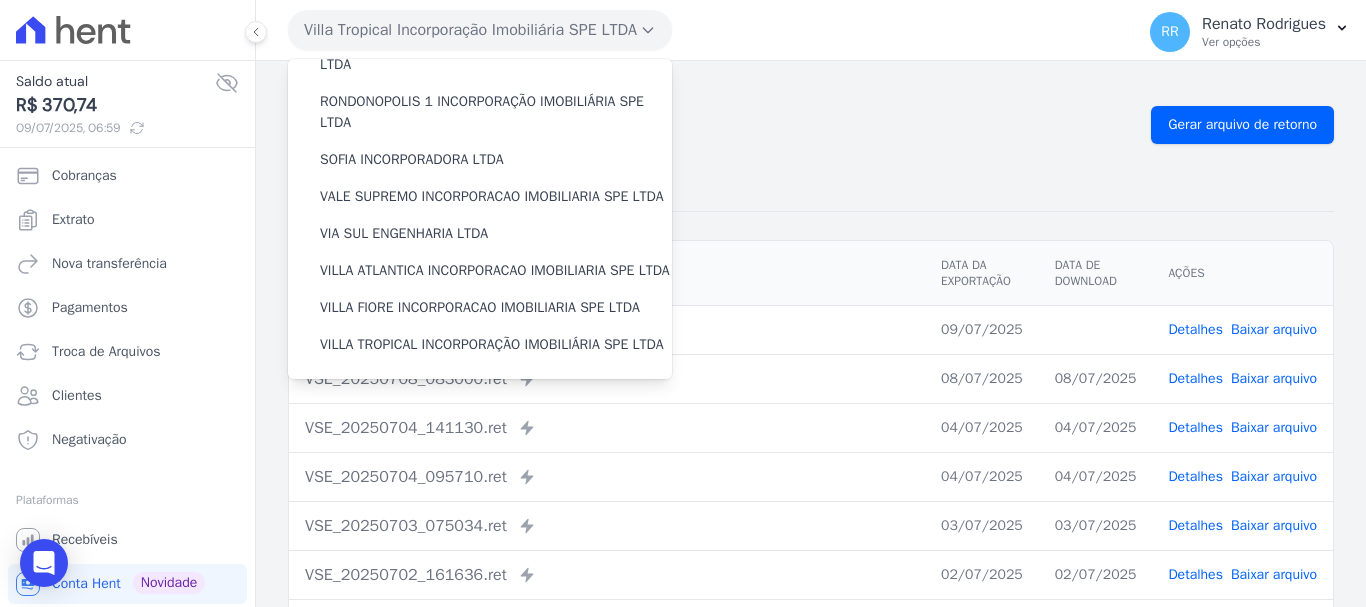 scroll, scrollTop: 873, scrollLeft: 0, axis: vertical 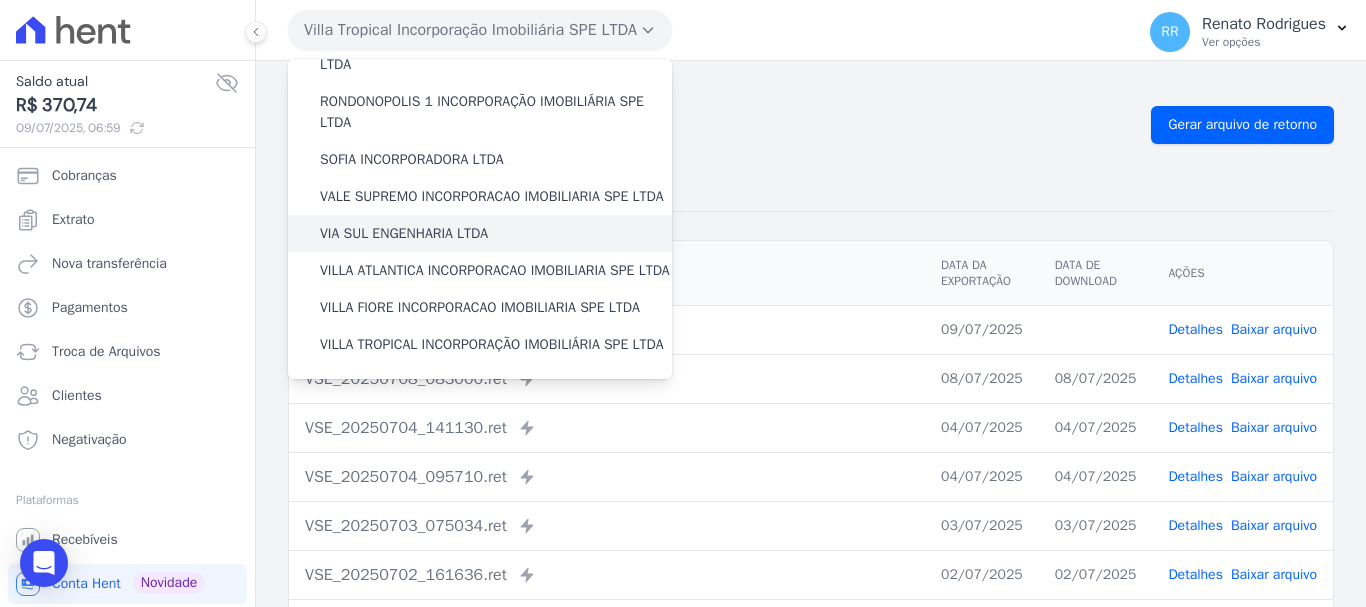 click on "VIA SUL ENGENHARIA LTDA" at bounding box center (404, 233) 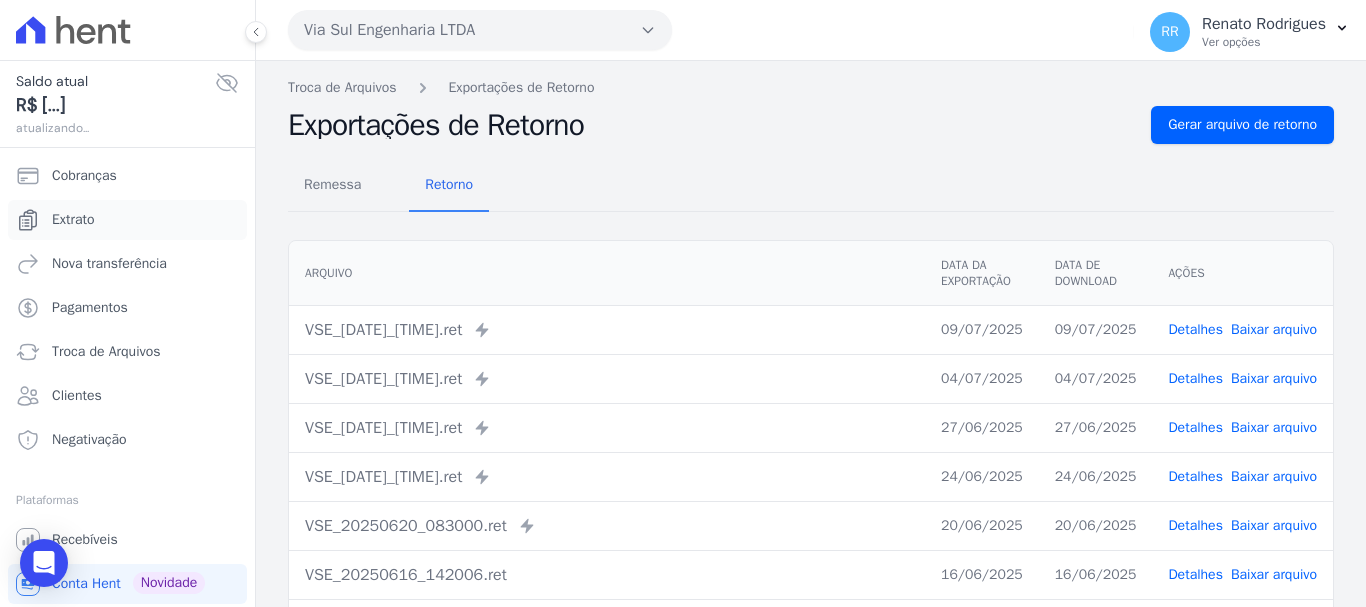 click on "Extrato" at bounding box center [73, 220] 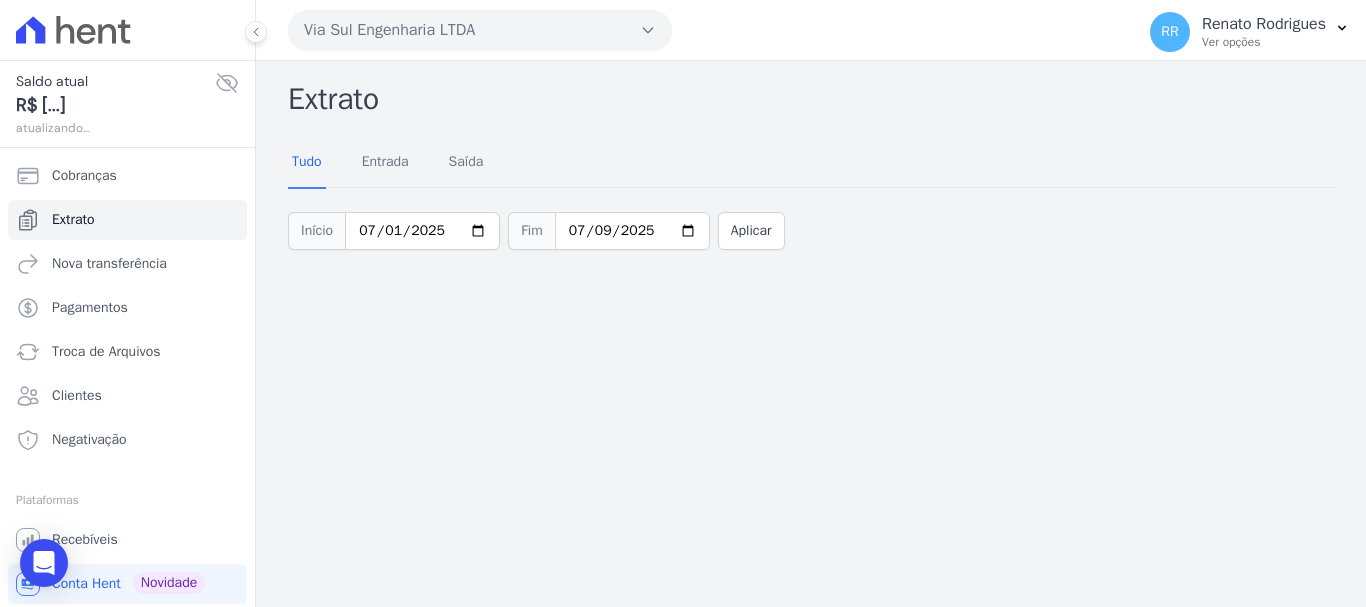 click on "Via Sul Engenharia LTDA" at bounding box center (480, 30) 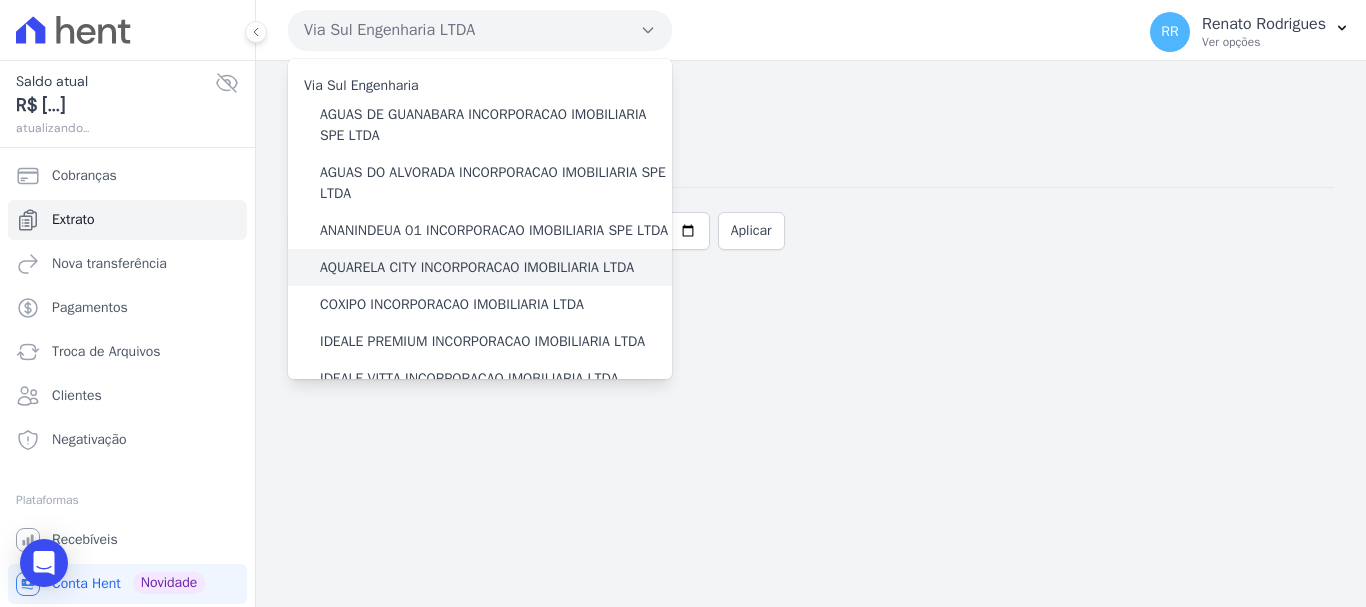 click on "AQUARELA CITY INCORPORACAO IMOBILIARIA LTDA" at bounding box center (477, 267) 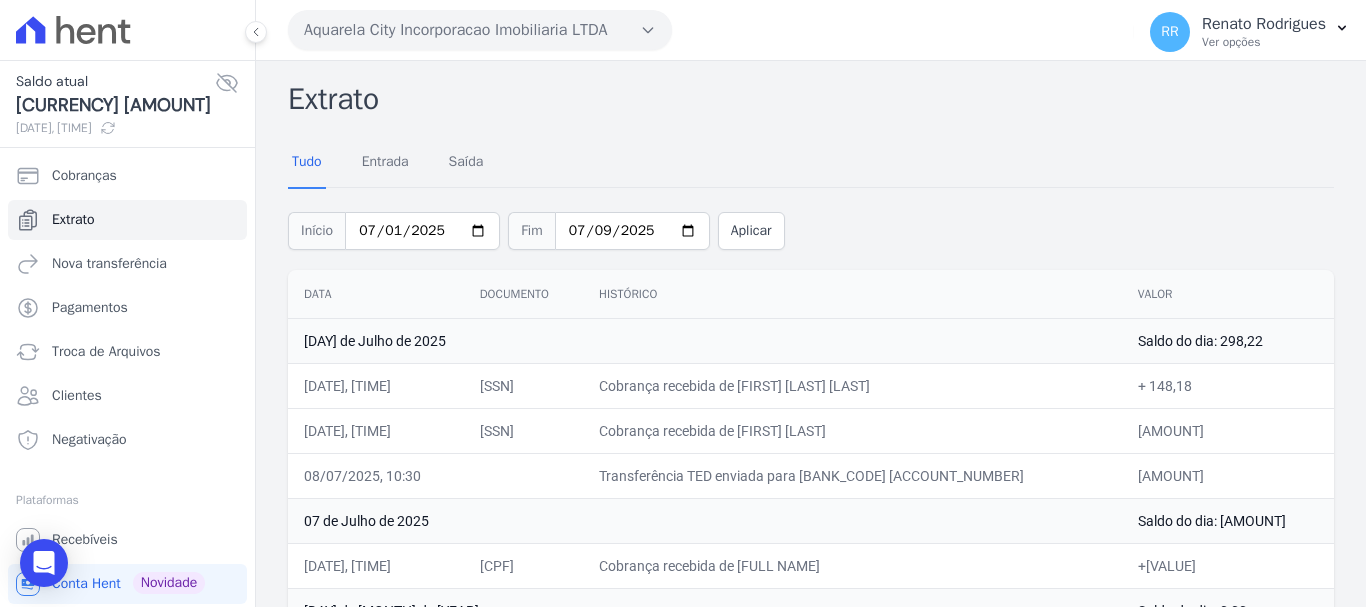 click on "Aquarela City Incorporacao Imobiliaria LTDA" at bounding box center (480, 30) 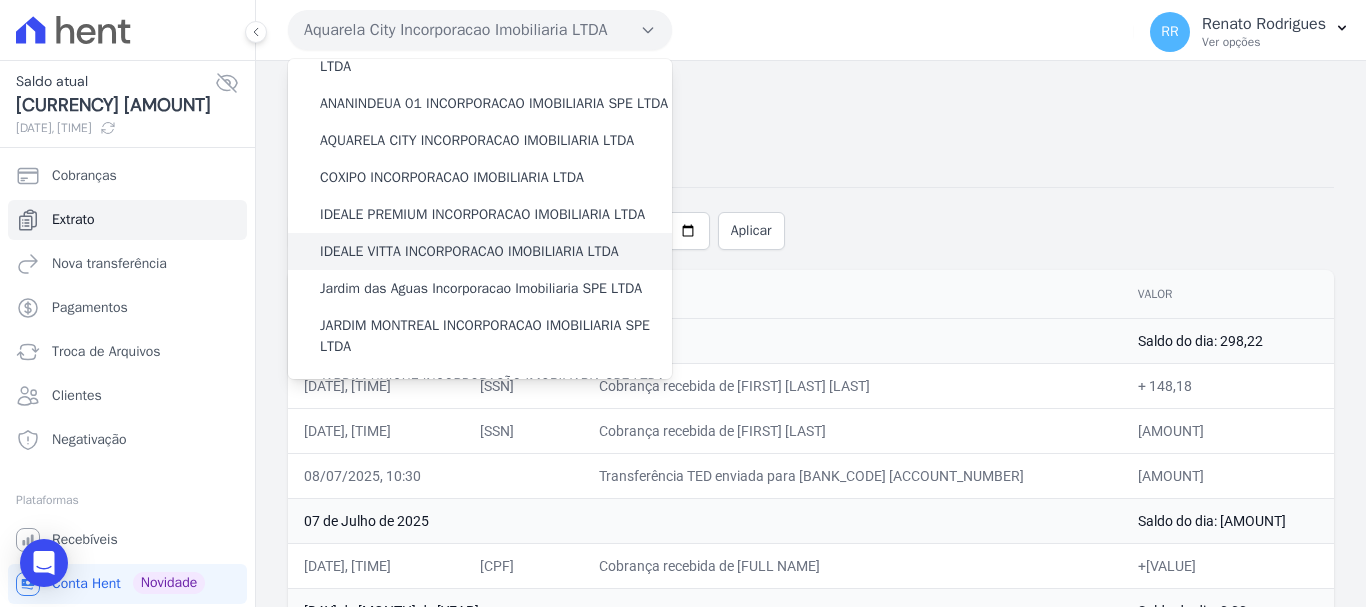 scroll, scrollTop: 200, scrollLeft: 0, axis: vertical 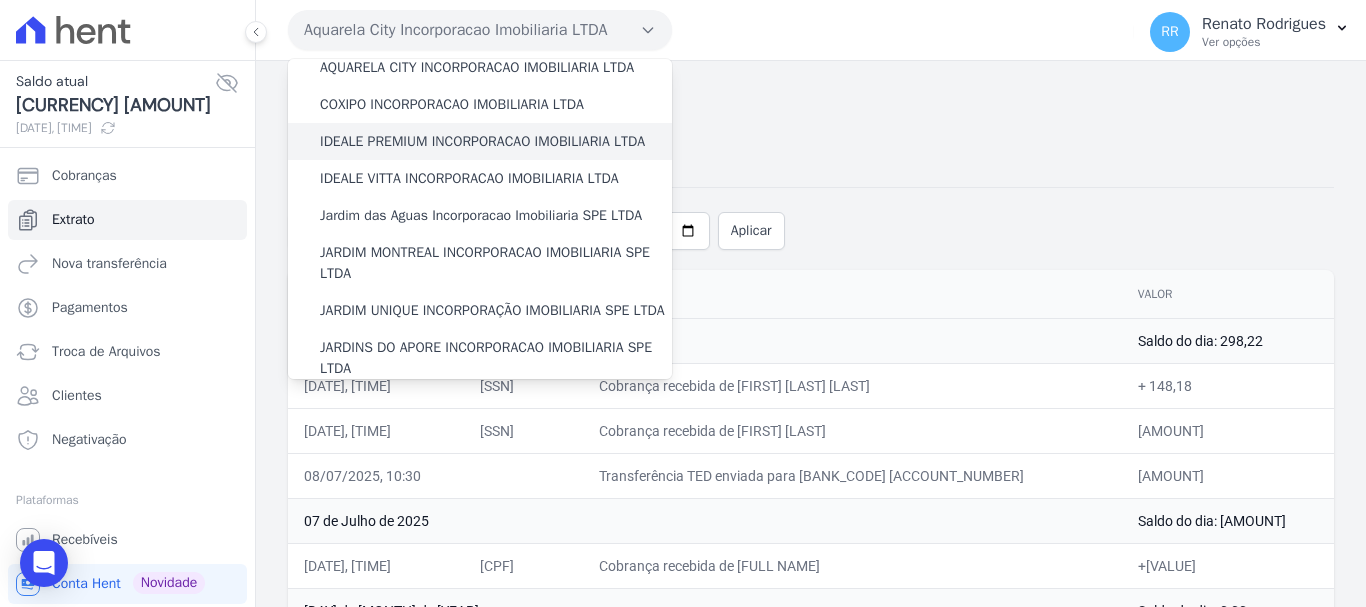 click on "IDEALE PREMIUM INCORPORACAO IMOBILIARIA LTDA" at bounding box center [482, 141] 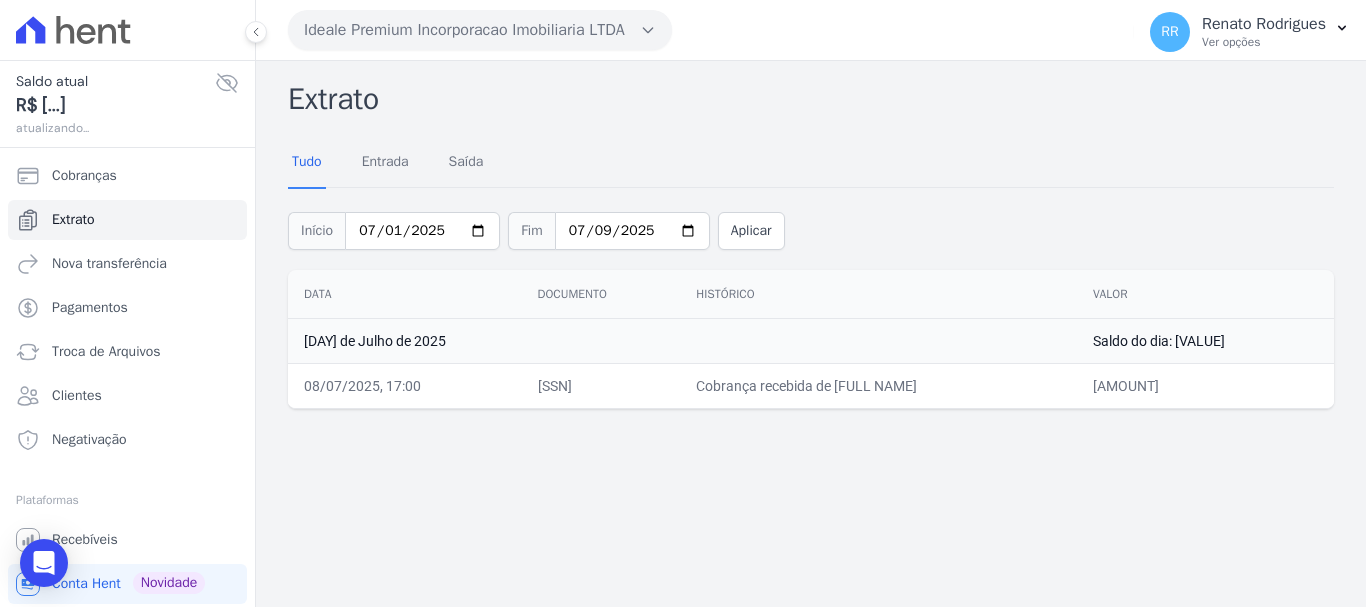 click on "Ideale Premium Incorporacao Imobiliaria LTDA" at bounding box center (480, 30) 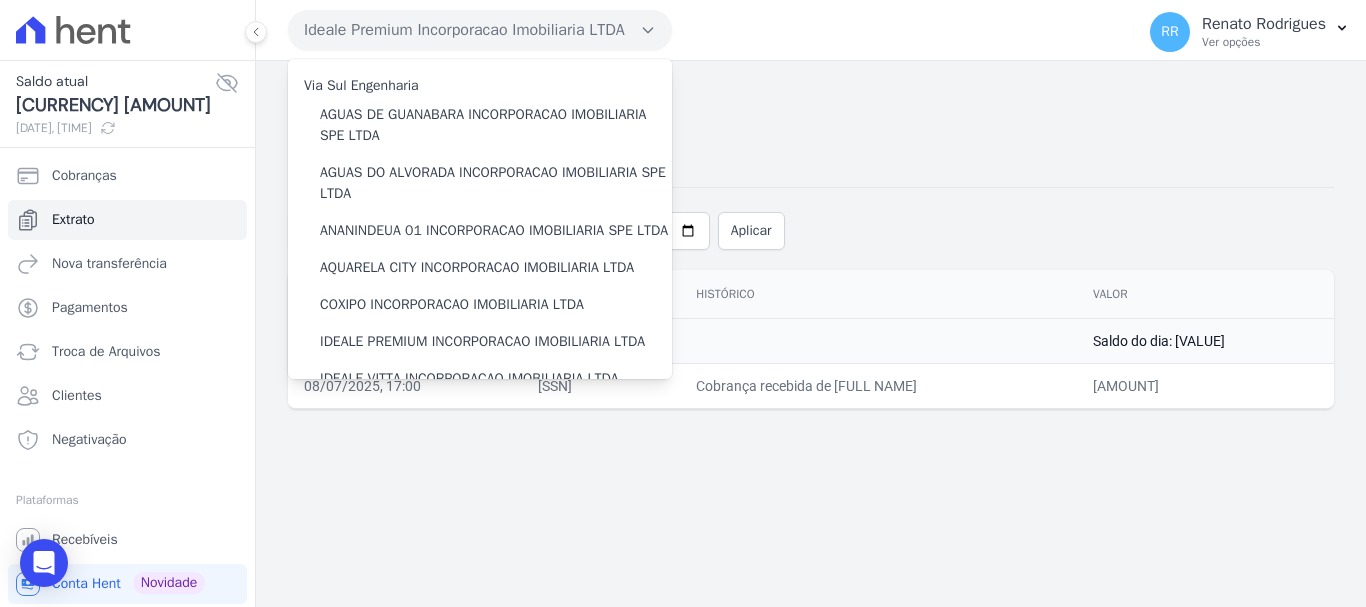 click on "Início
[DATE]
Fim
[DATE]
Aplicar" at bounding box center (811, 228) 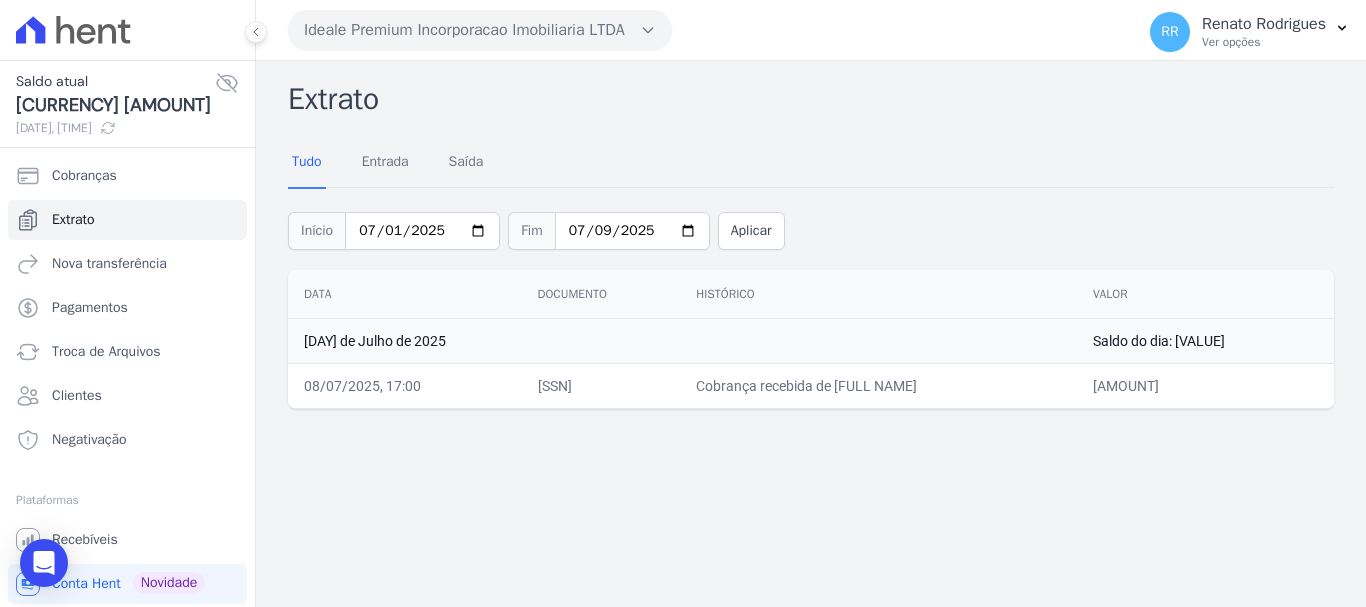 click on "Ideale Premium Incorporacao Imobiliaria LTDA" at bounding box center [480, 30] 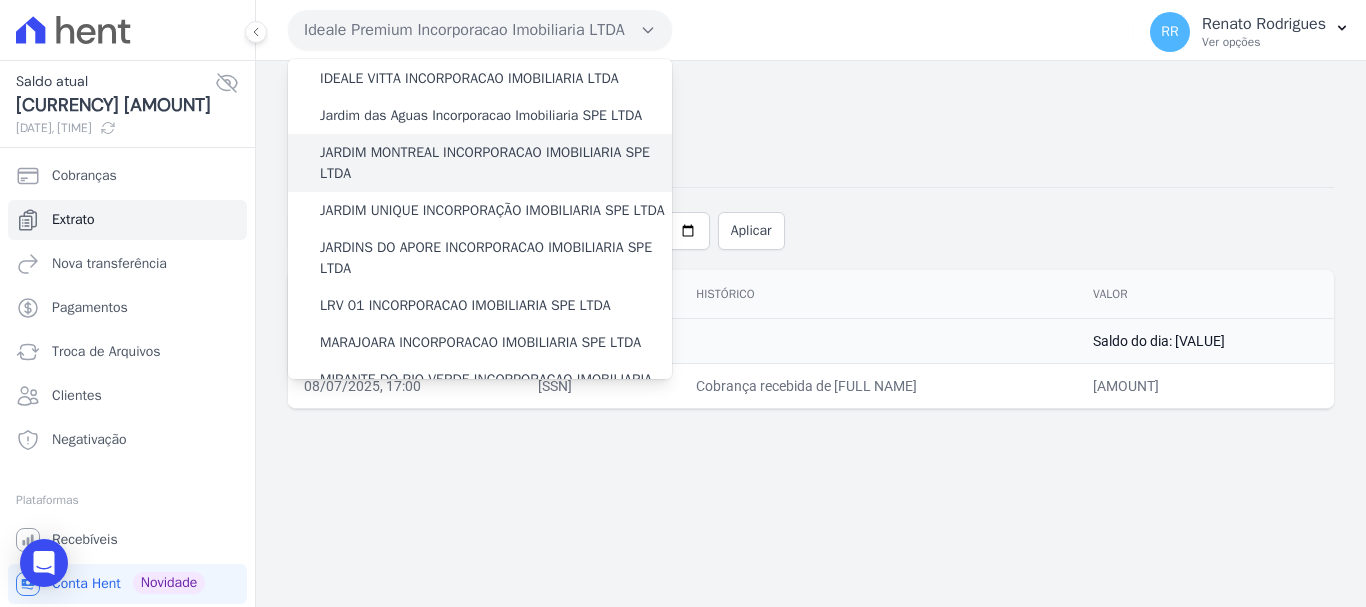 scroll, scrollTop: 600, scrollLeft: 0, axis: vertical 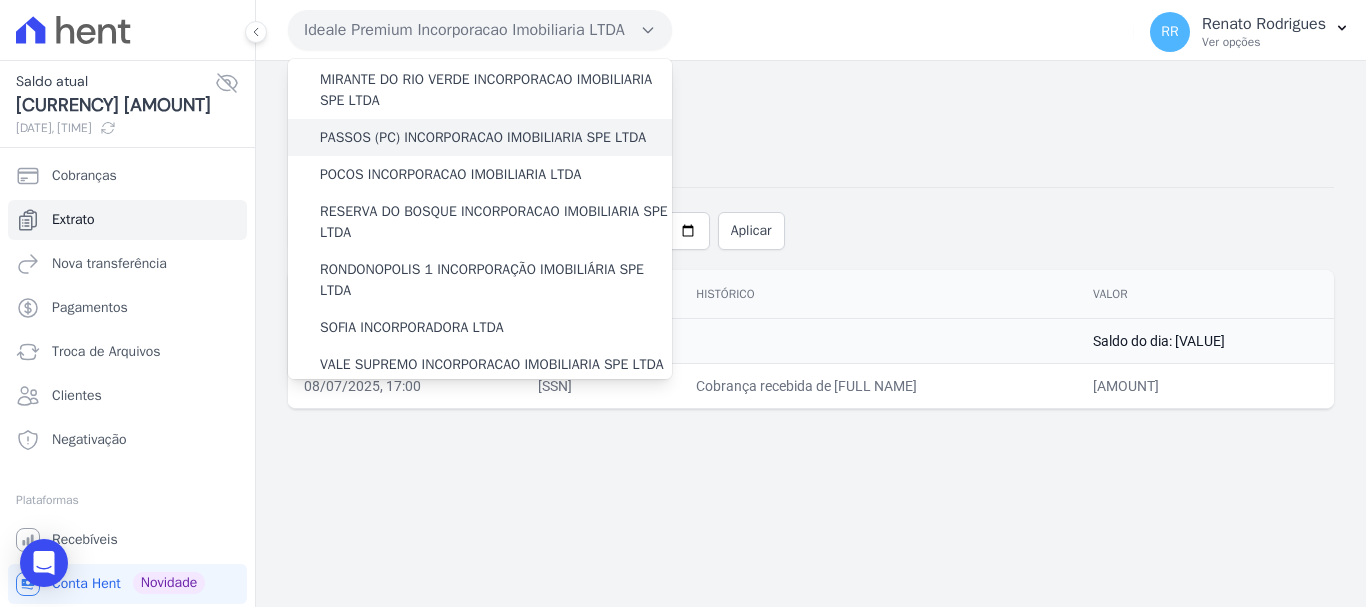 click on "PASSOS (PC) INCORPORACAO IMOBILIARIA SPE LTDA" at bounding box center (483, 137) 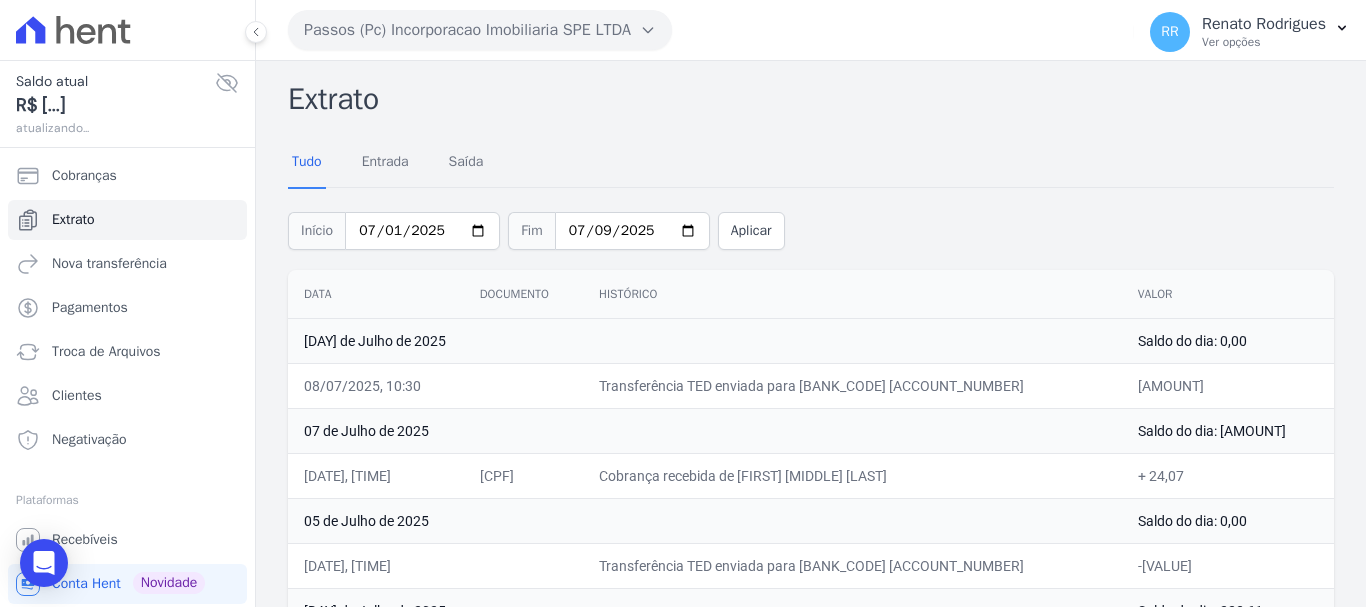 click on "Passos (Pc) Incorporacao Imobiliaria SPE LTDA" at bounding box center [480, 30] 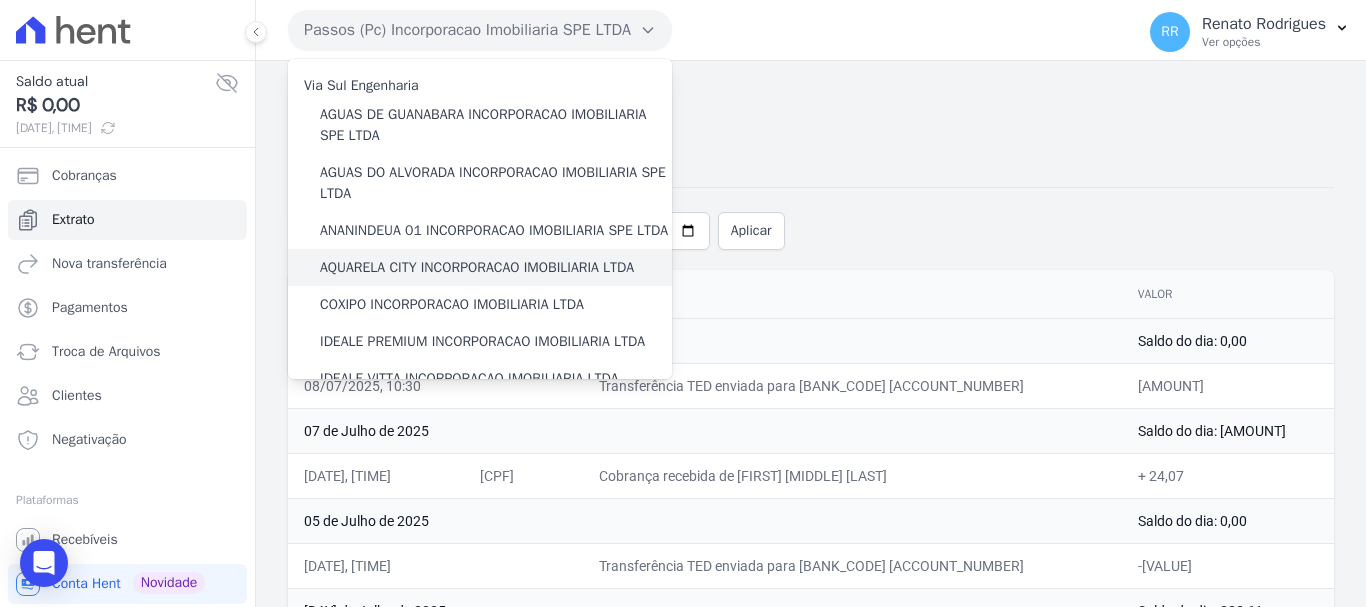 click on "AQUARELA CITY INCORPORACAO IMOBILIARIA LTDA" at bounding box center (480, 267) 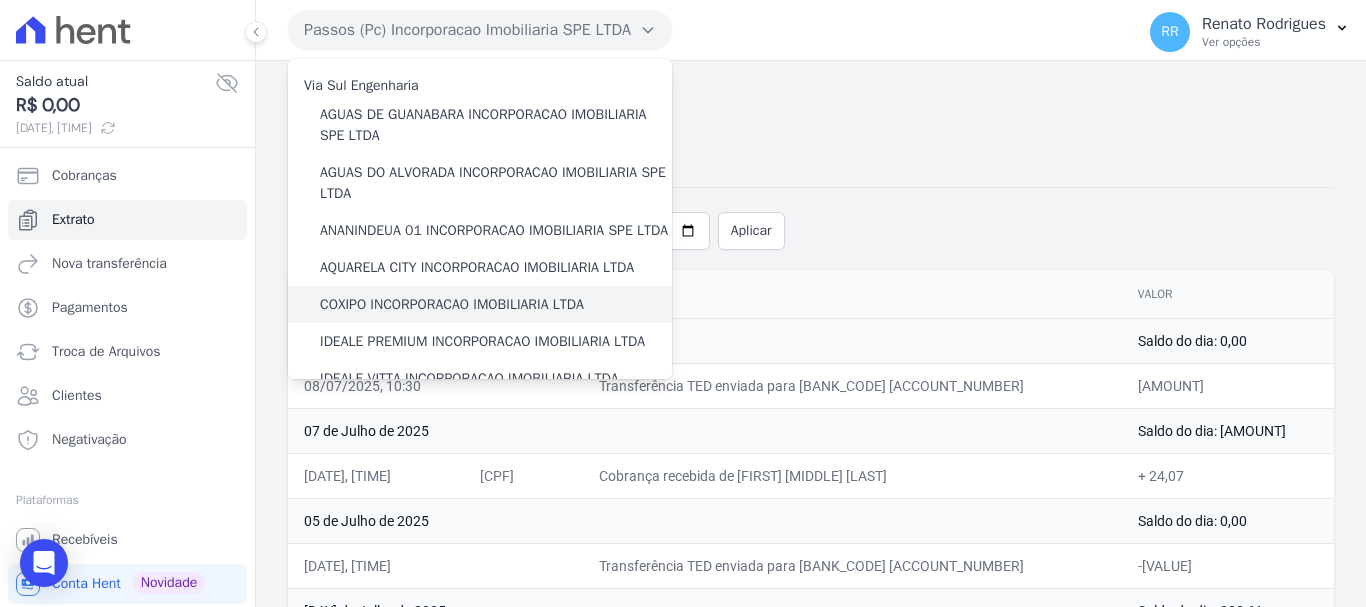 click on "COXIPO INCORPORACAO IMOBILIARIA LTDA" at bounding box center [452, 304] 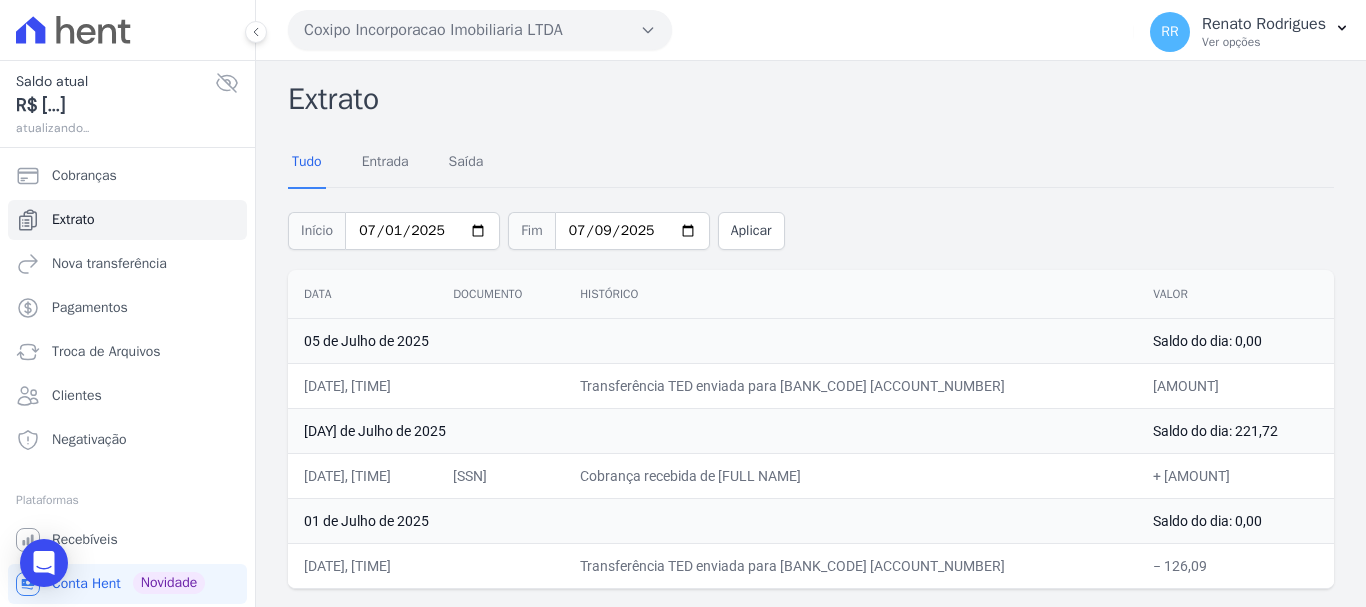 click on "Coxipo Incorporacao Imobiliaria LTDA" at bounding box center (480, 30) 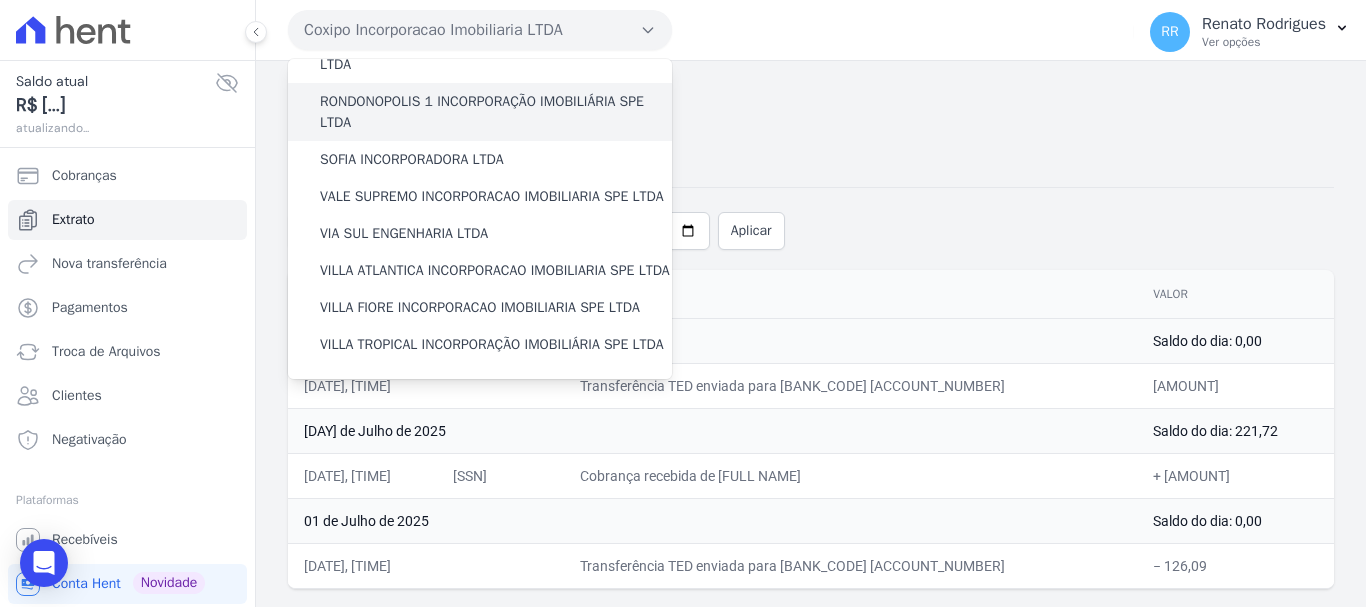 scroll, scrollTop: 800, scrollLeft: 0, axis: vertical 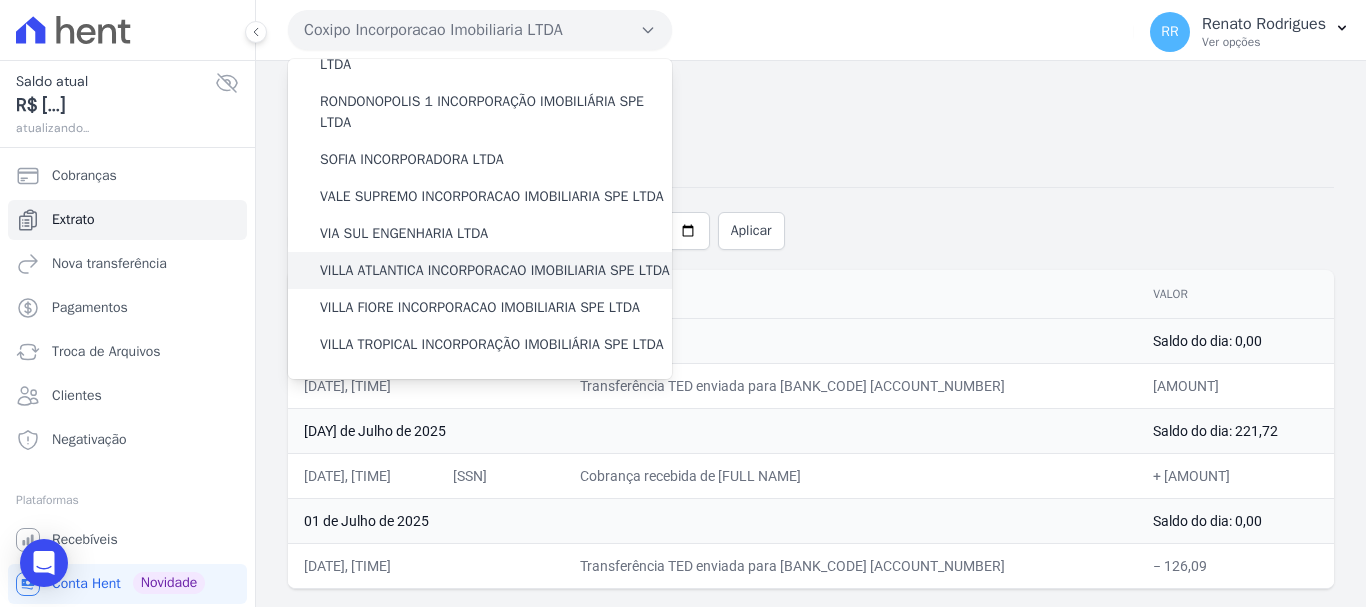 click on "VILLA ATLANTICA INCORPORACAO IMOBILIARIA SPE LTDA" at bounding box center [495, 270] 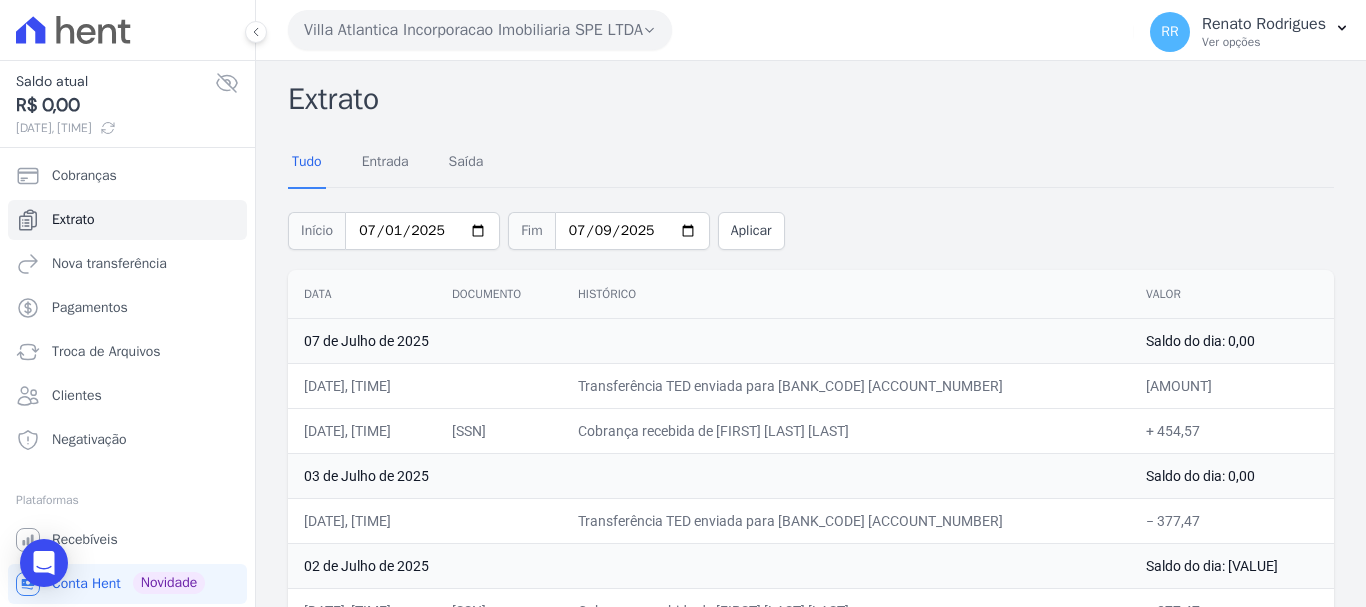 click on "Villa Atlantica Incorporacao Imobiliaria SPE LTDA" at bounding box center [480, 30] 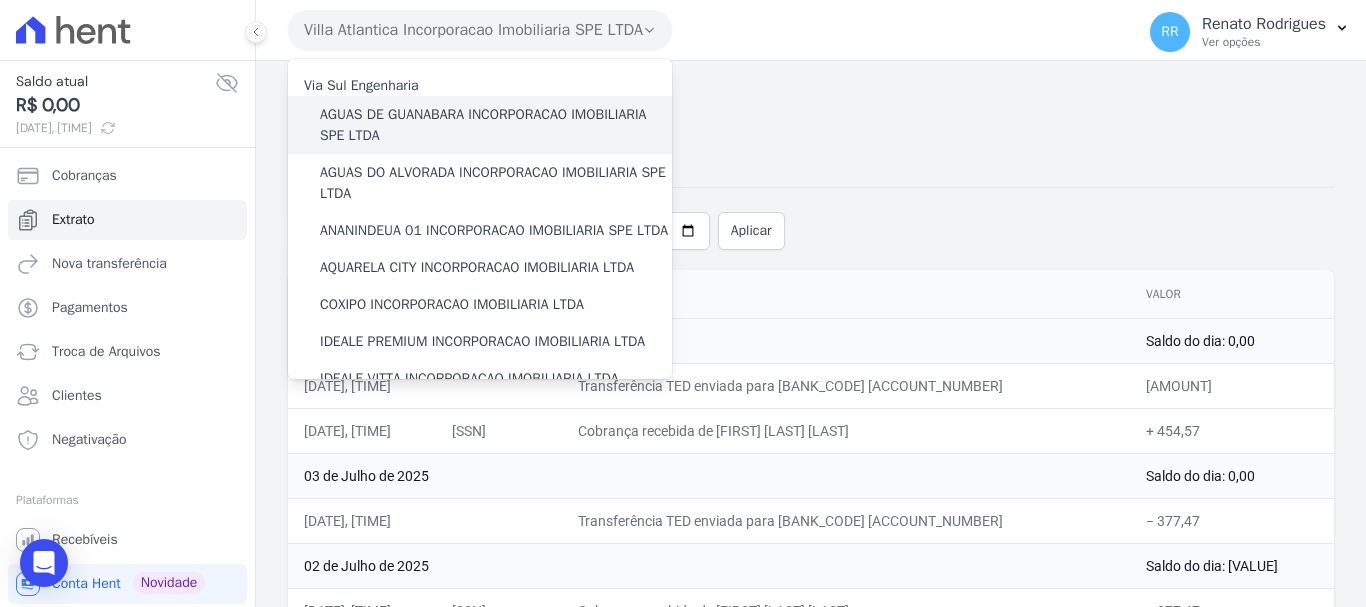 click on "AGUAS DE GUANABARA INCORPORACAO IMOBILIARIA SPE LTDA" at bounding box center (496, 125) 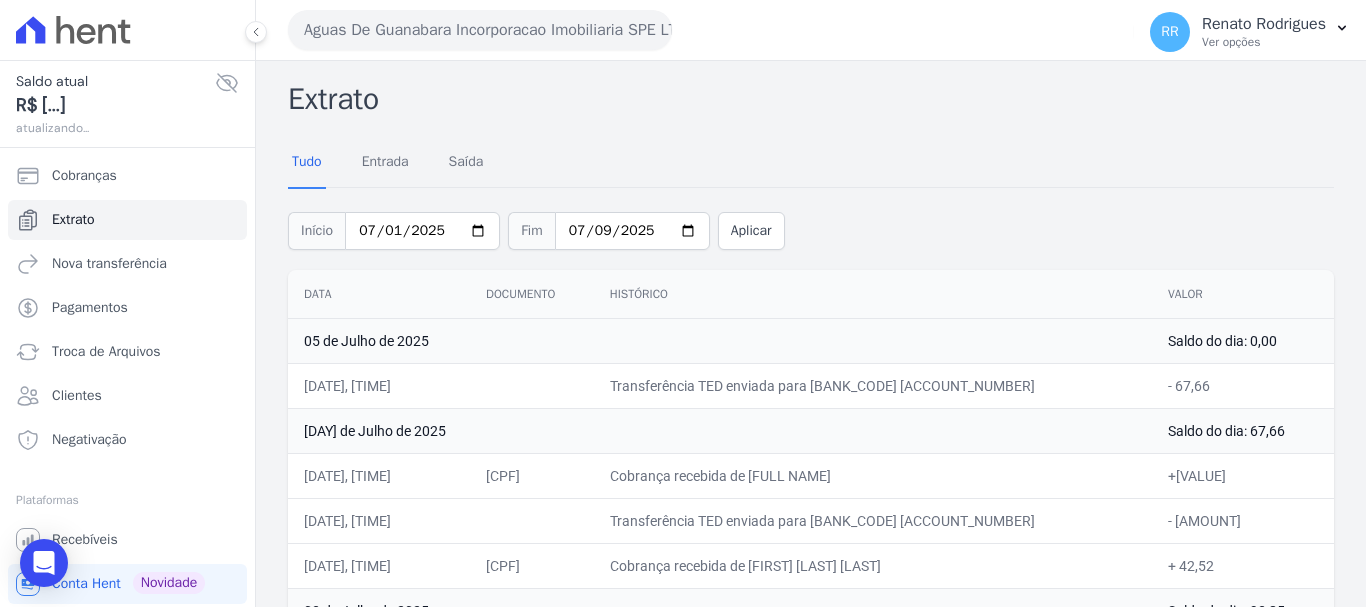 click on "Aguas De Guanabara Incorporacao Imobiliaria SPE LTDA
Via Sul Engenharia
AGUAS DE GUANABARA INCORPORACAO IMOBILIARIA SPE LTDA
AGUAS DO ALVORADA INCORPORACAO IMOBILIARIA SPE LTDA
ANANINDEUA 01 INCORPORACAO IMOBILIARIA SPE LTDA
AQUARELA CITY INCORPORACAO IMOBILIARIA LTDA" at bounding box center [707, 30] 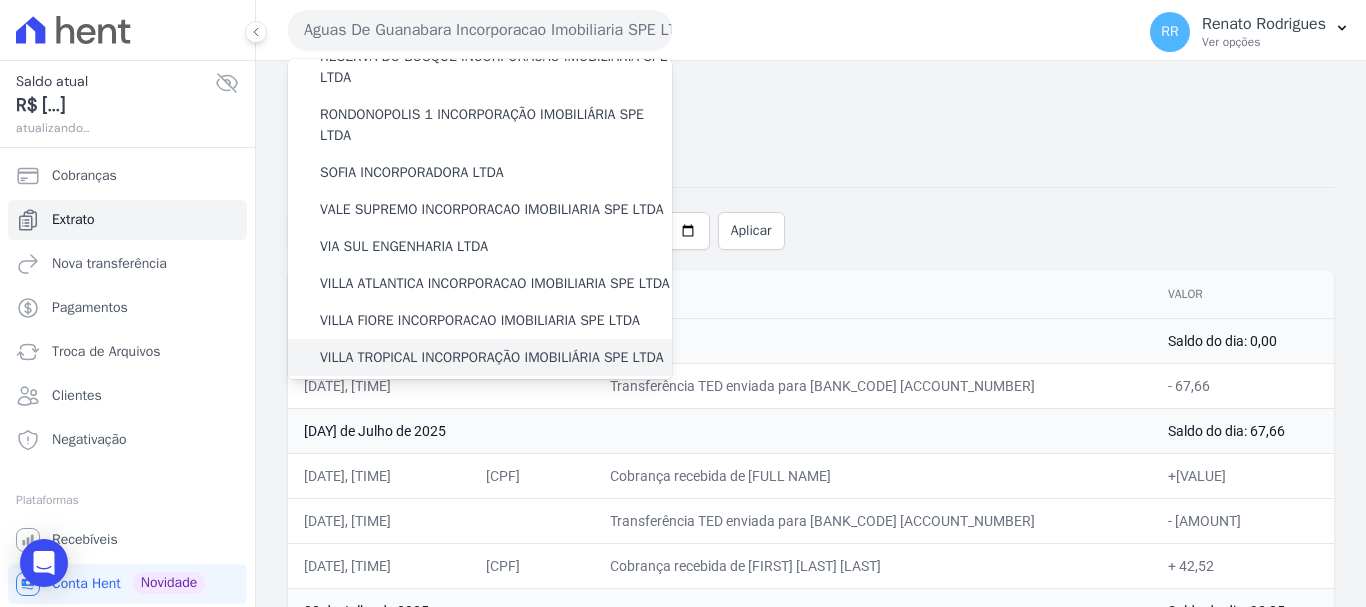 scroll, scrollTop: 873, scrollLeft: 0, axis: vertical 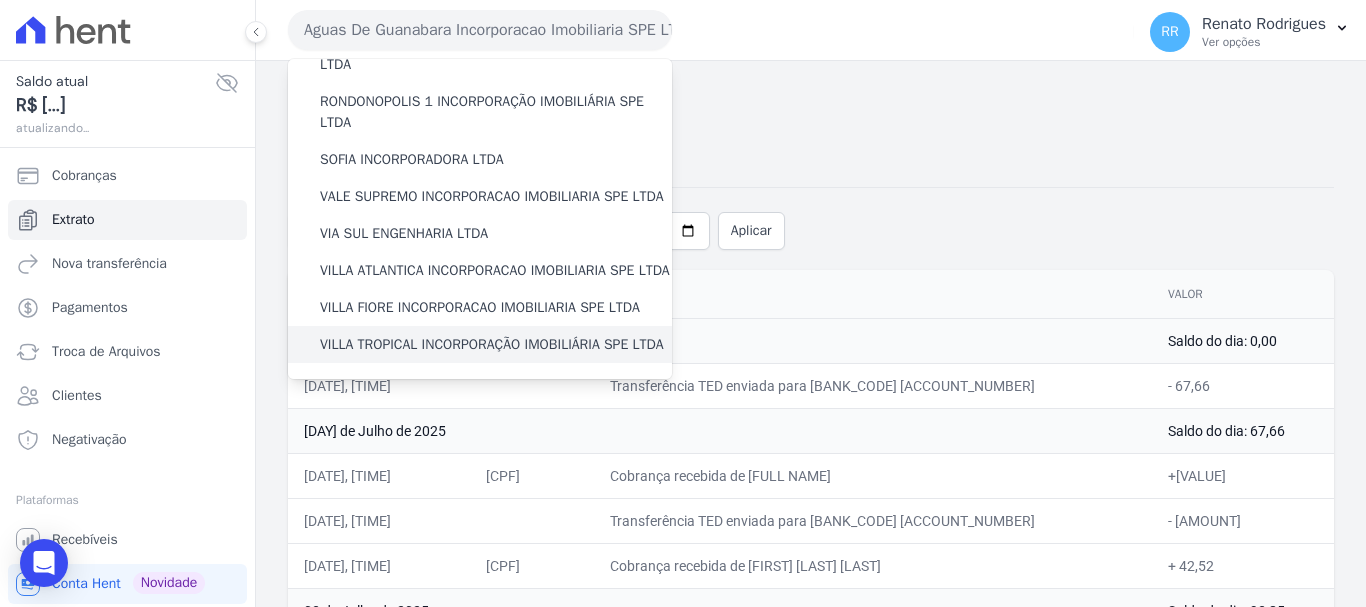 click on "VILLA TROPICAL INCORPORAÇÃO IMOBILIÁRIA SPE LTDA" at bounding box center [492, 344] 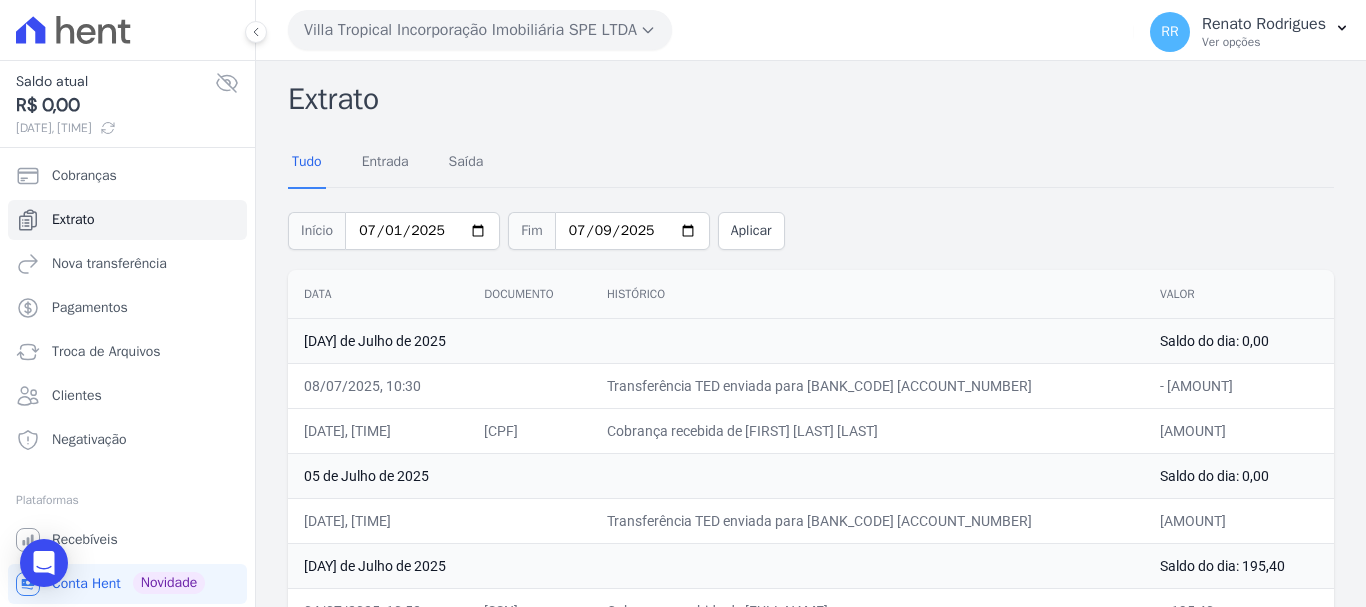 click on "Villa Tropical Incorporação Imobiliária SPE LTDA" at bounding box center (480, 30) 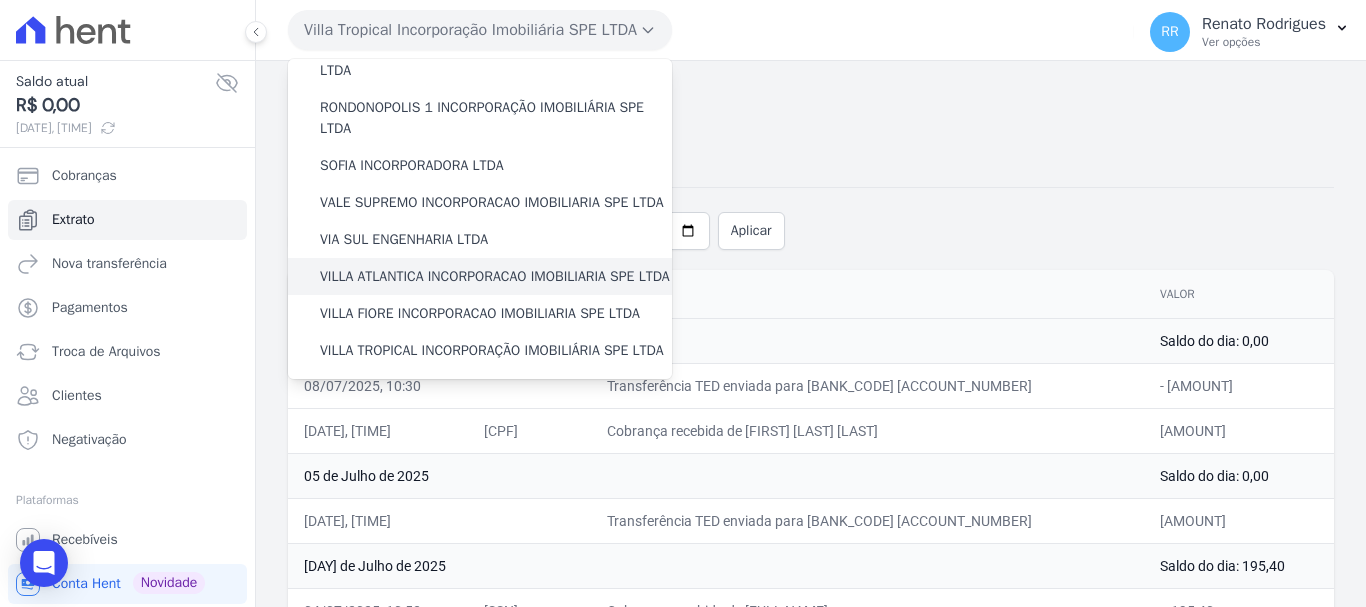 scroll, scrollTop: 873, scrollLeft: 0, axis: vertical 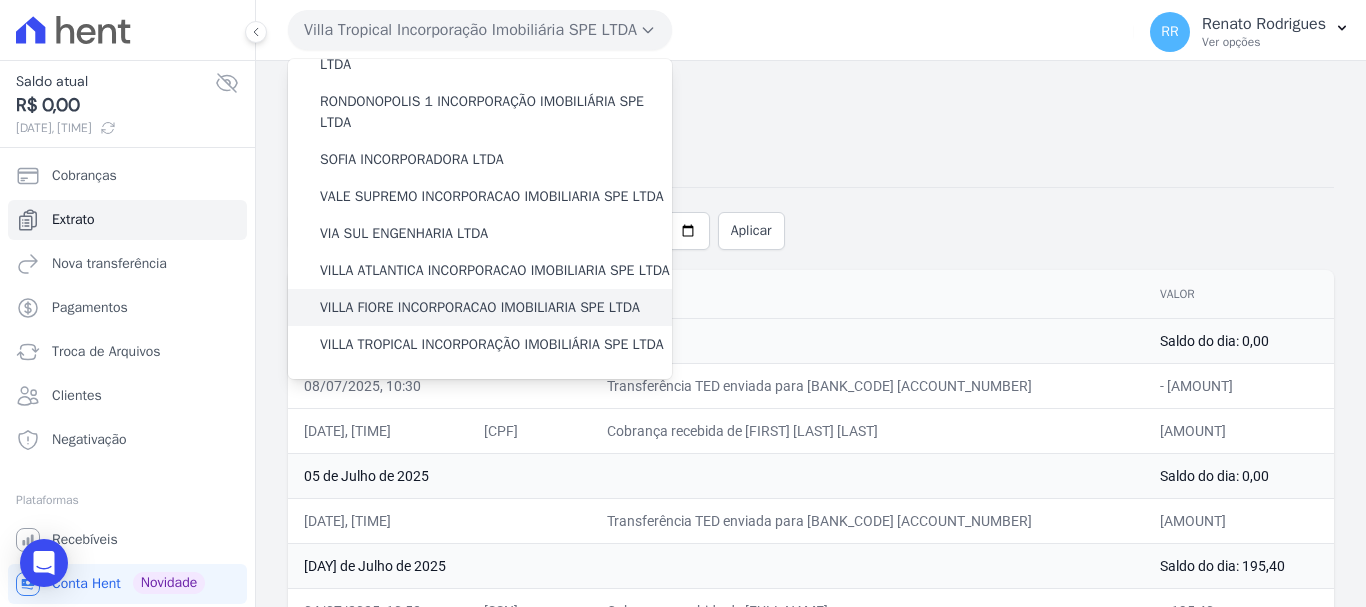 click on "VILLA FIORE INCORPORACAO IMOBILIARIA SPE LTDA" at bounding box center (480, 307) 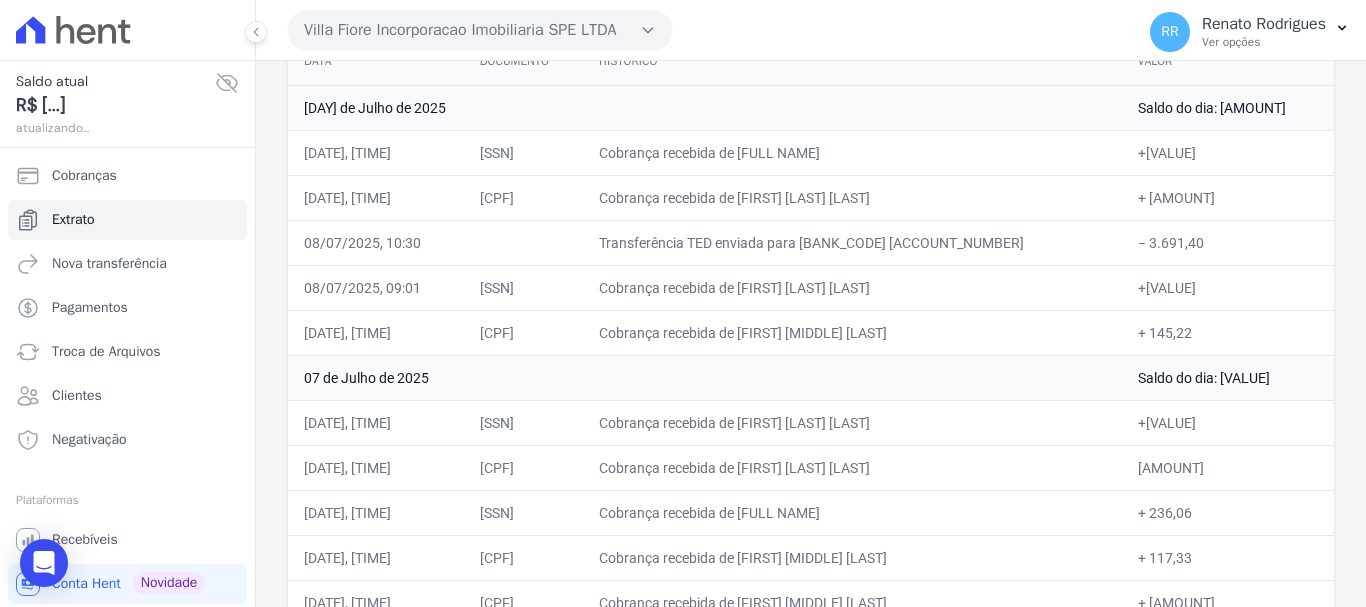 scroll, scrollTop: 200, scrollLeft: 0, axis: vertical 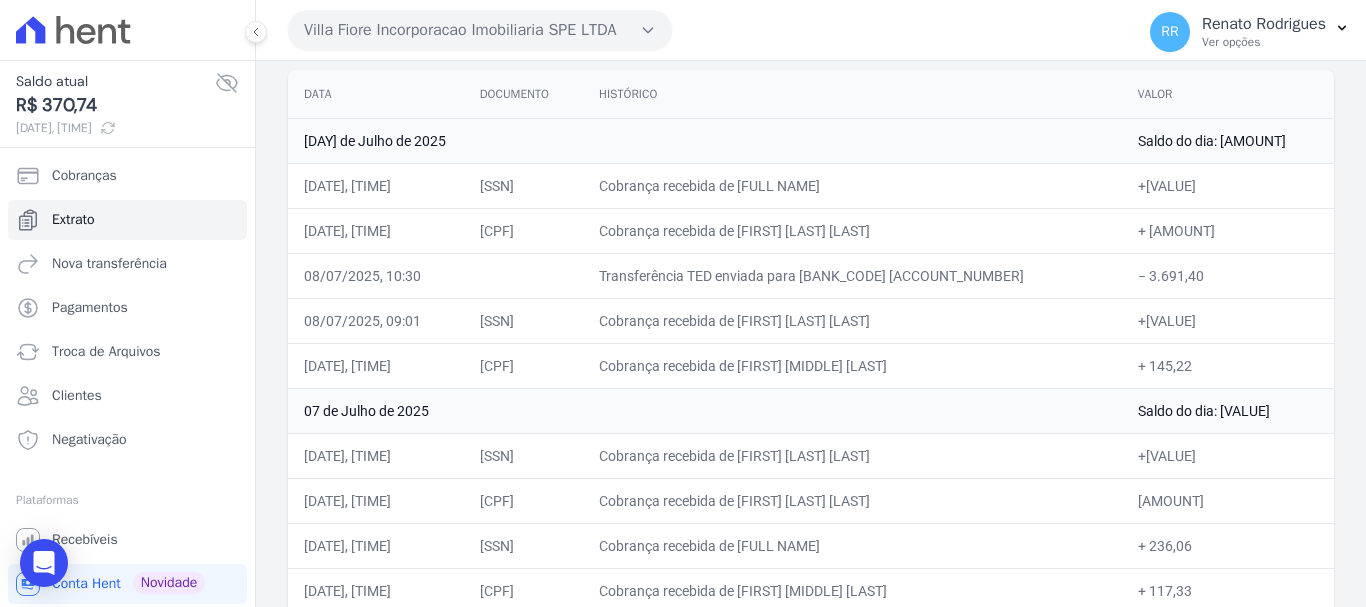 click on "Villa Fiore Incorporacao Imobiliaria SPE LTDA" at bounding box center [480, 30] 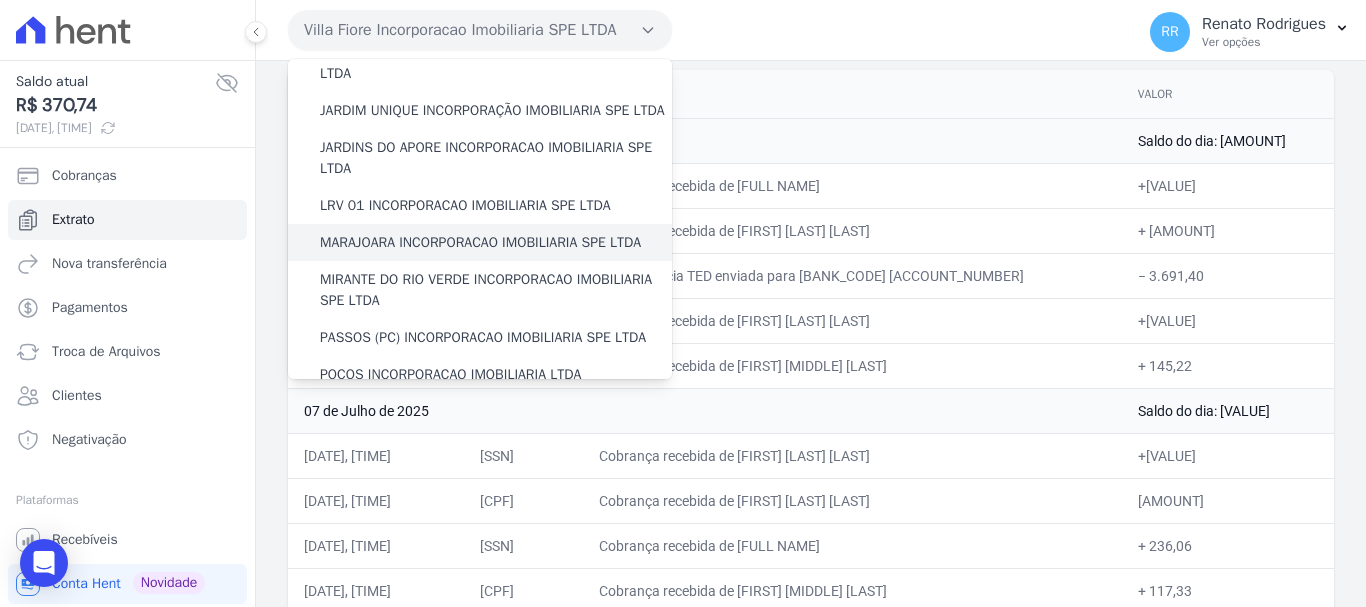 scroll, scrollTop: 873, scrollLeft: 0, axis: vertical 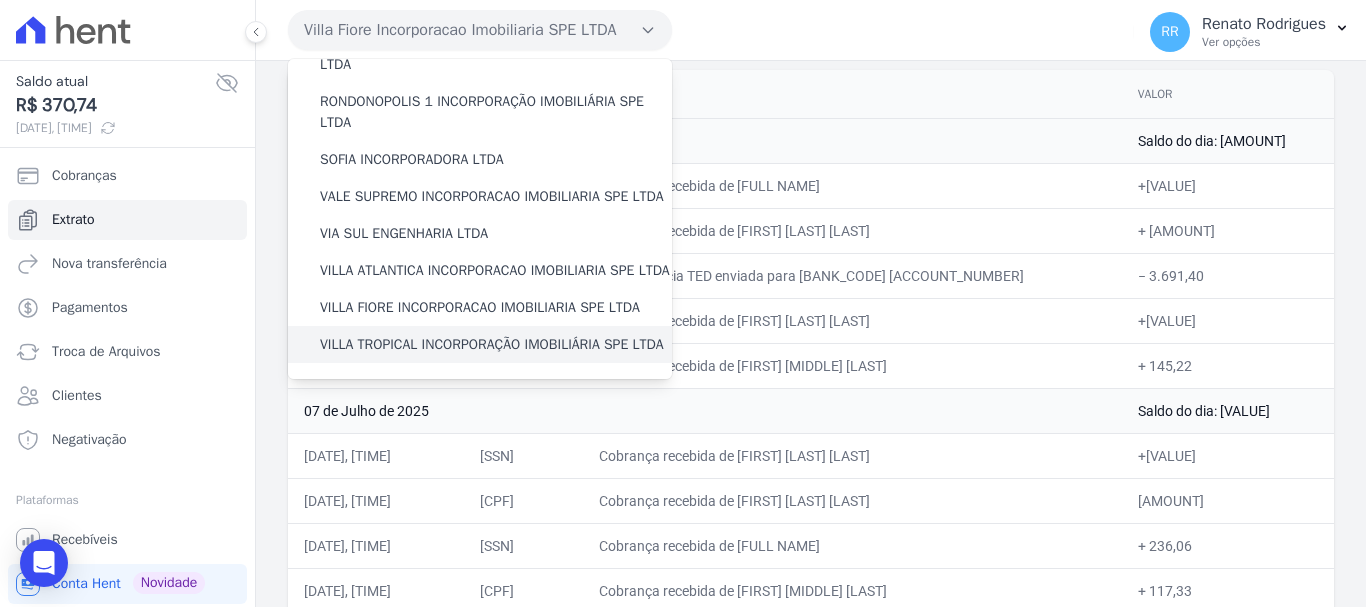 click on "VILLA TROPICAL INCORPORAÇÃO IMOBILIÁRIA SPE LTDA" at bounding box center (492, 344) 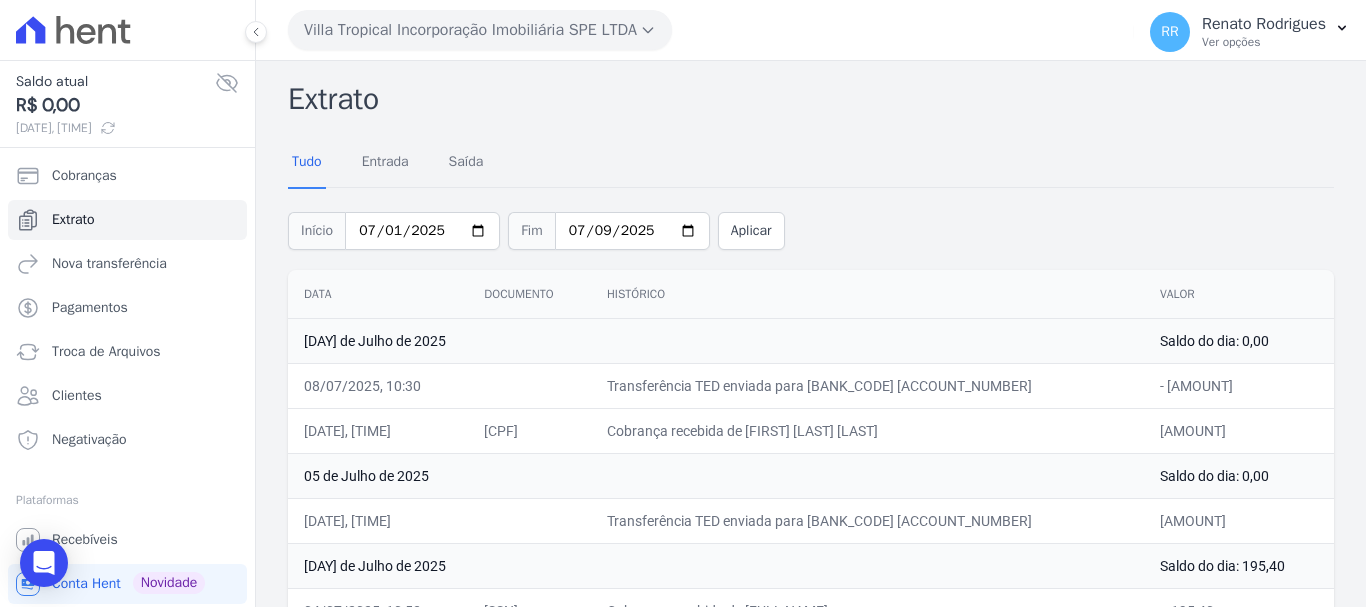 click on "Villa Tropical Incorporação Imobiliária SPE LTDA" at bounding box center [480, 30] 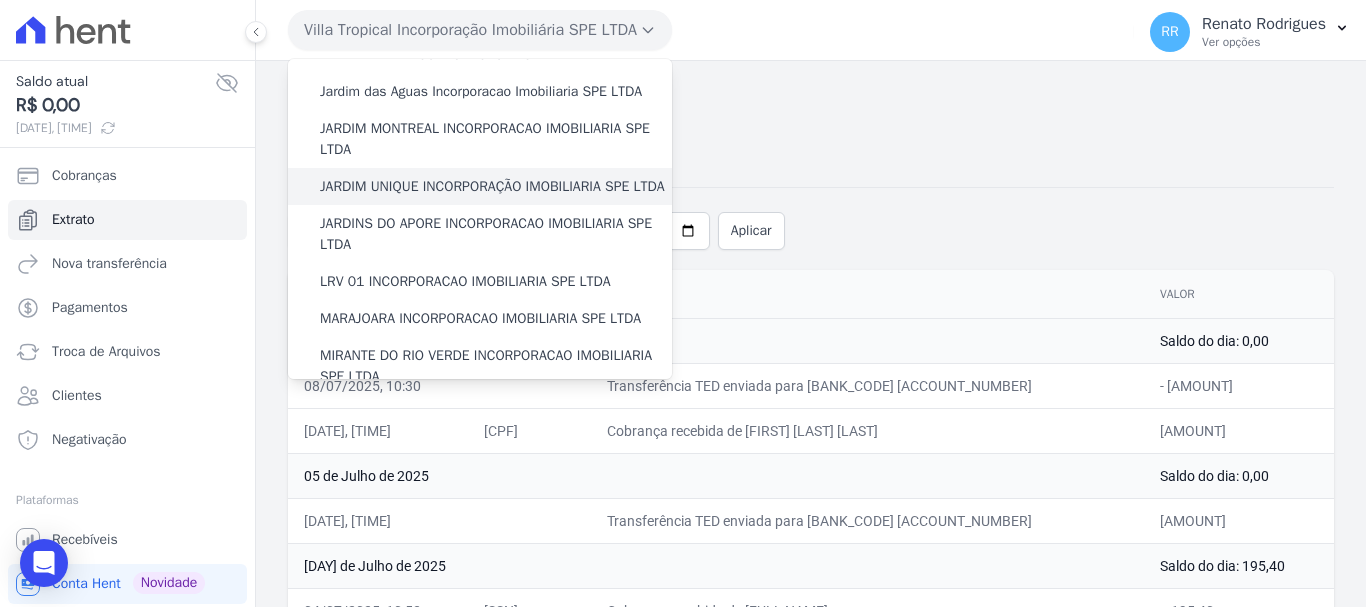 scroll, scrollTop: 400, scrollLeft: 0, axis: vertical 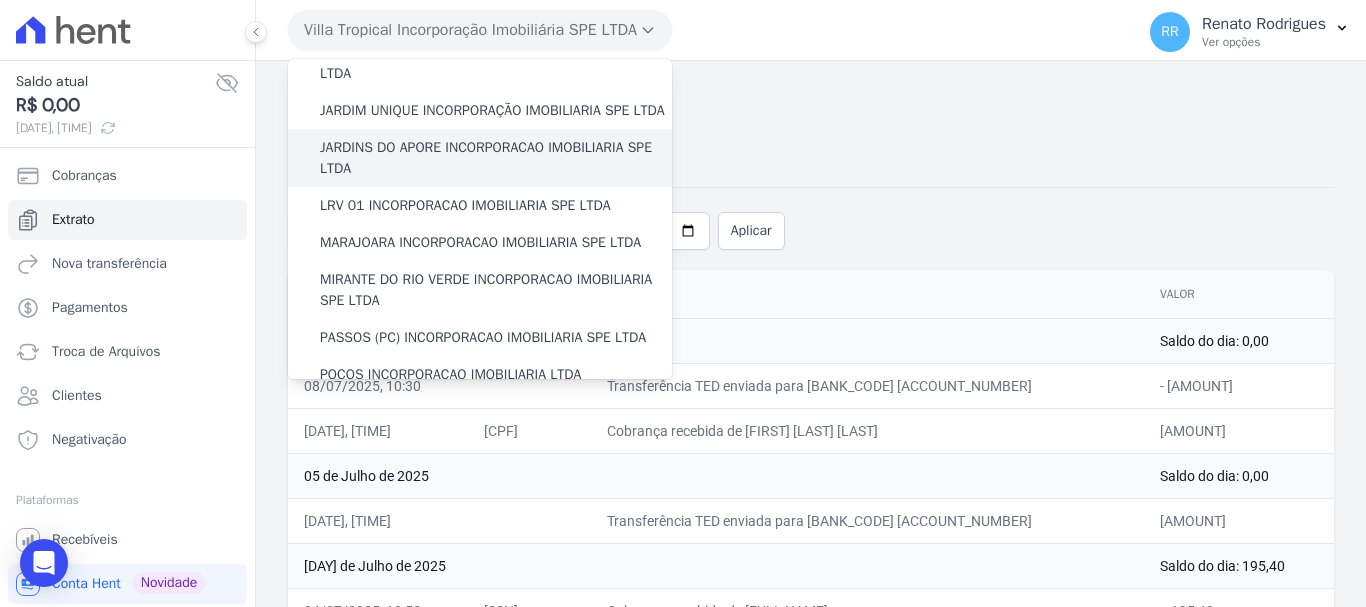 click on "JARDINS DO APORE INCORPORACAO IMOBILIARIA SPE LTDA" at bounding box center [496, 158] 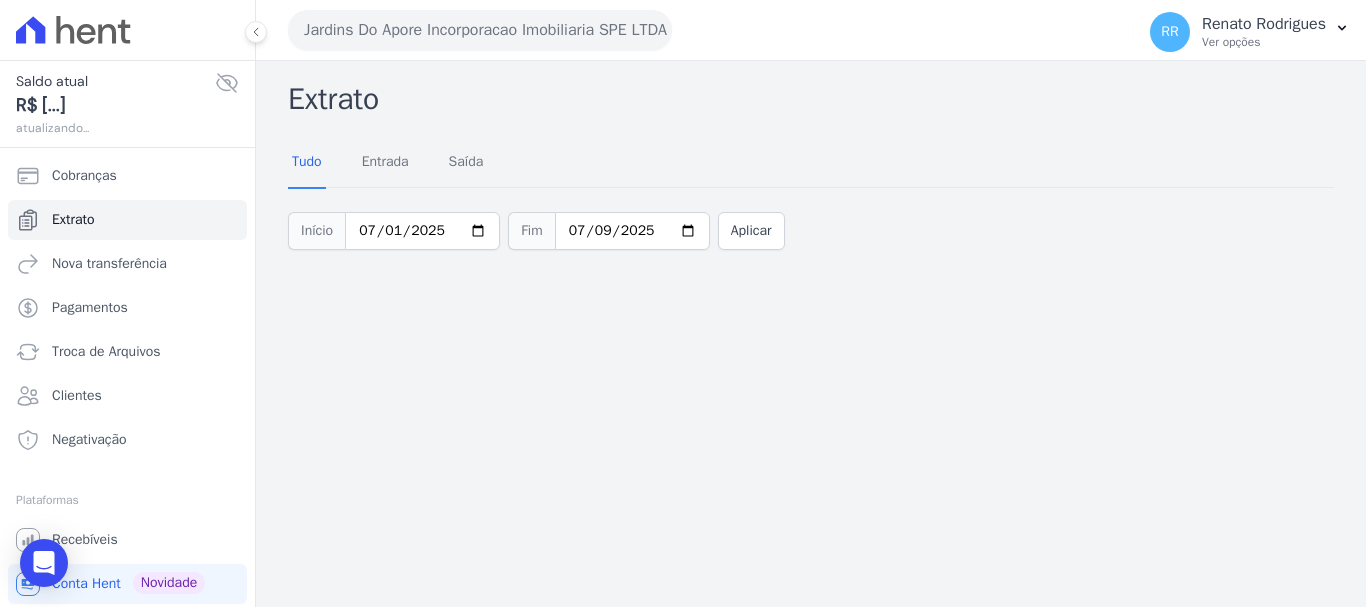 click on "Jardins Do Apore Incorporacao Imobiliaria SPE LTDA" at bounding box center [480, 30] 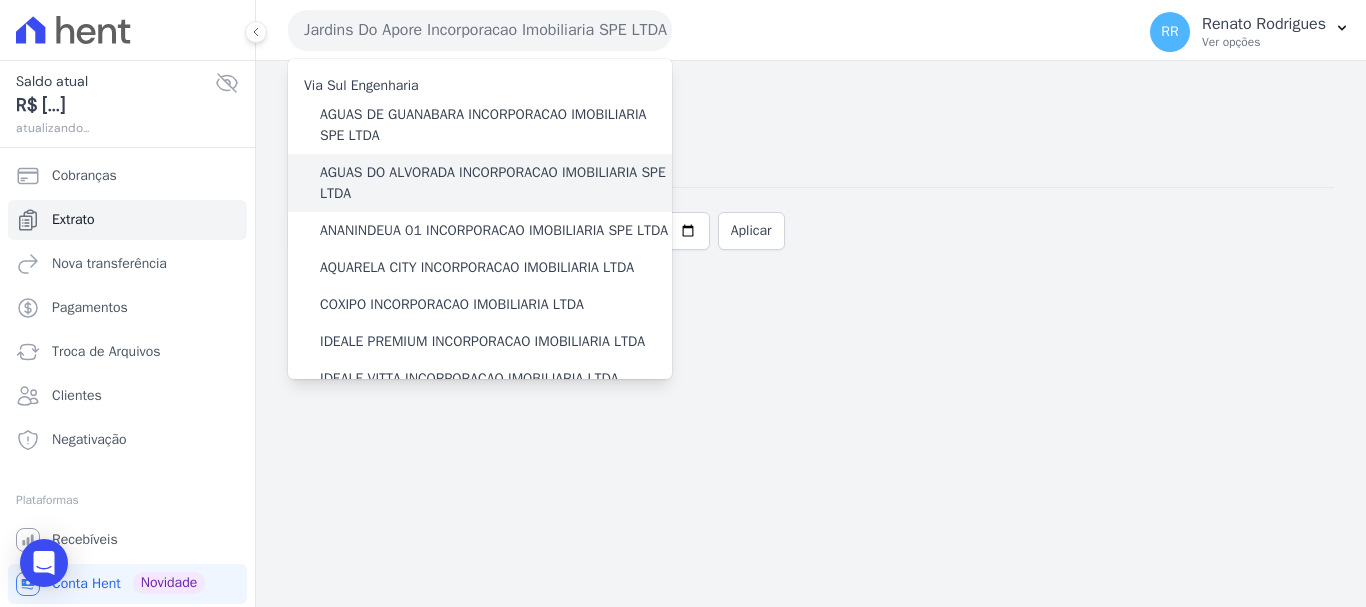 click on "AGUAS DO ALVORADA INCORPORACAO IMOBILIARIA SPE LTDA" at bounding box center [496, 183] 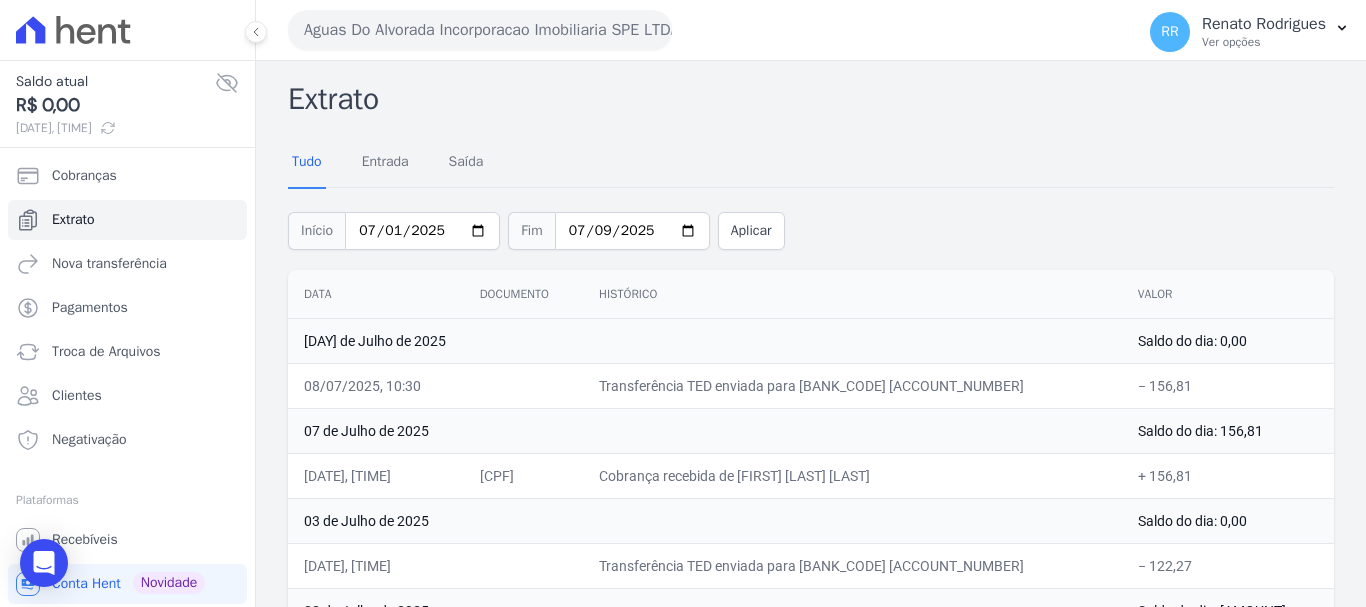 click on "Aguas Do Alvorada Incorporacao Imobiliaria SPE LTDA
Via Sul Engenharia
AGUAS DE GUANABARA INCORPORACAO IMOBILIARIA SPE LTDA
AGUAS DO ALVORADA INCORPORACAO IMOBILIARIA SPE LTDA
ANANINDEUA 01 INCORPORACAO IMOBILIARIA SPE LTDA
AQUARELA CITY INCORPORACAO IMOBILIARIA LTDA" at bounding box center (707, 30) 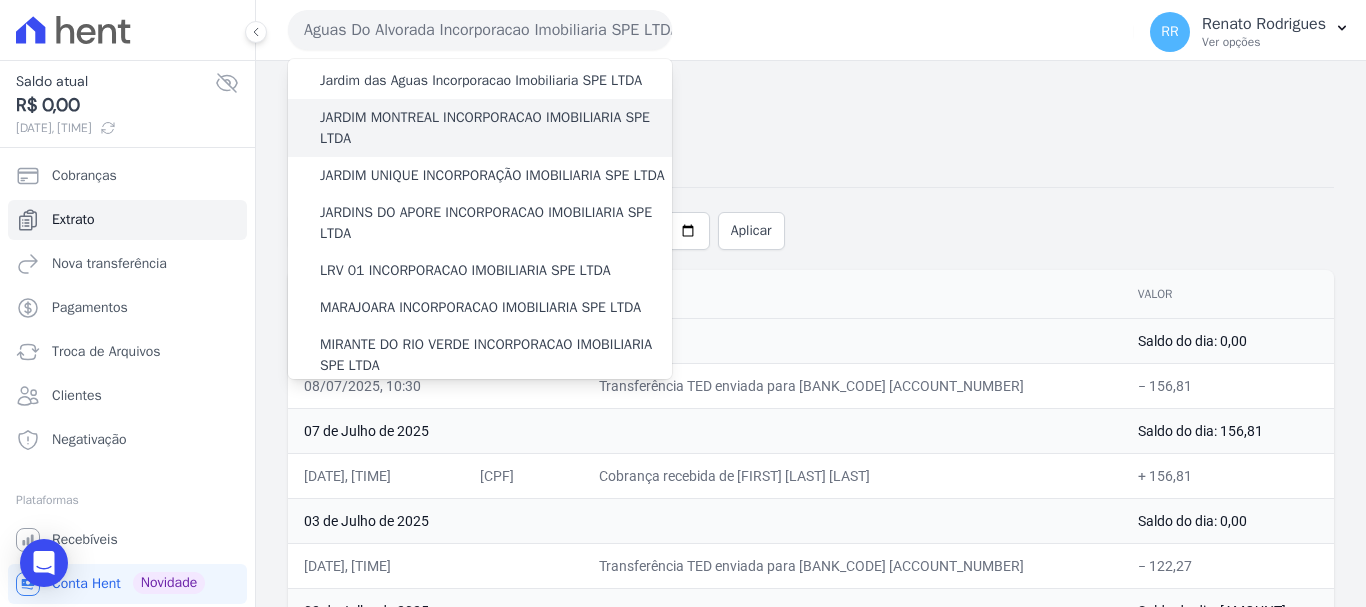 scroll, scrollTop: 300, scrollLeft: 0, axis: vertical 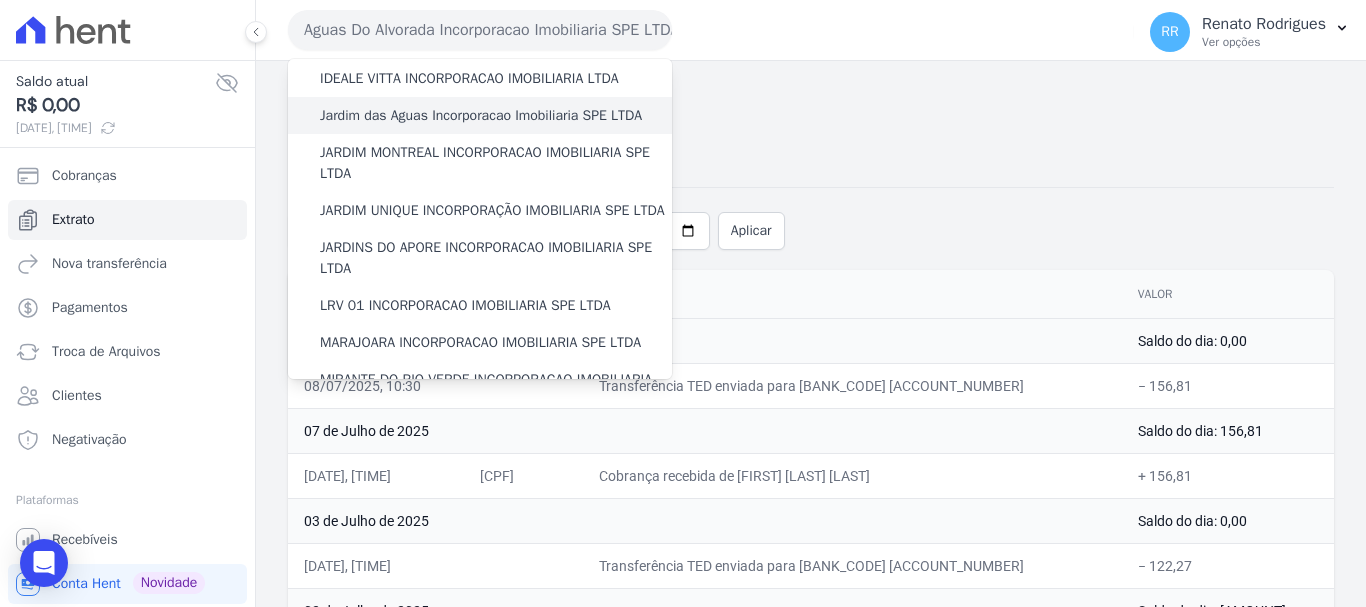 click on "Jardim das Aguas Incorporacao Imobiliaria SPE LTDA" at bounding box center (481, 115) 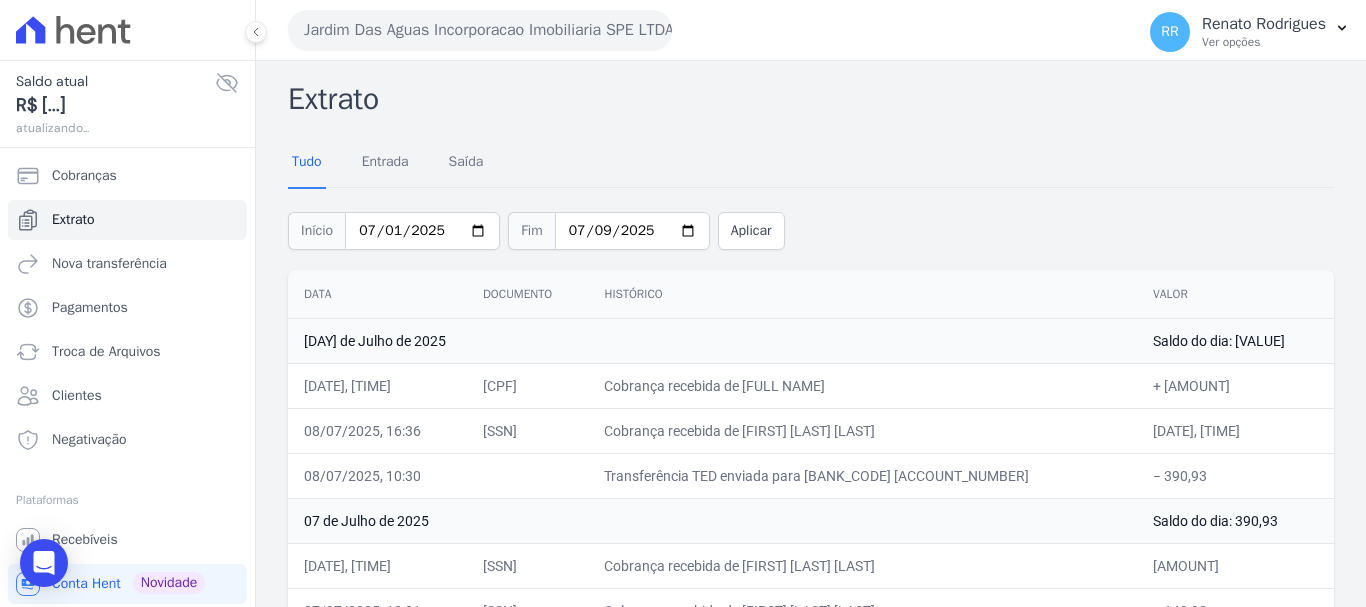 click at bounding box center [227, 83] 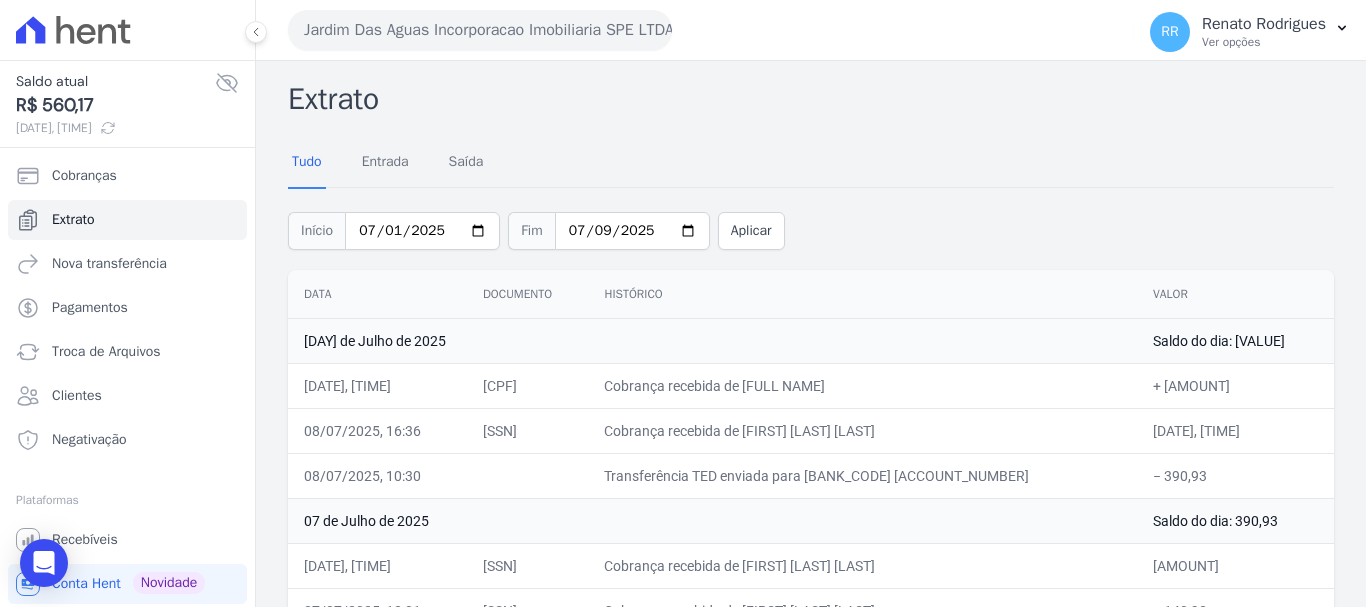click at bounding box center (227, 83) 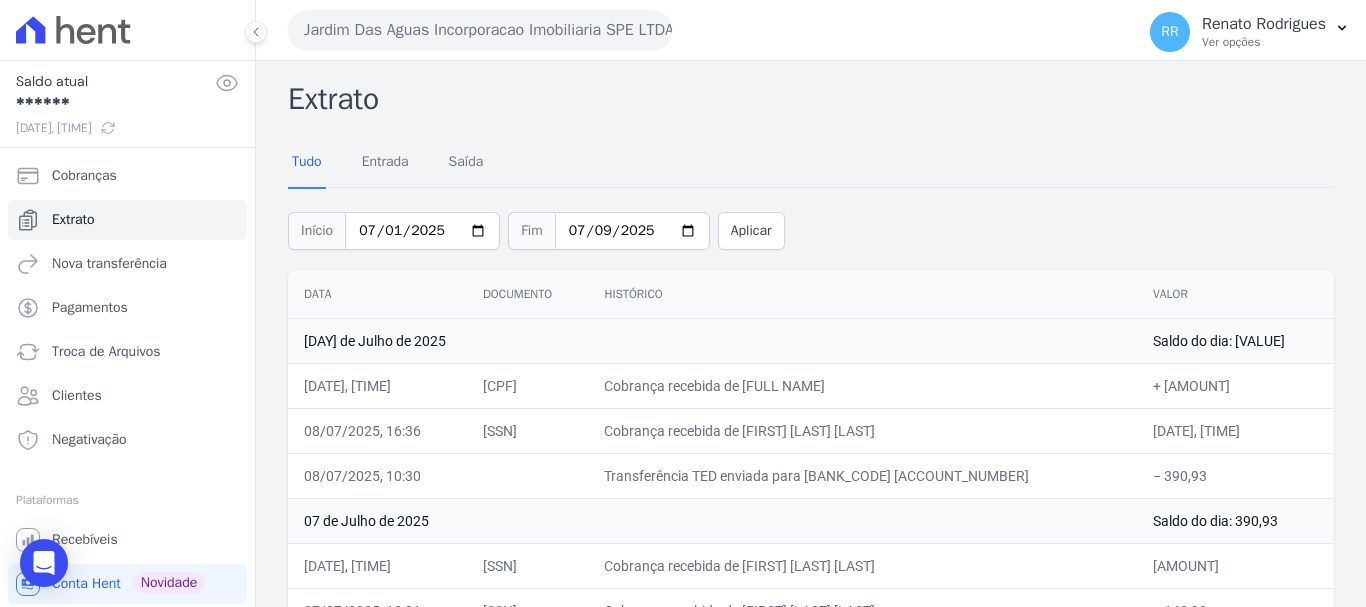 drag, startPoint x: 201, startPoint y: 83, endPoint x: 167, endPoint y: 101, distance: 38.470768 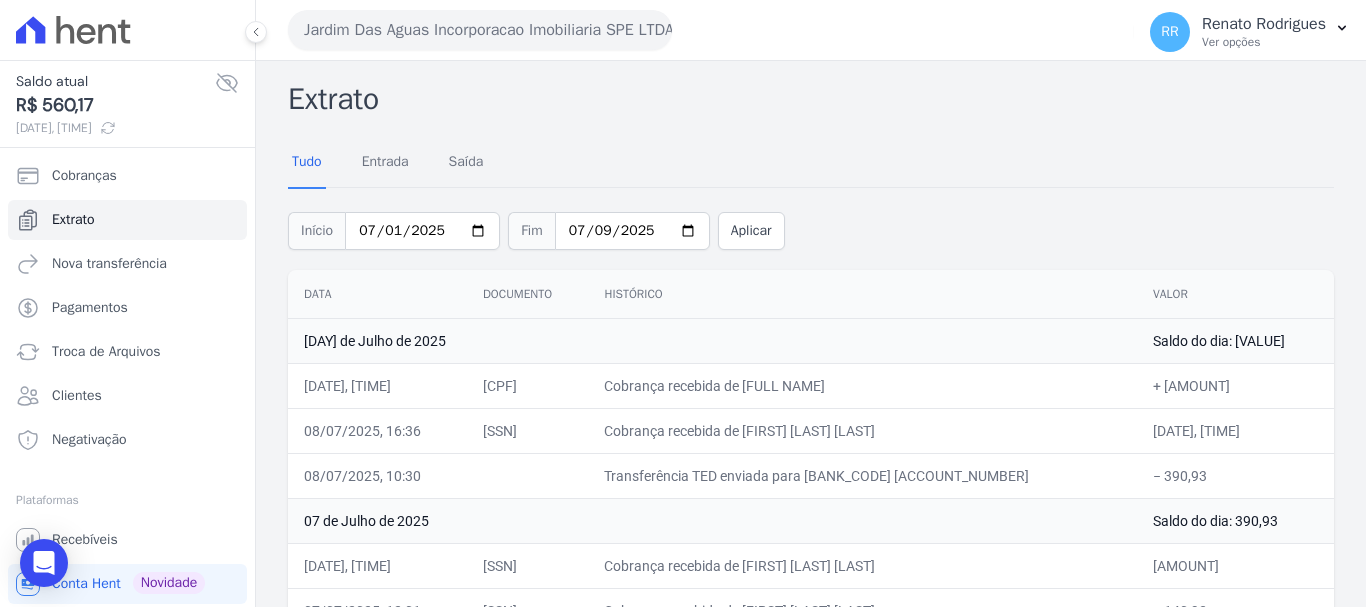 click on "Jardim Das Aguas Incorporacao Imobiliaria SPE LTDA" at bounding box center [480, 30] 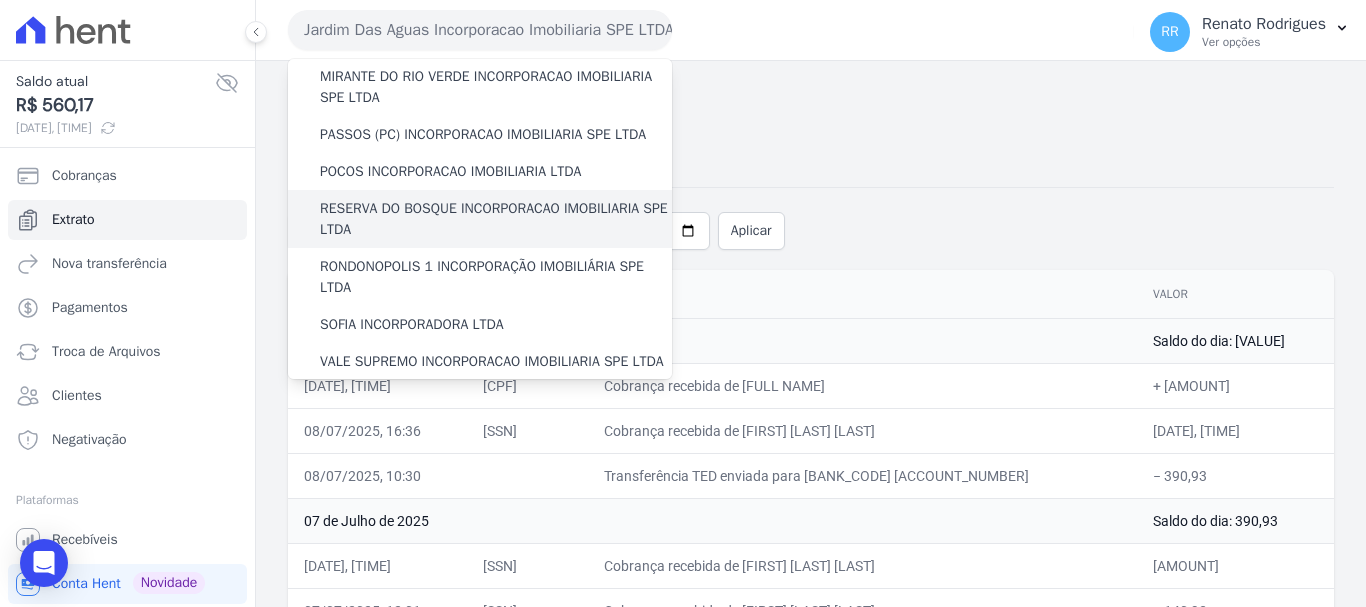 scroll, scrollTop: 800, scrollLeft: 0, axis: vertical 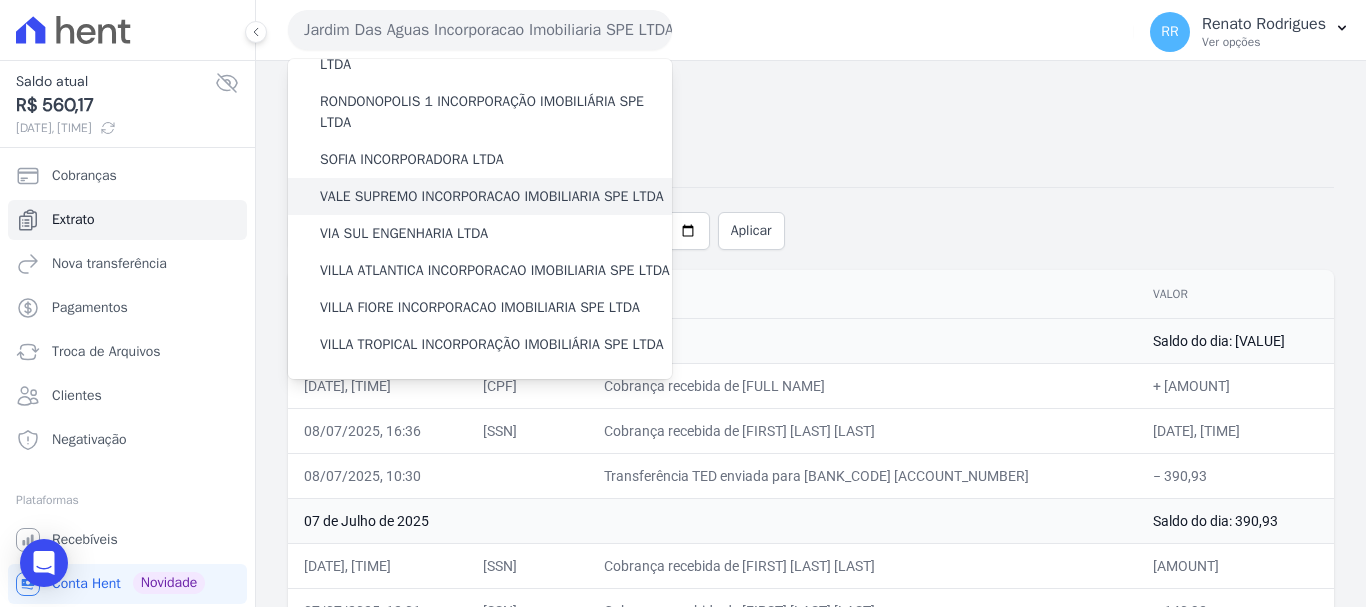click on "VALE SUPREMO INCORPORACAO IMOBILIARIA SPE LTDA" at bounding box center (492, 196) 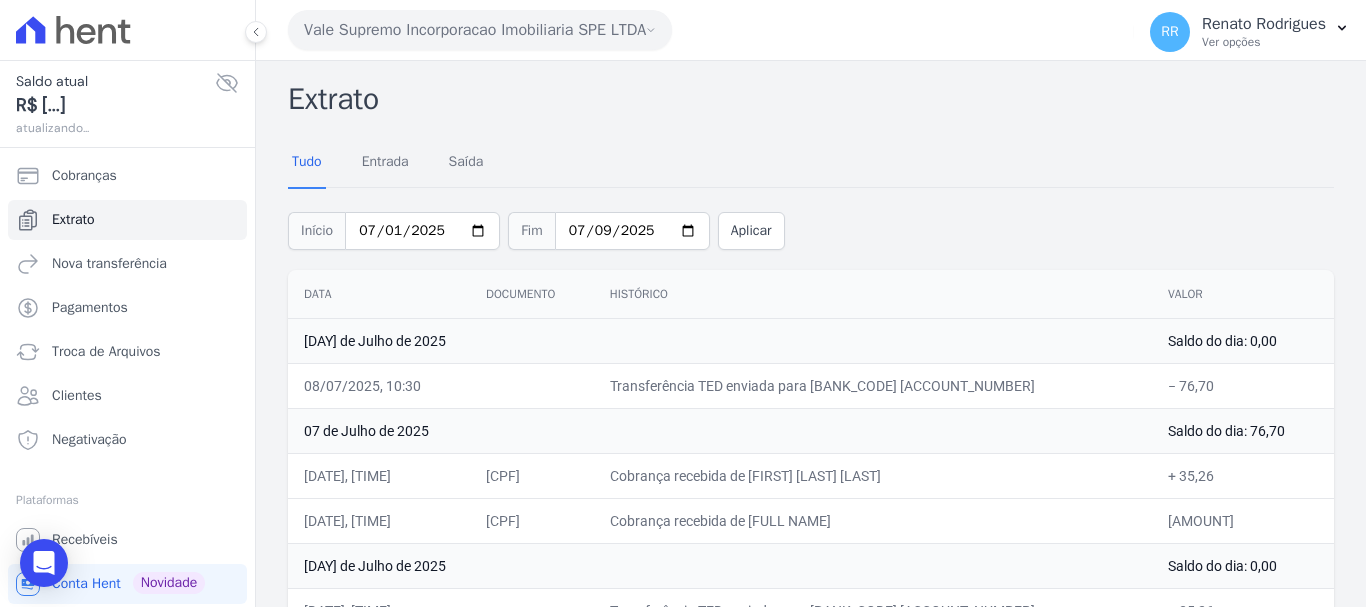 click on "Vale Supremo Incorporacao Imobiliaria SPE LTDA" at bounding box center (480, 30) 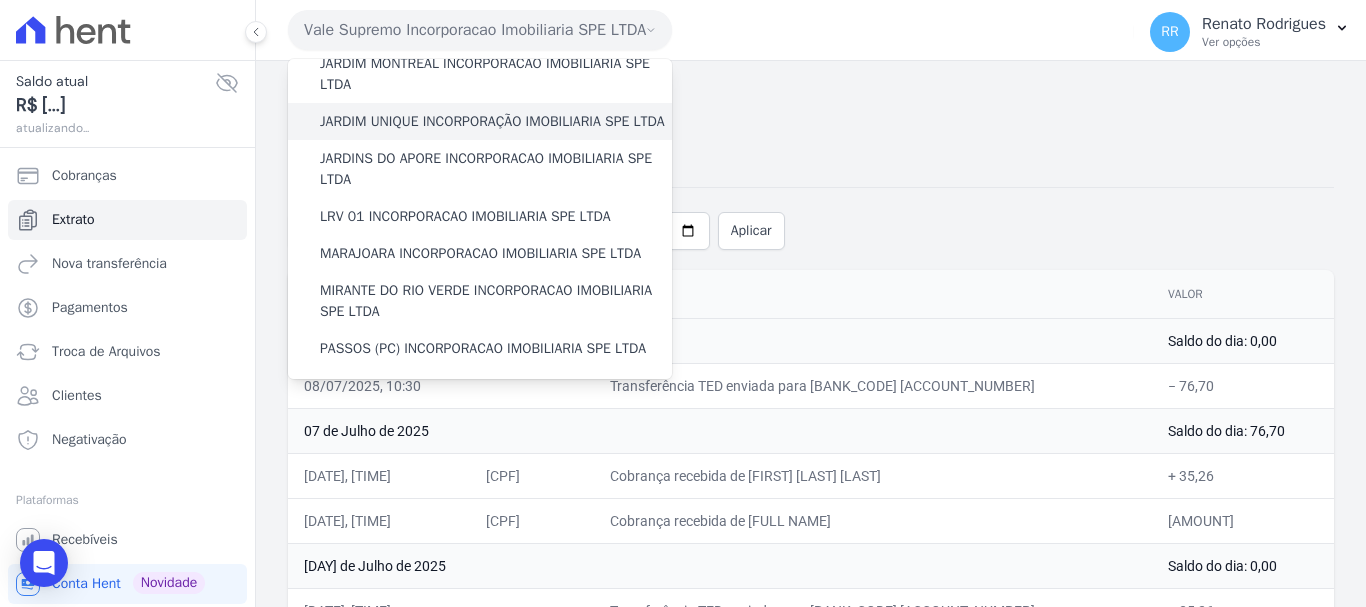 scroll, scrollTop: 500, scrollLeft: 0, axis: vertical 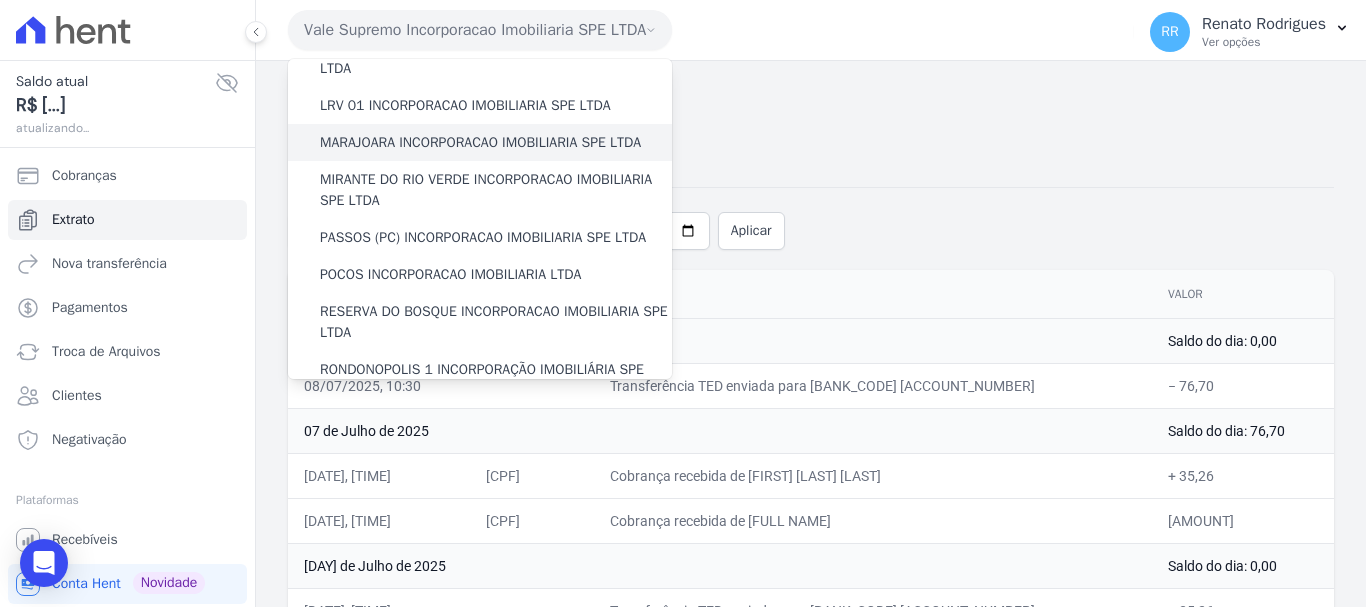 click on "MARAJOARA INCORPORACAO IMOBILIARIA SPE LTDA" at bounding box center (480, 142) 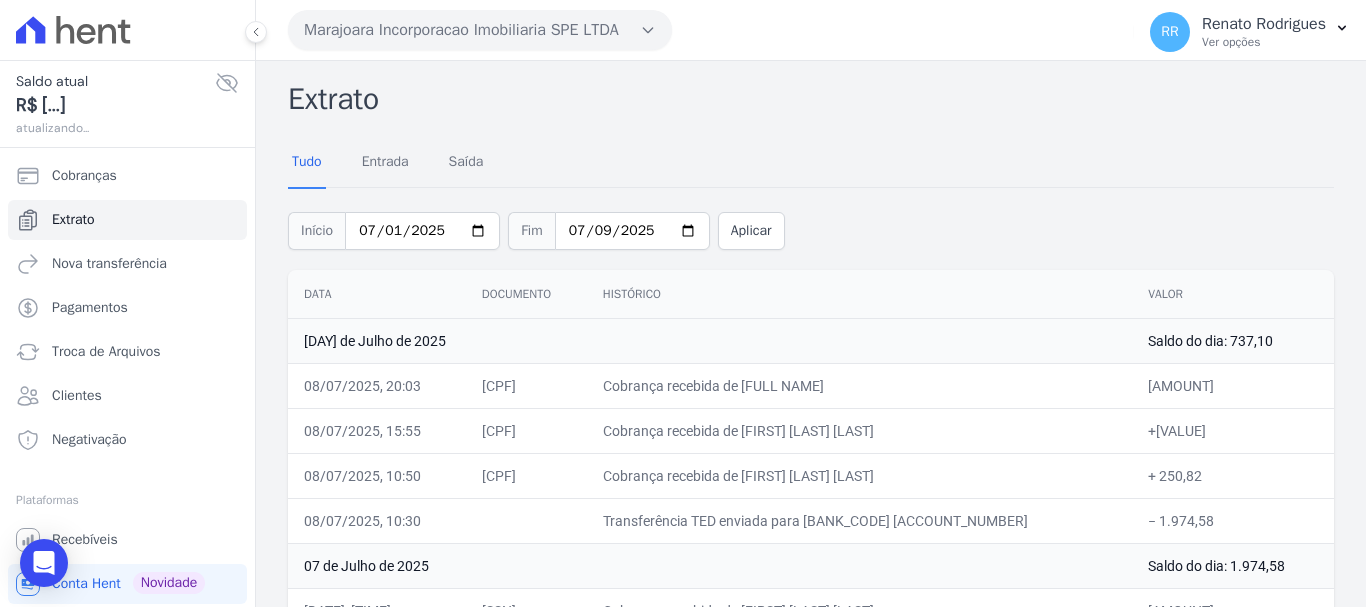 scroll, scrollTop: 100, scrollLeft: 0, axis: vertical 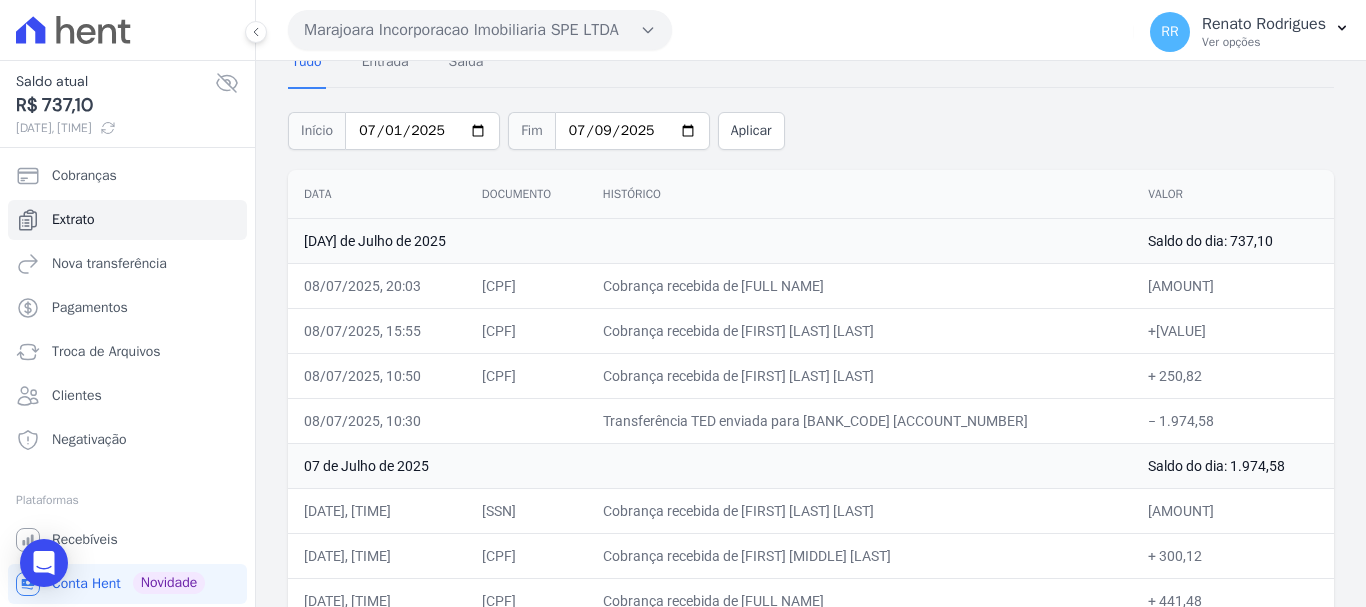 click on "Marajoara Incorporacao Imobiliaria SPE LTDA" at bounding box center [480, 30] 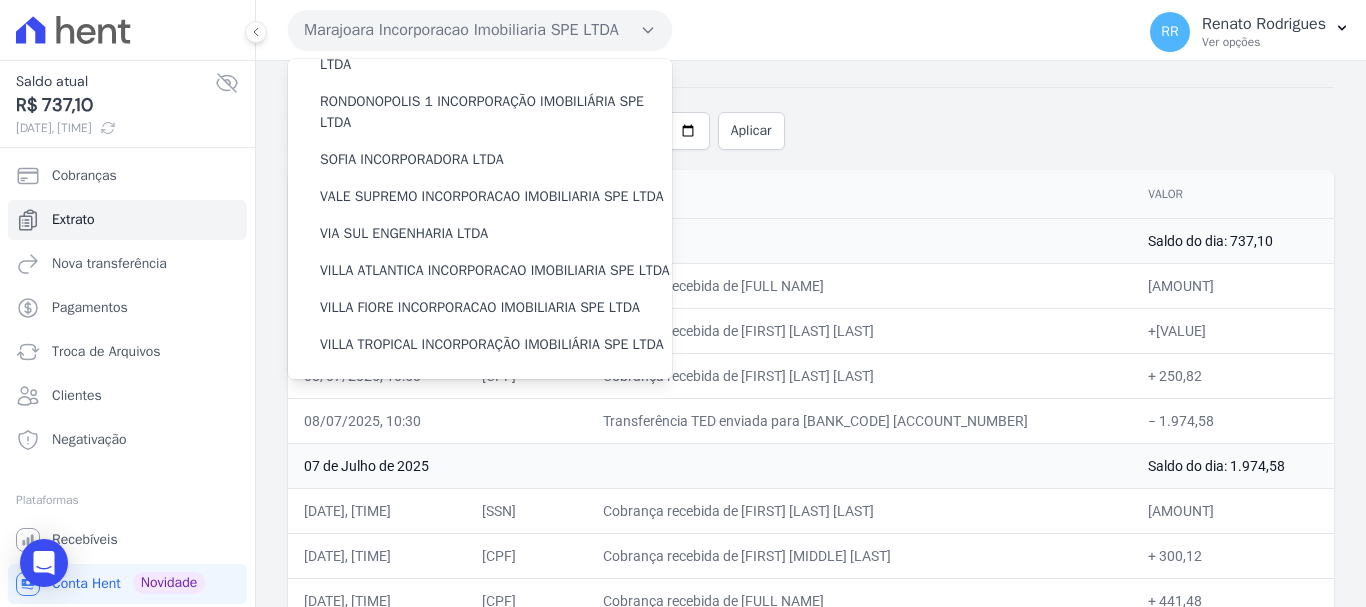 scroll, scrollTop: 673, scrollLeft: 0, axis: vertical 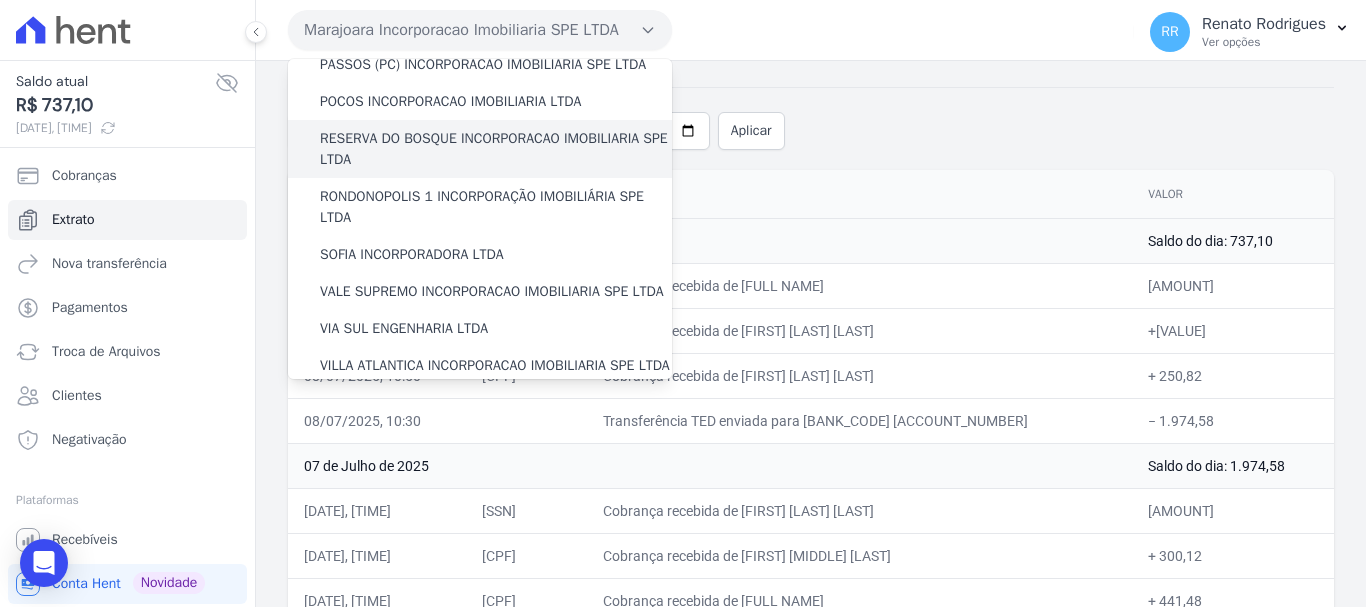 click on "RESERVA DO BOSQUE INCORPORACAO IMOBILIARIA SPE LTDA" at bounding box center [496, 149] 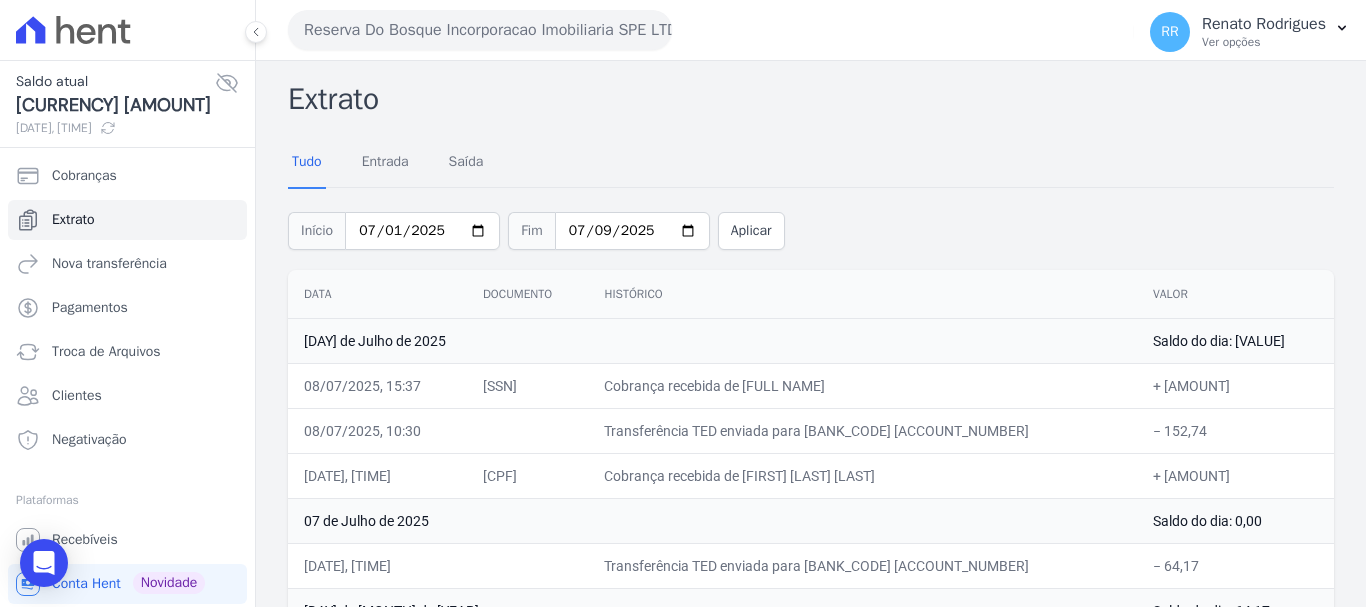 drag, startPoint x: 541, startPoint y: 63, endPoint x: 545, endPoint y: 28, distance: 35.22783 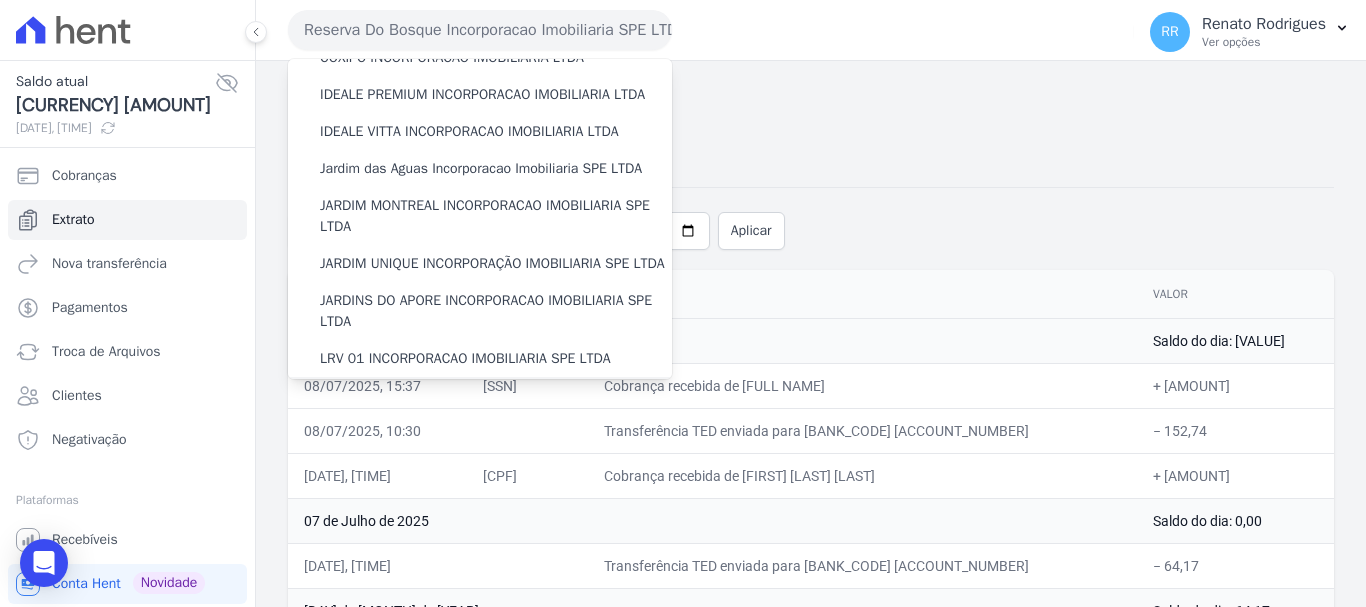 scroll, scrollTop: 200, scrollLeft: 0, axis: vertical 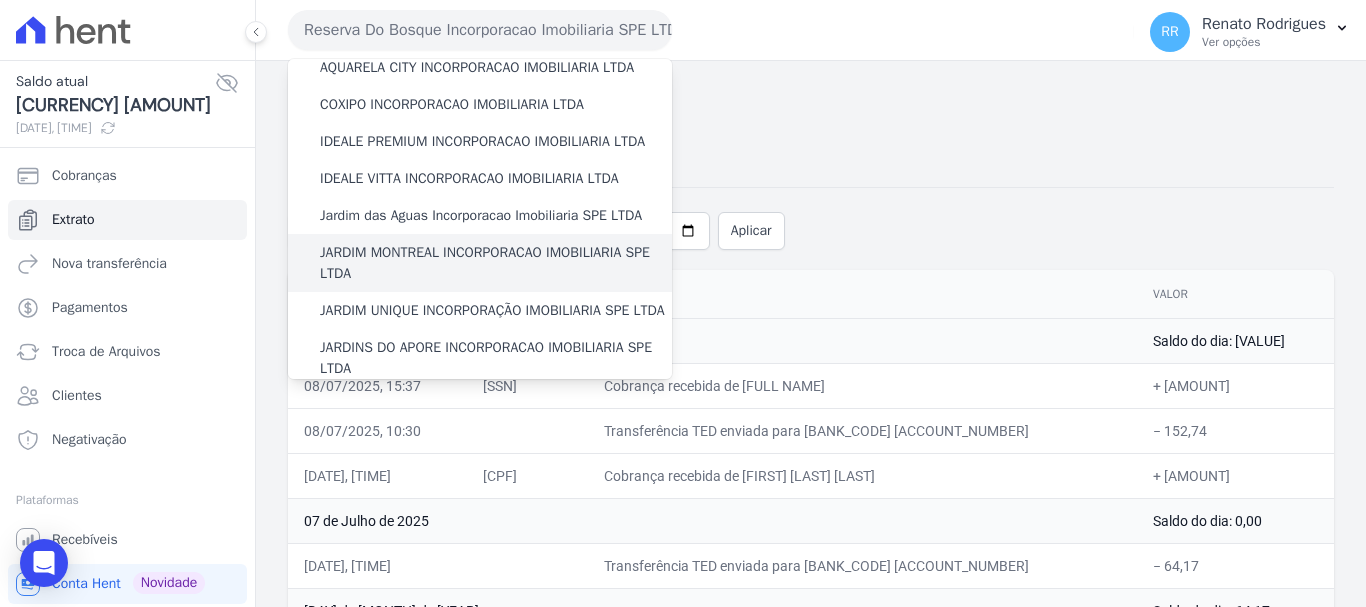 click on "JARDIM MONTREAL INCORPORACAO IMOBILIARIA SPE LTDA" at bounding box center [496, 263] 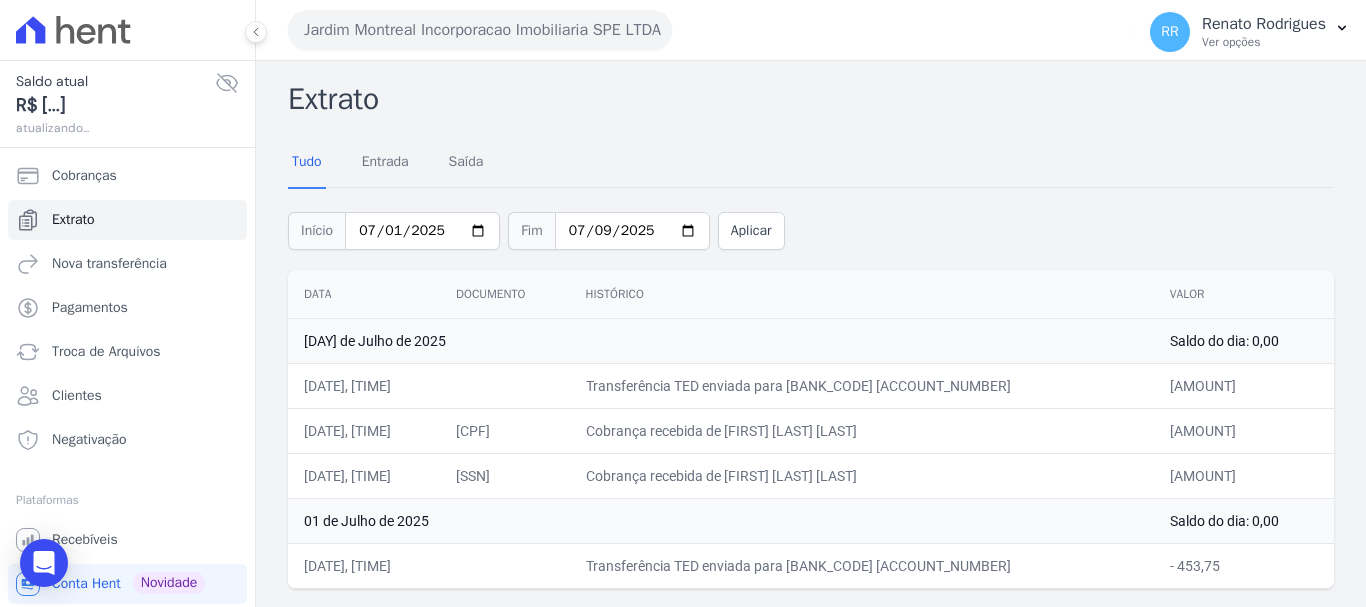 click on "Jardim Montreal Incorporacao Imobiliaria SPE LTDA" at bounding box center (480, 30) 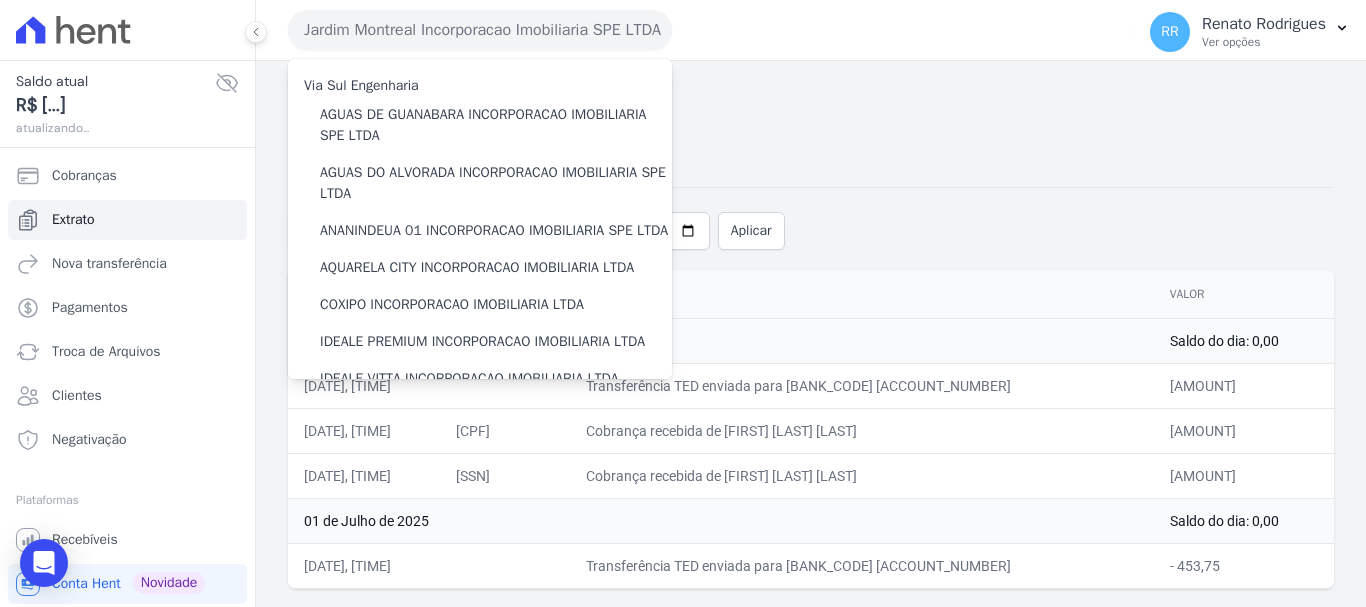 click on "Jardim Montreal Incorporacao Imobiliaria SPE LTDA" at bounding box center (480, 30) 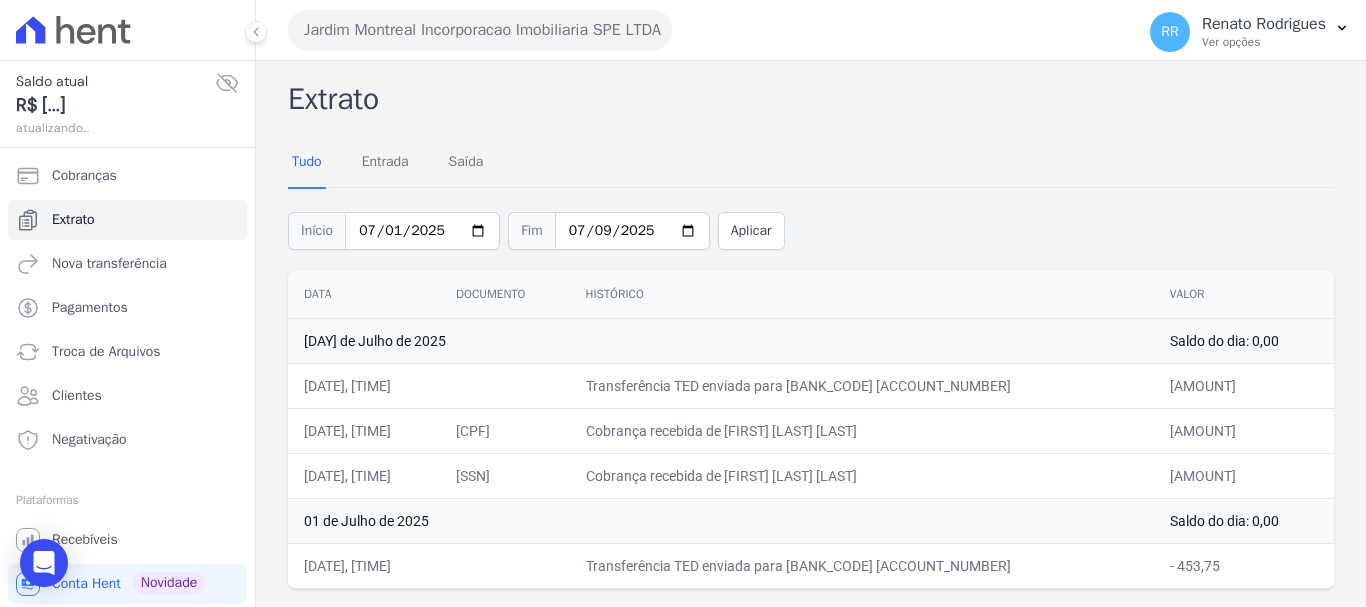 click on "Jardim Montreal Incorporacao Imobiliaria SPE LTDA" at bounding box center (480, 30) 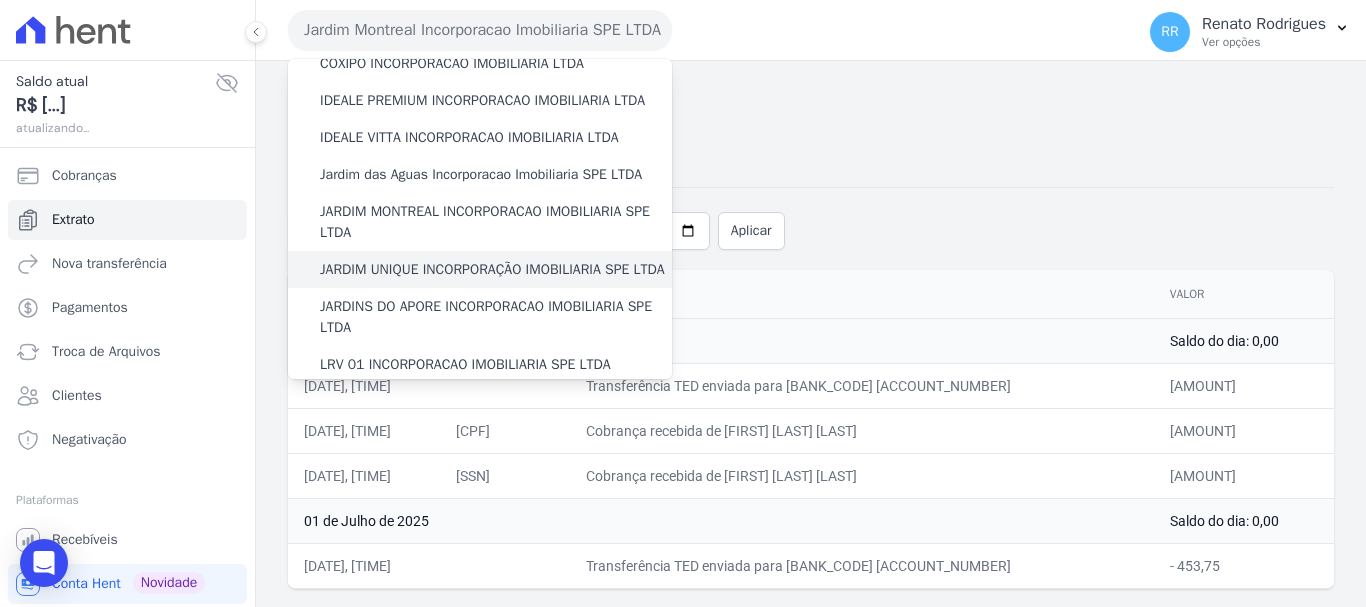 scroll, scrollTop: 300, scrollLeft: 0, axis: vertical 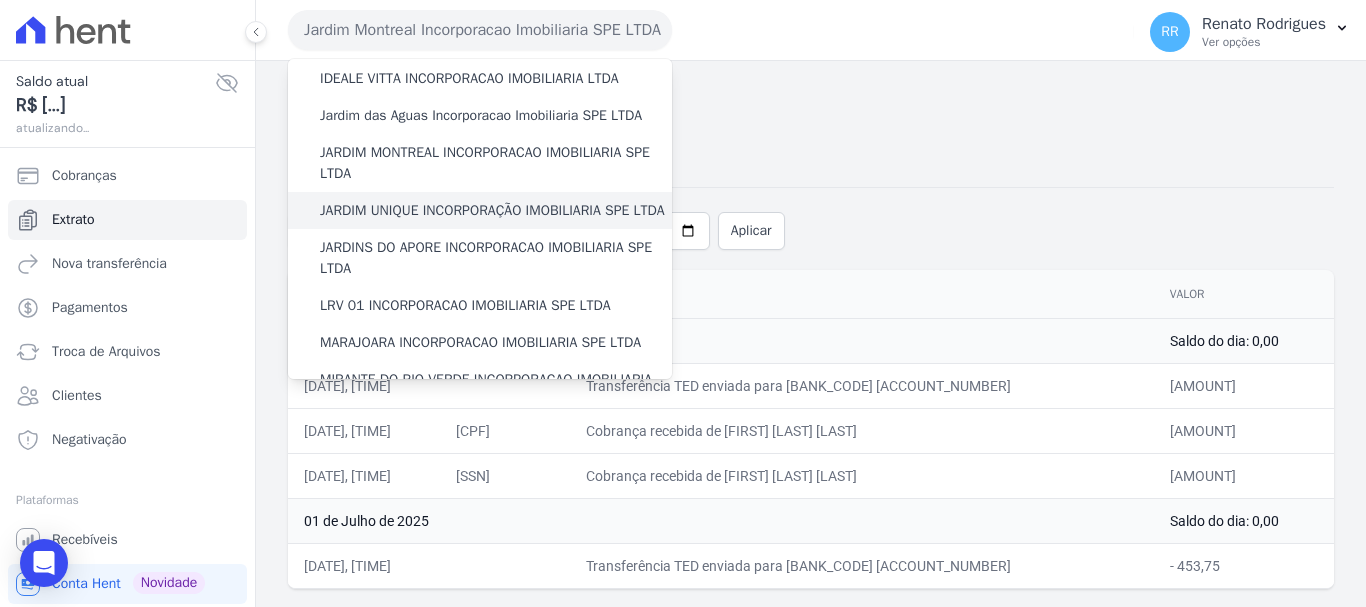 click on "JARDIM UNIQUE INCORPORAÇÃO IMOBILIARIA SPE LTDA" at bounding box center [492, 210] 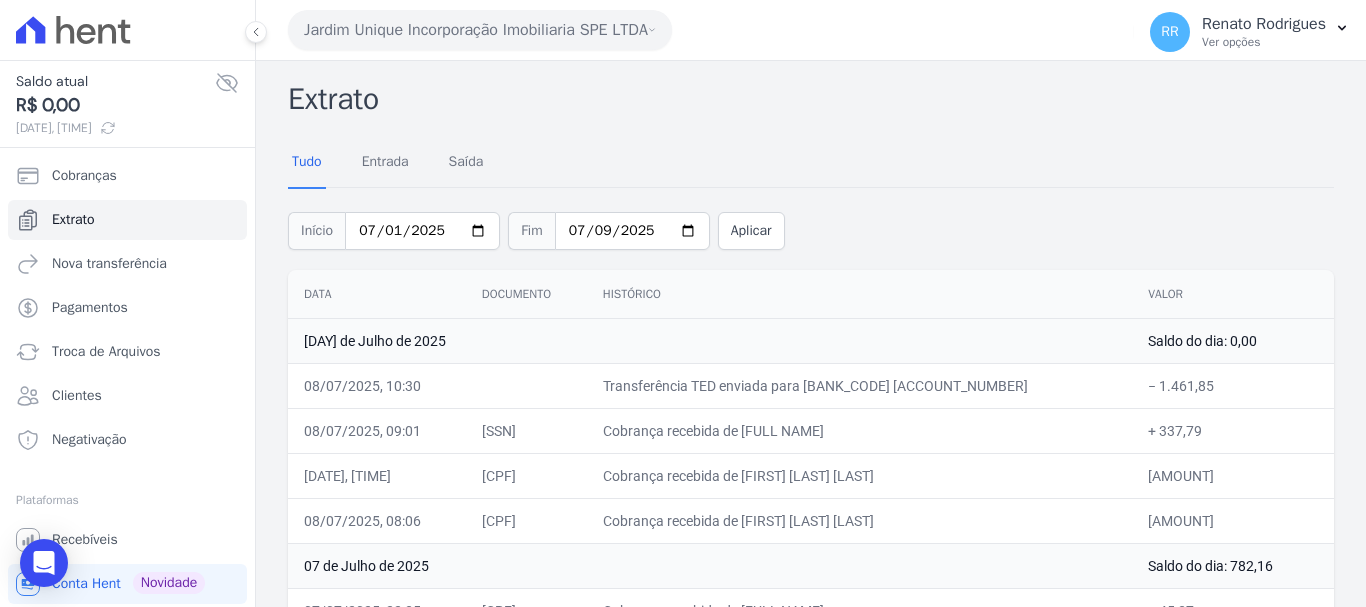 click on "Jardim Unique Incorporação Imobiliaria SPE LTDA" at bounding box center (480, 30) 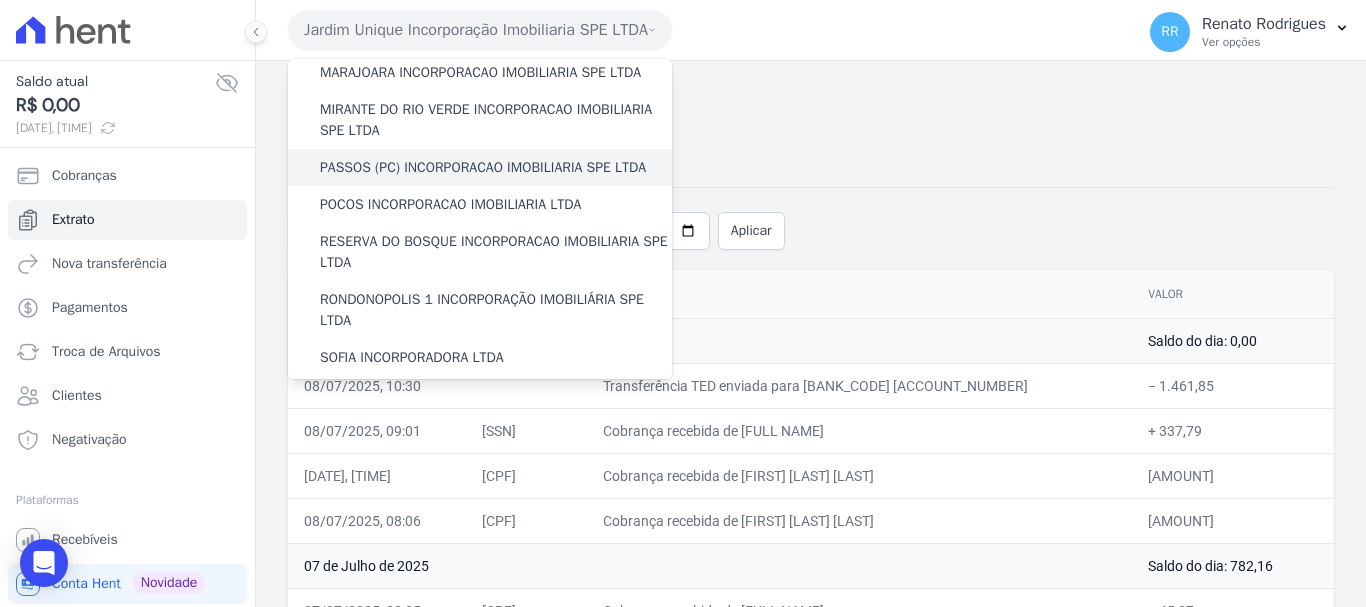 scroll, scrollTop: 600, scrollLeft: 0, axis: vertical 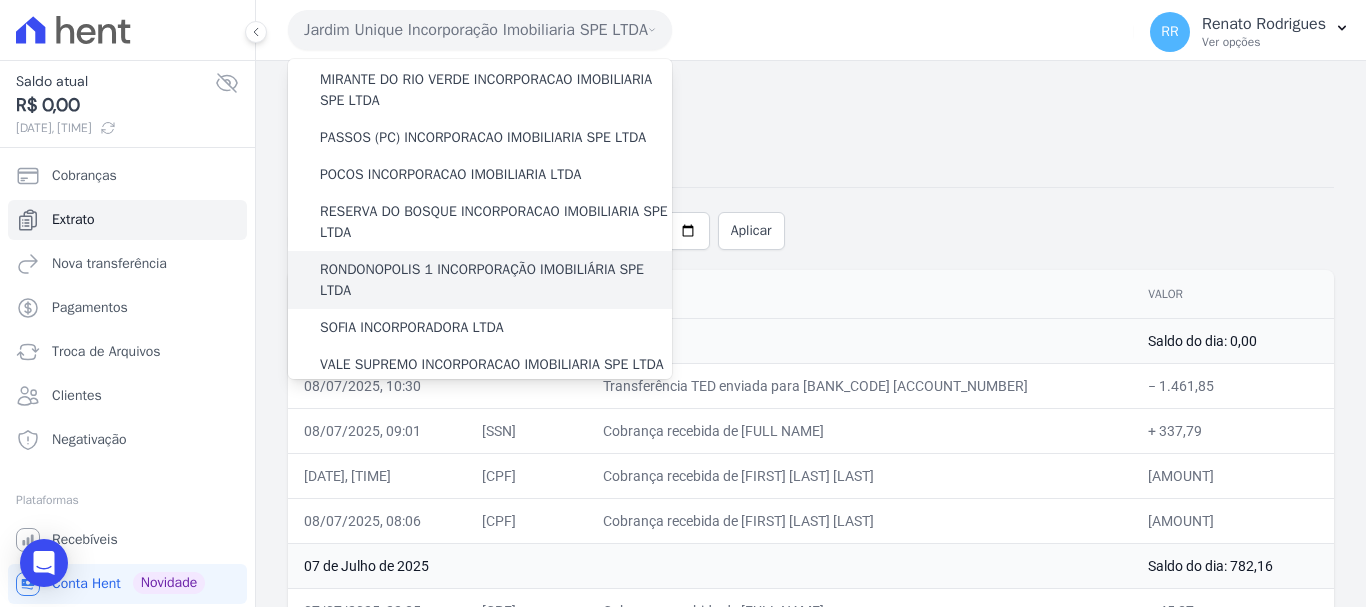 click on "RONDONOPOLIS 1 INCORPORAÇÃO IMOBILIÁRIA SPE LTDA" at bounding box center (496, 280) 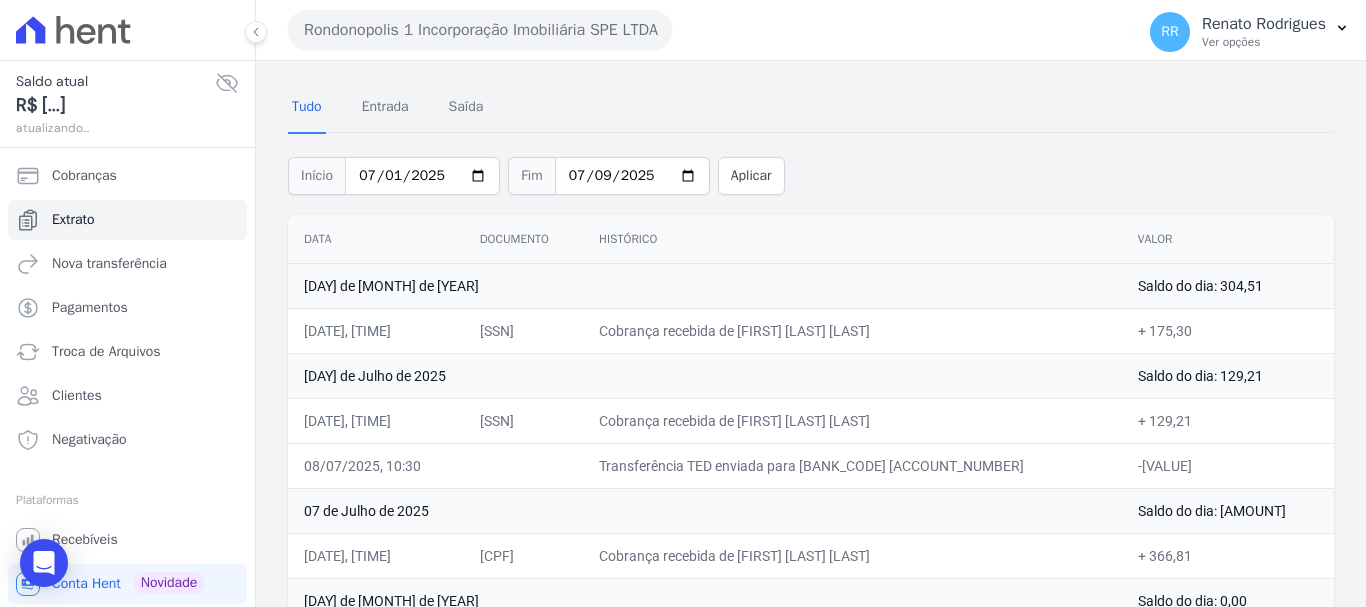 scroll, scrollTop: 100, scrollLeft: 0, axis: vertical 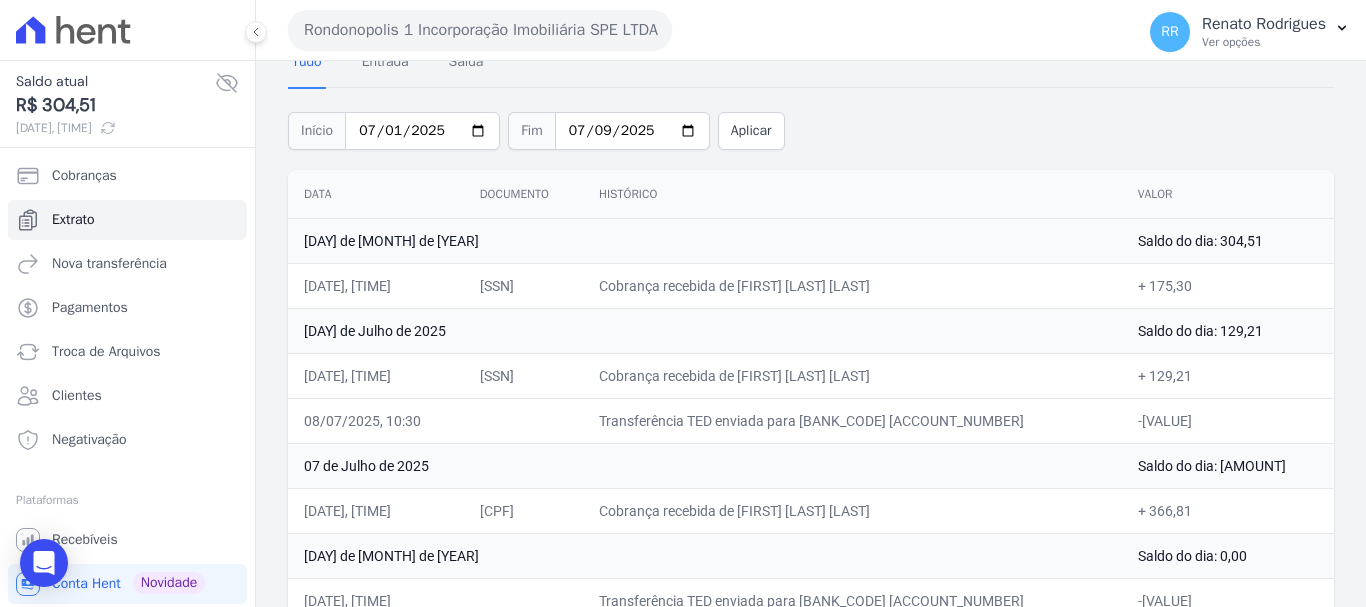 click on "Tudo
Entrada
Saída" at bounding box center [387, 63] 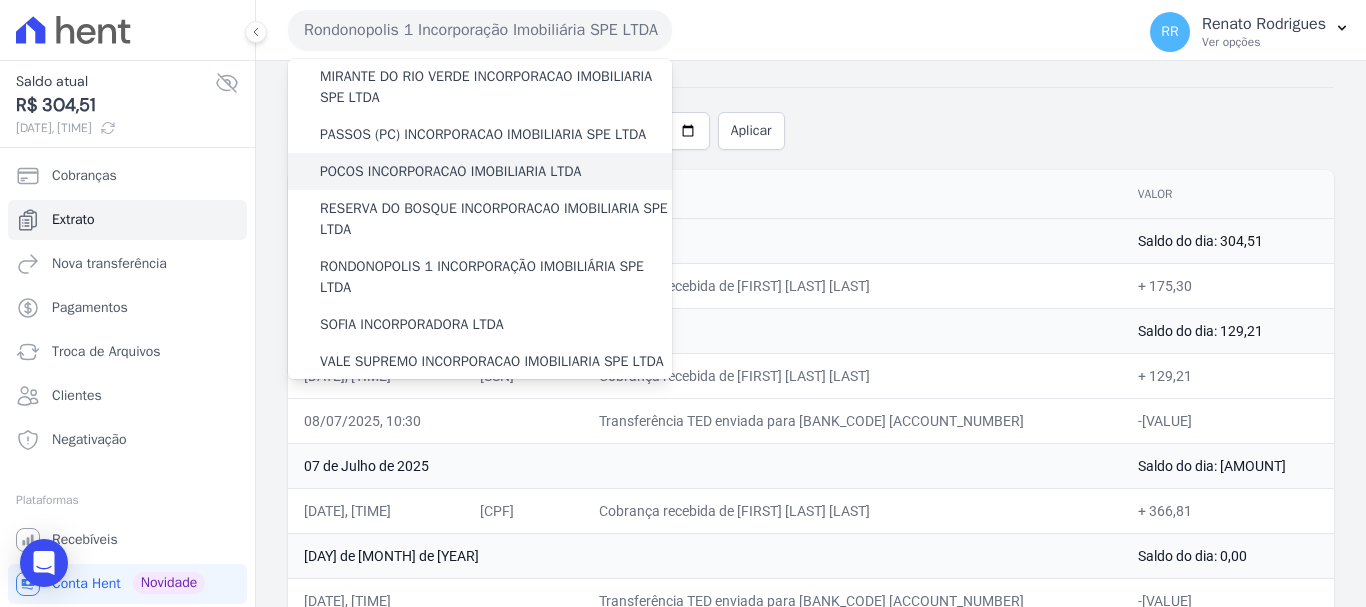 scroll, scrollTop: 573, scrollLeft: 0, axis: vertical 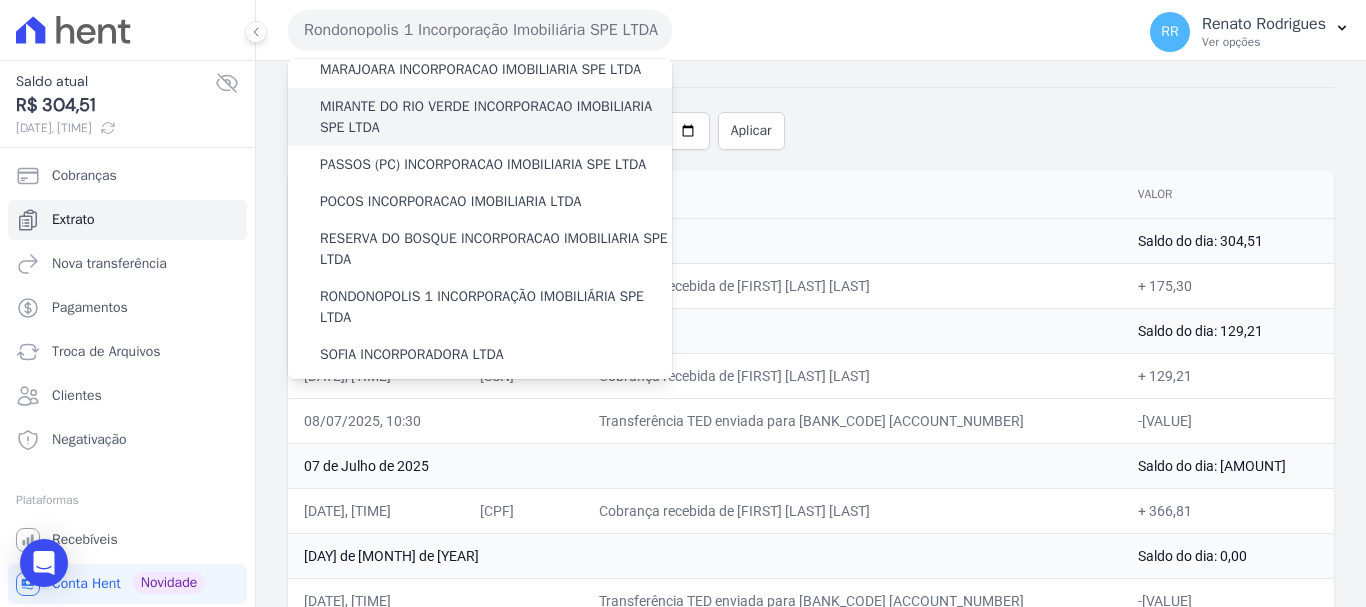 click on "MIRANTE DO RIO VERDE INCORPORACAO IMOBILIARIA SPE LTDA" at bounding box center (496, 117) 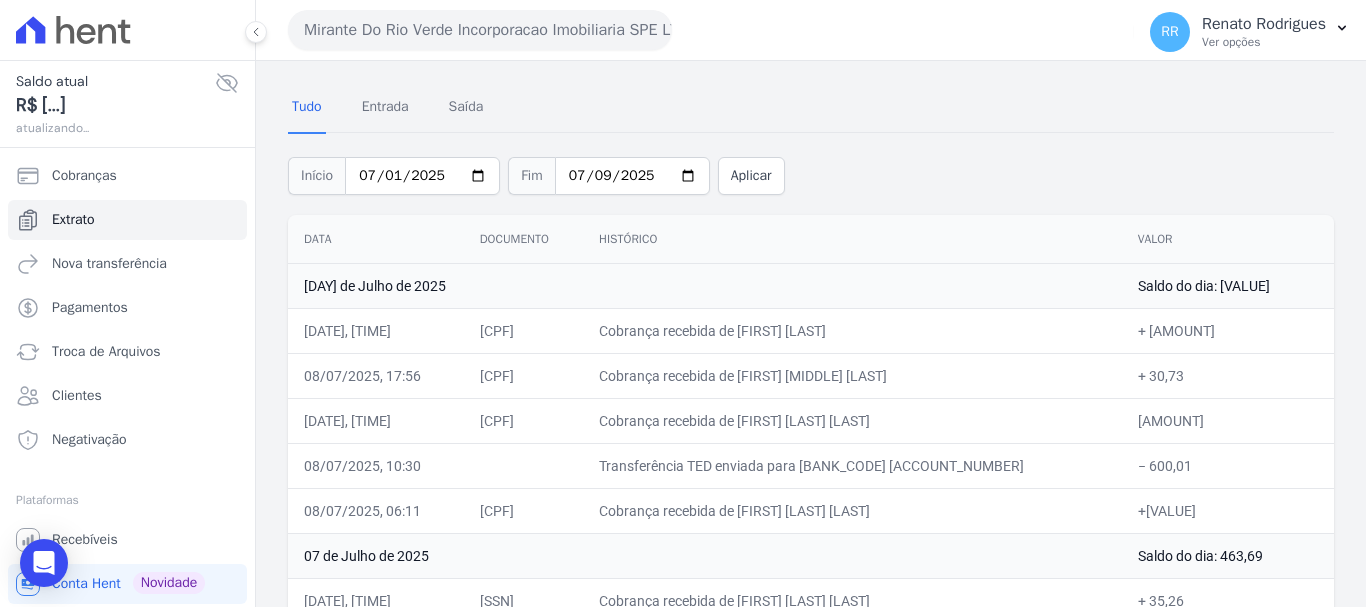 scroll, scrollTop: 100, scrollLeft: 0, axis: vertical 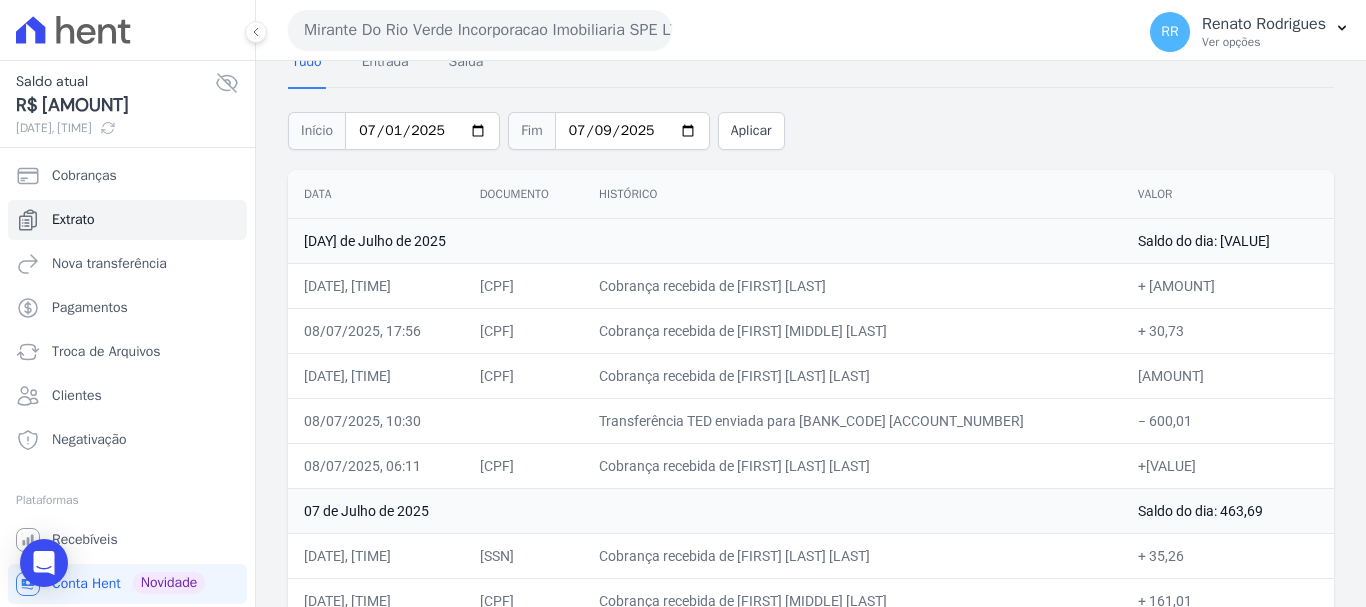 drag, startPoint x: 590, startPoint y: 20, endPoint x: 582, endPoint y: 37, distance: 18.788294 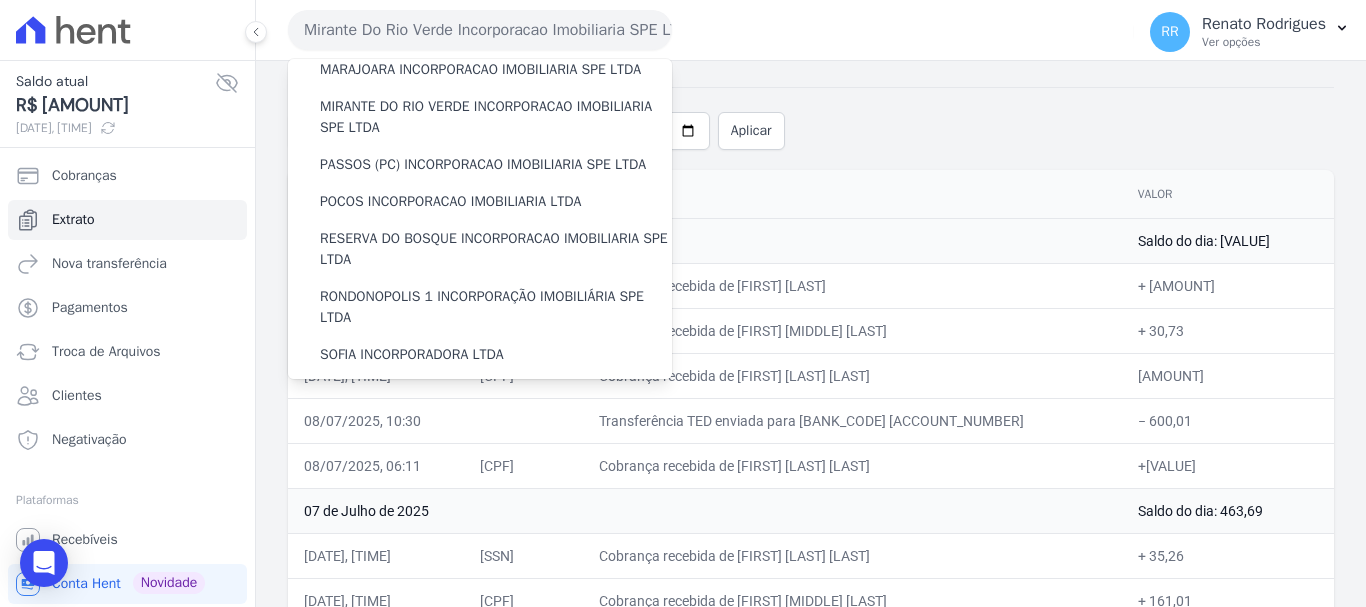 scroll, scrollTop: 473, scrollLeft: 0, axis: vertical 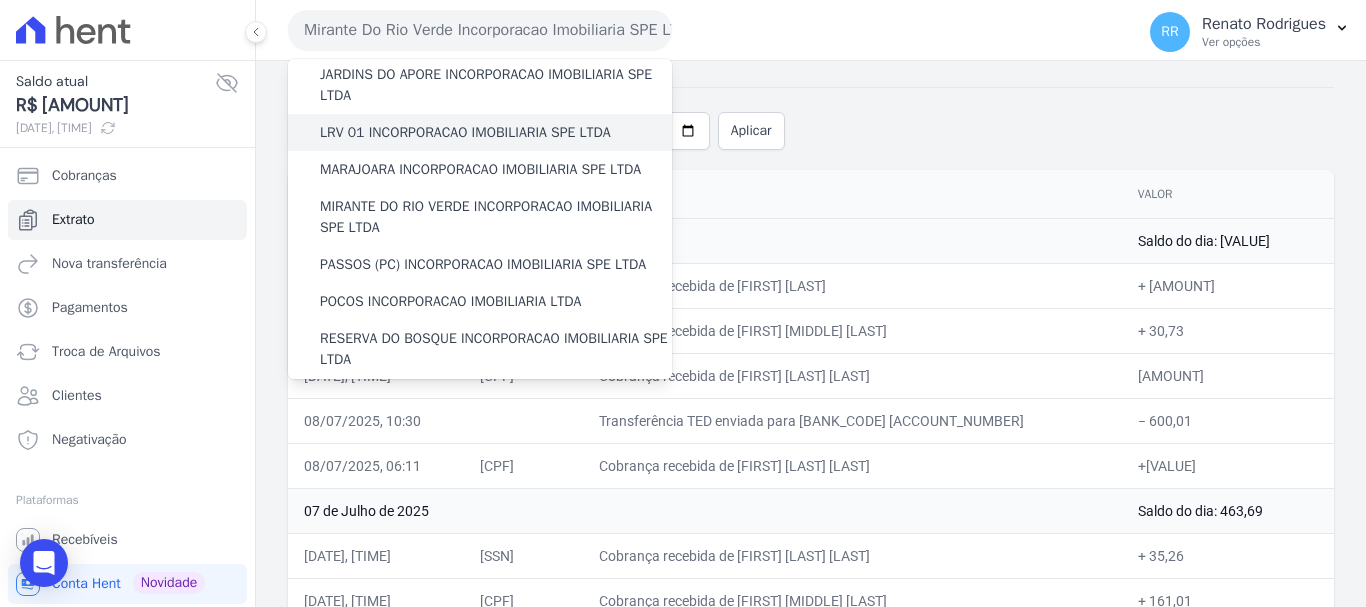 click on "LRV 01 INCORPORACAO IMOBILIARIA SPE LTDA" at bounding box center (480, 132) 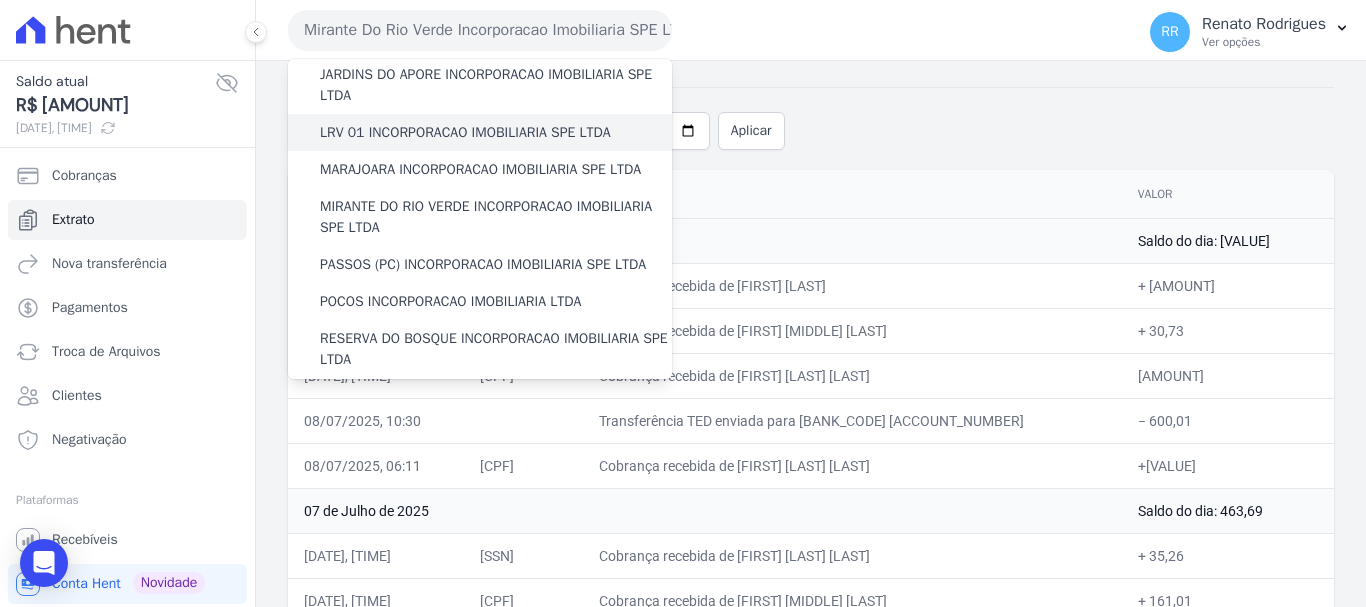 click on "LRV 01 INCORPORACAO IMOBILIARIA SPE LTDA" at bounding box center (465, 132) 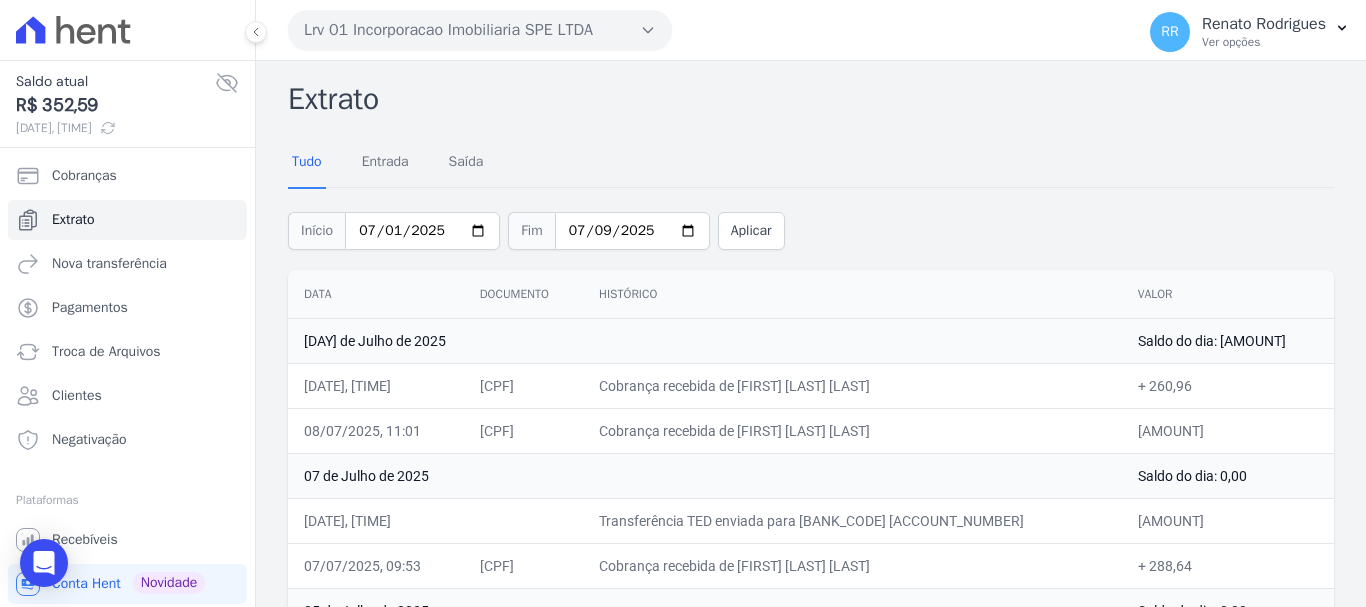 drag, startPoint x: 552, startPoint y: 14, endPoint x: 551, endPoint y: 29, distance: 15.033297 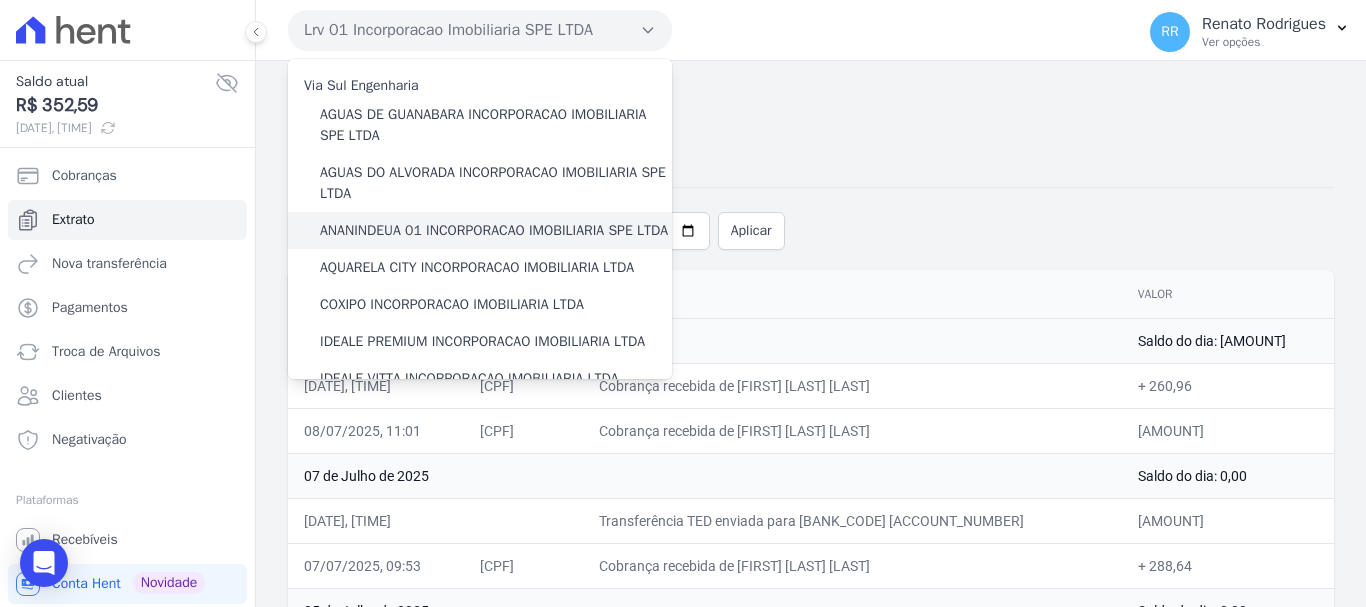 click on "ANANINDEUA 01 INCORPORACAO IMOBILIARIA SPE LTDA" at bounding box center (494, 230) 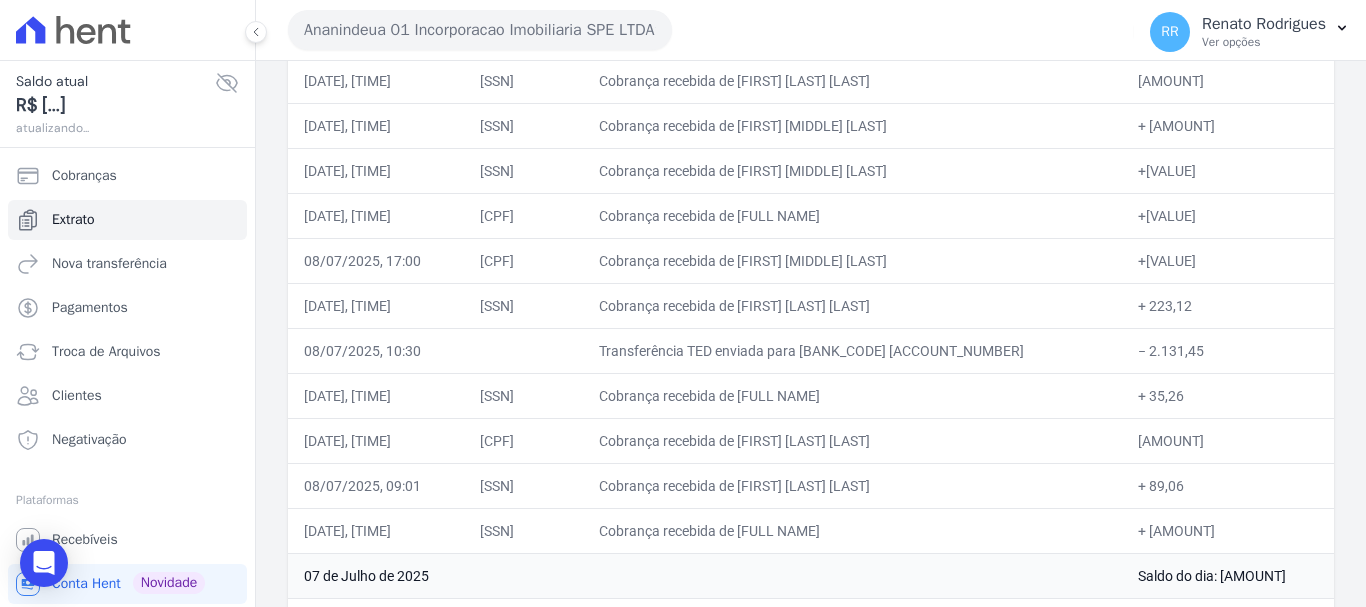 scroll, scrollTop: 400, scrollLeft: 0, axis: vertical 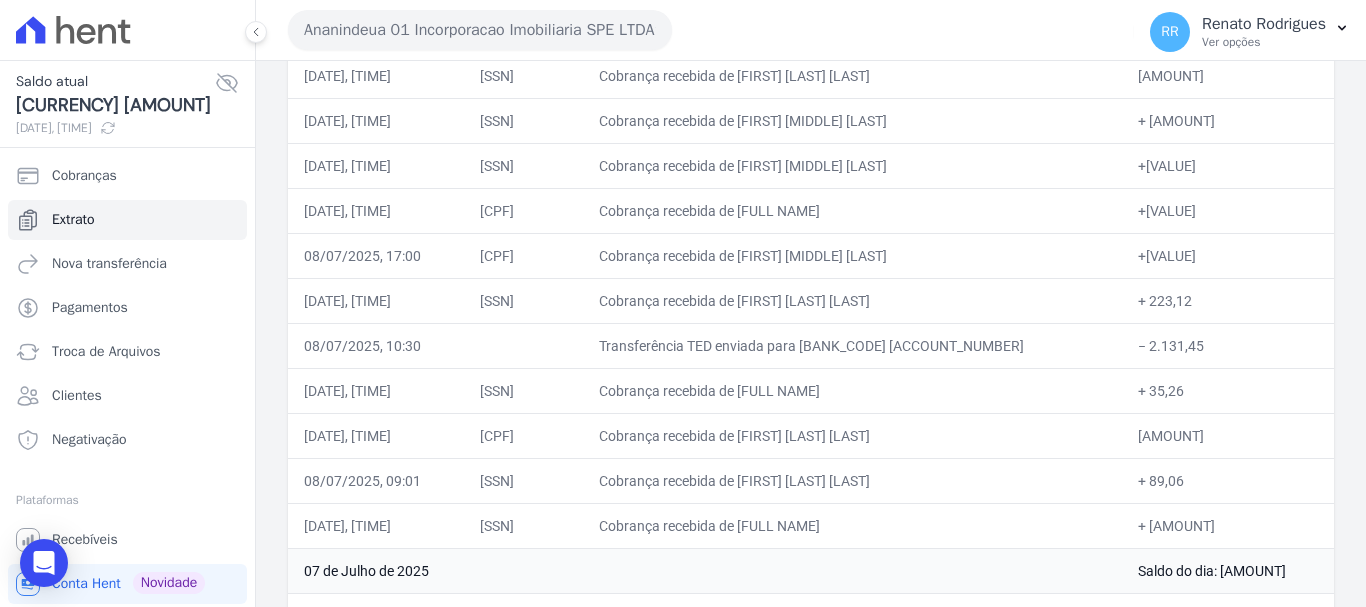 click on "Cobrança recebida de [FIRST] [MIDDLE] [LAST]" at bounding box center (852, -15) 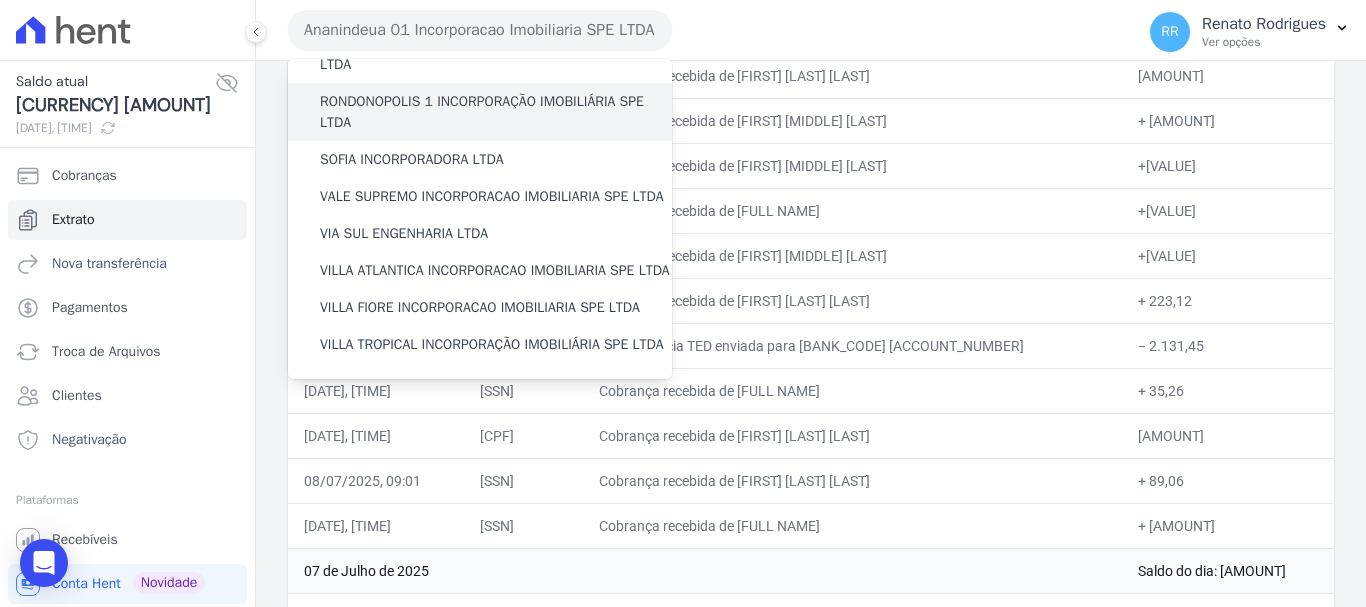 scroll, scrollTop: 773, scrollLeft: 0, axis: vertical 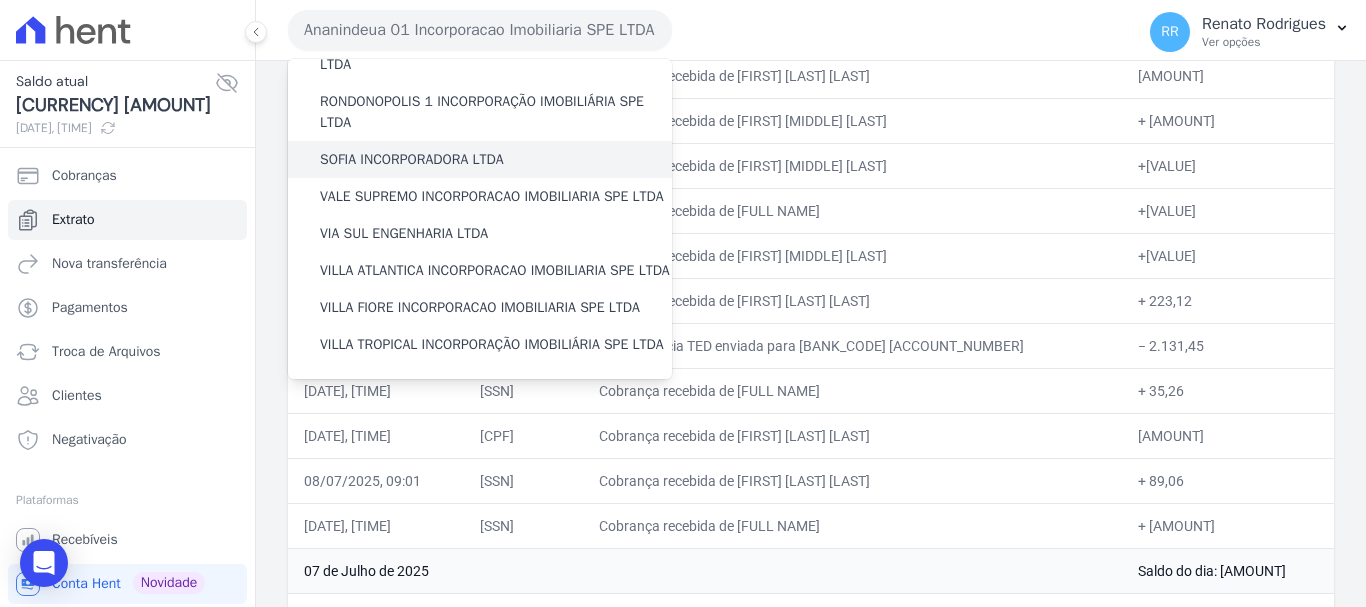 click on "SOFIA INCORPORADORA LTDA" at bounding box center (412, 159) 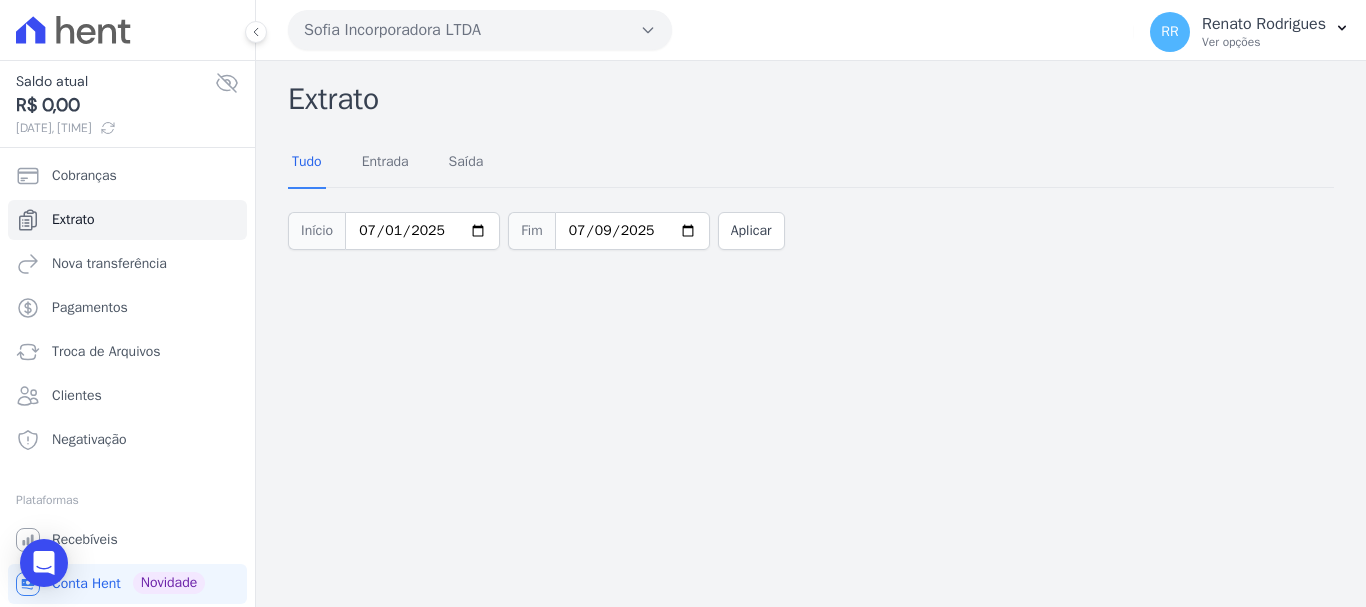 click on "Sofia Incorporadora LTDA" at bounding box center [480, 30] 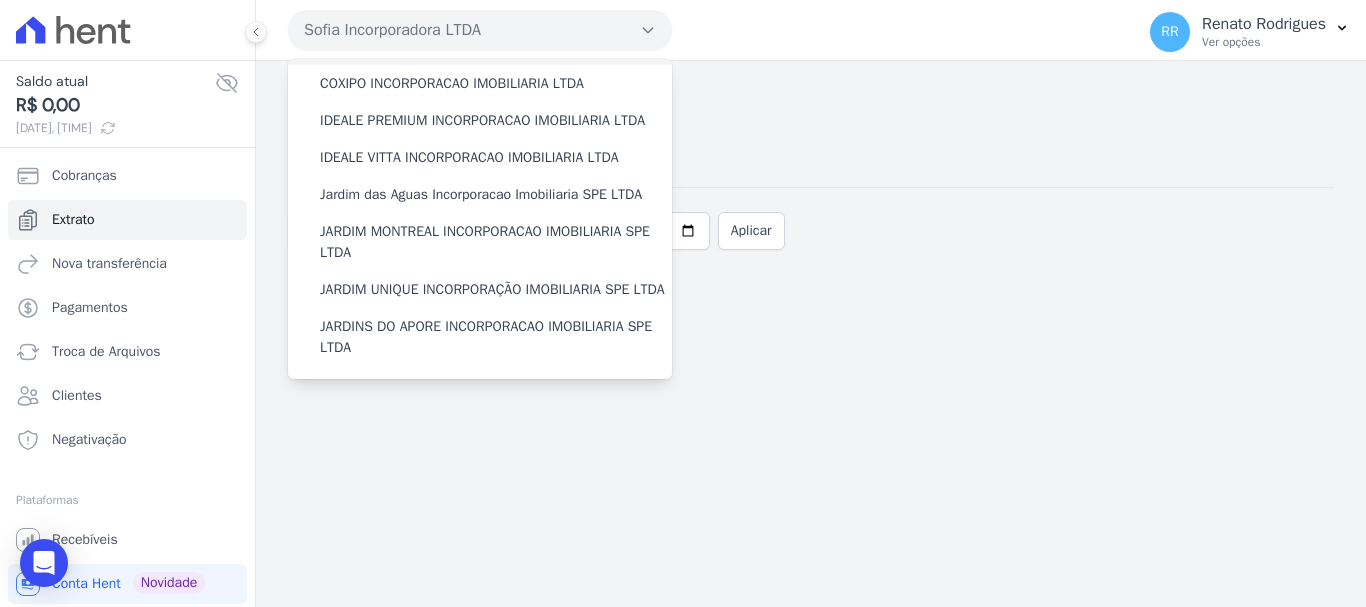 scroll, scrollTop: 400, scrollLeft: 0, axis: vertical 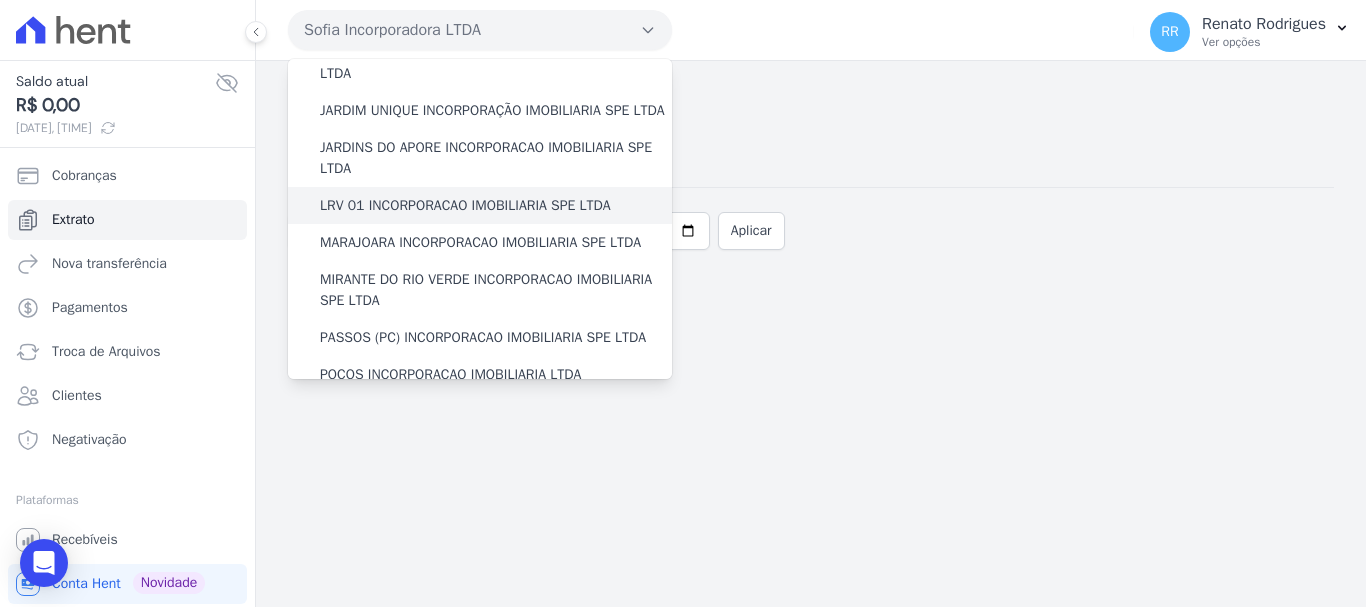 click on "LRV 01 INCORPORACAO IMOBILIARIA SPE LTDA" at bounding box center (465, 205) 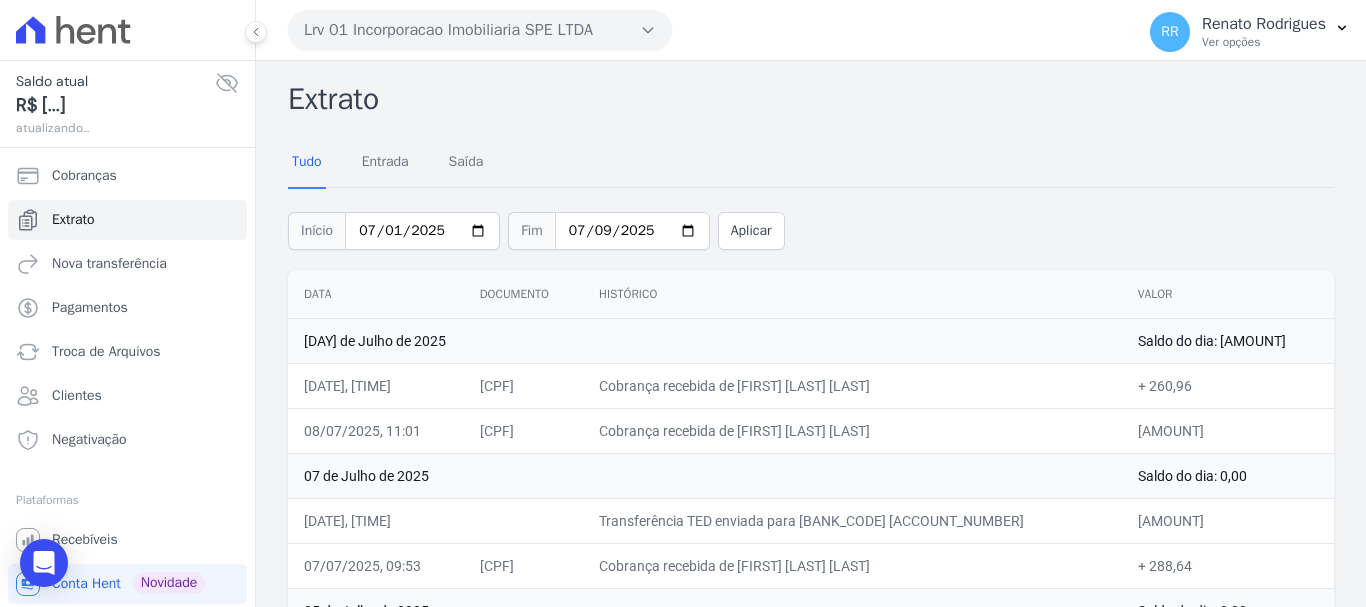 drag, startPoint x: 788, startPoint y: 384, endPoint x: 963, endPoint y: 379, distance: 175.07141 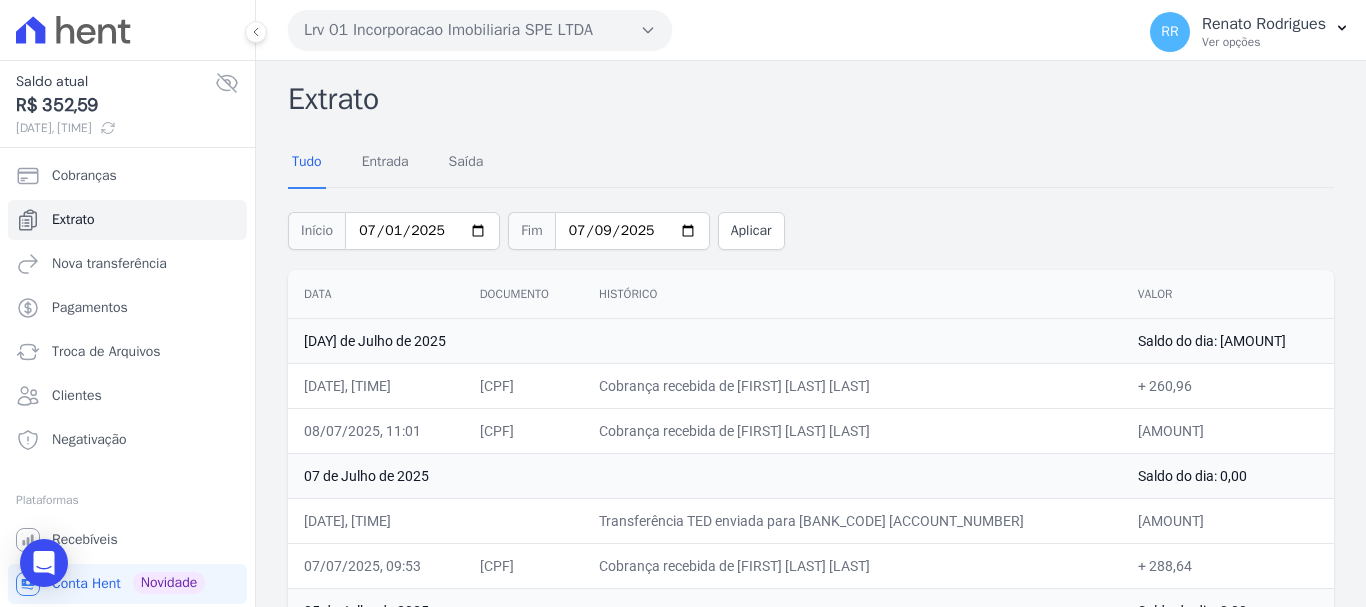 click on "Lrv 01 Incorporacao Imobiliaria SPE LTDA" at bounding box center (480, 30) 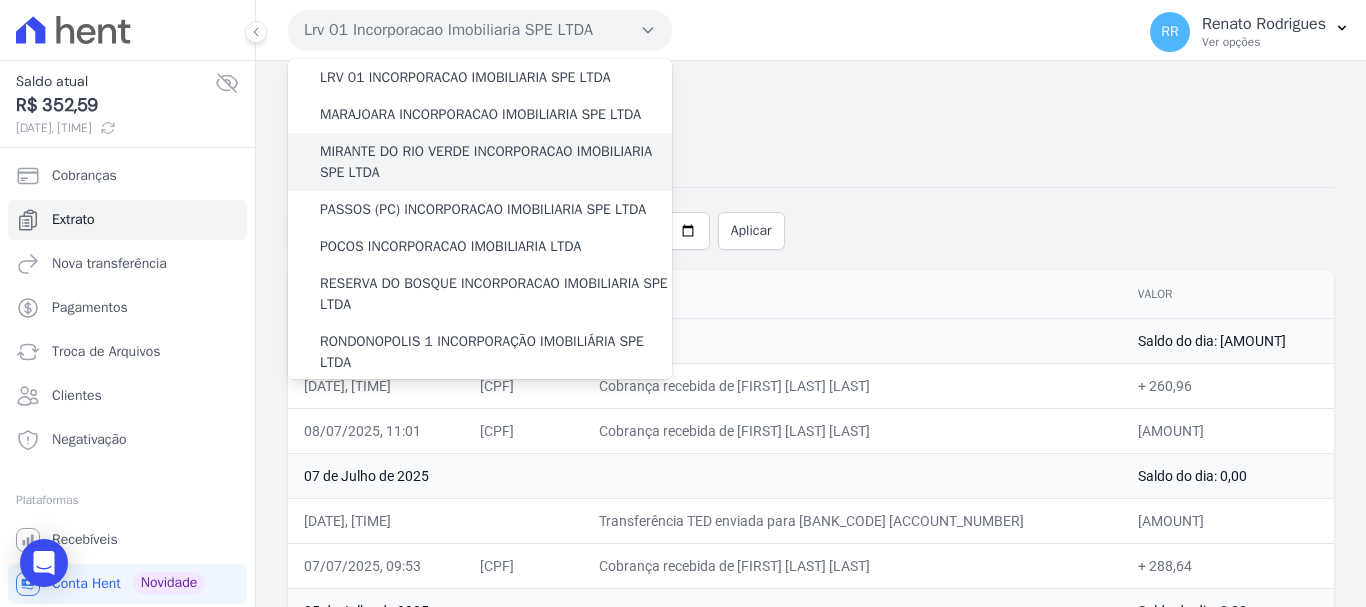 scroll, scrollTop: 700, scrollLeft: 0, axis: vertical 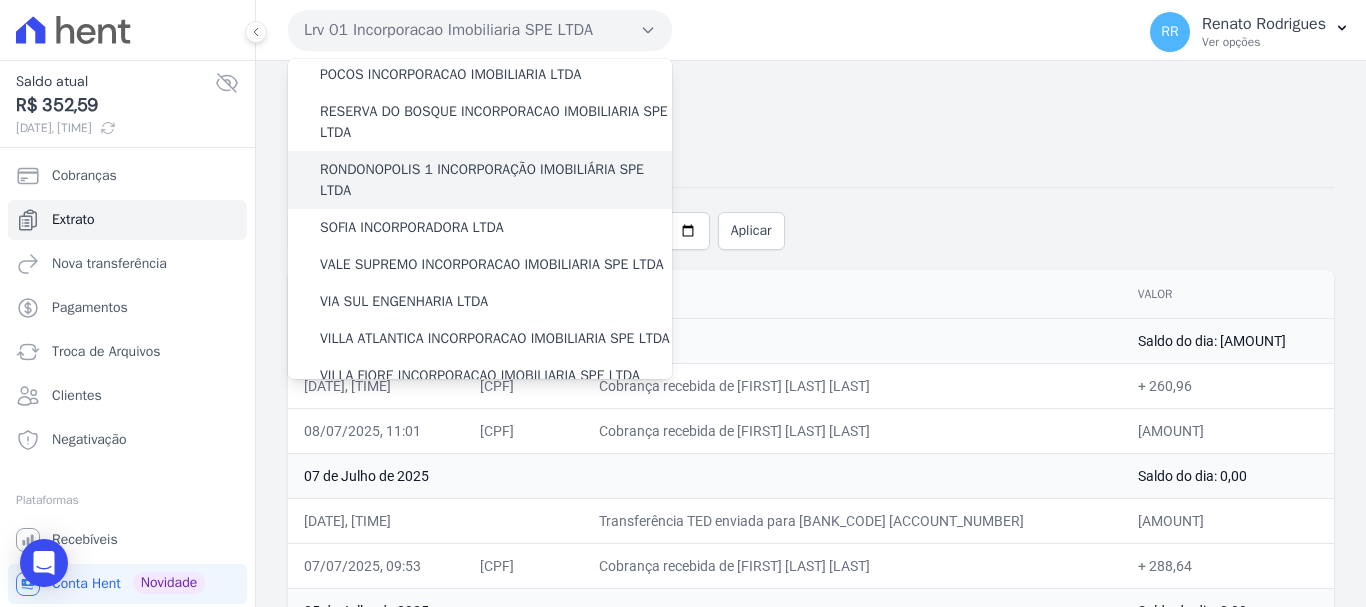 click on "RONDONOPOLIS 1 INCORPORAÇÃO IMOBILIÁRIA SPE LTDA" at bounding box center [496, 180] 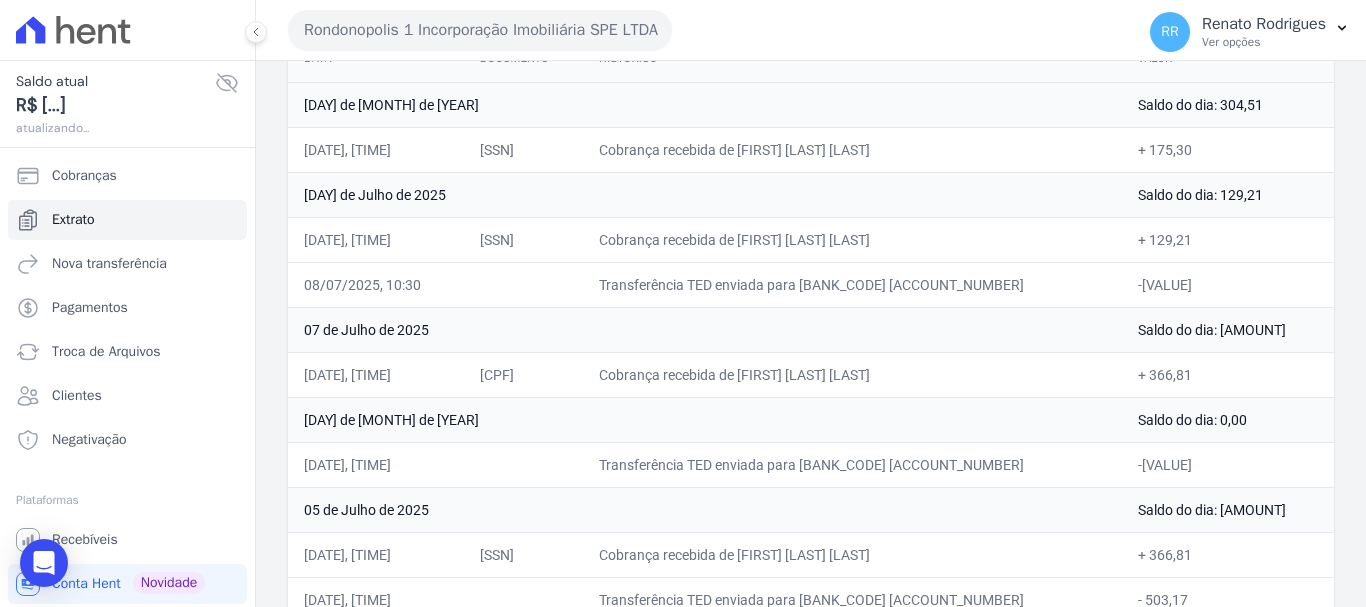 scroll, scrollTop: 200, scrollLeft: 0, axis: vertical 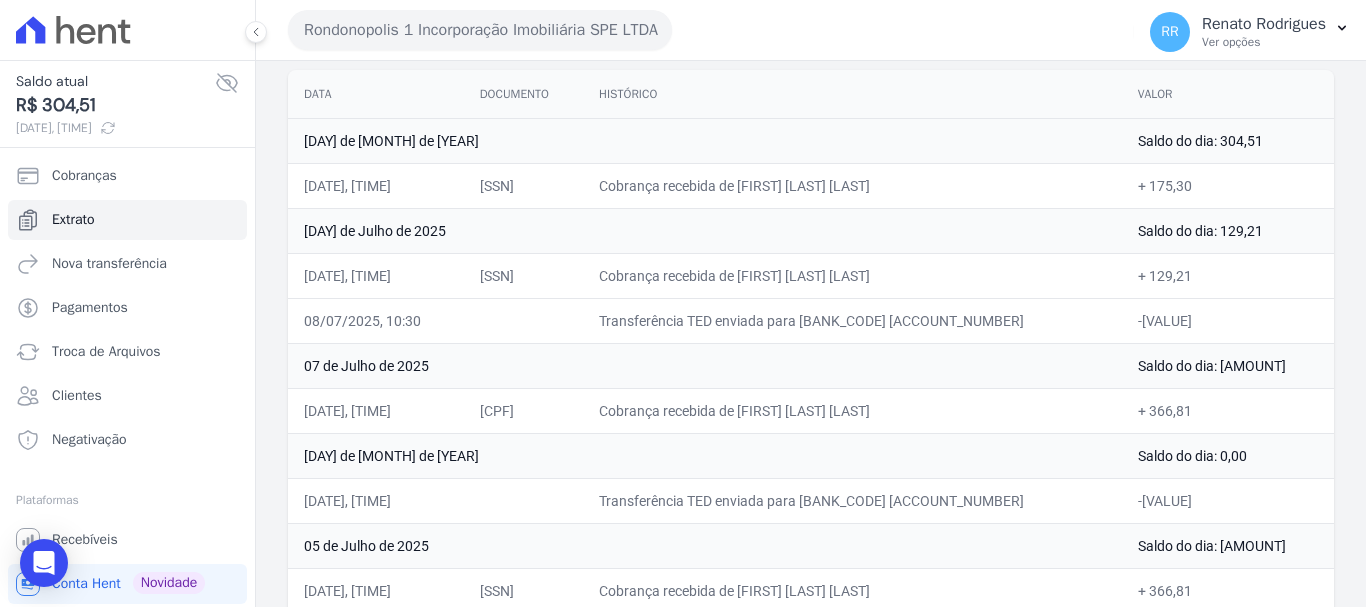drag, startPoint x: 779, startPoint y: 273, endPoint x: 970, endPoint y: 273, distance: 191 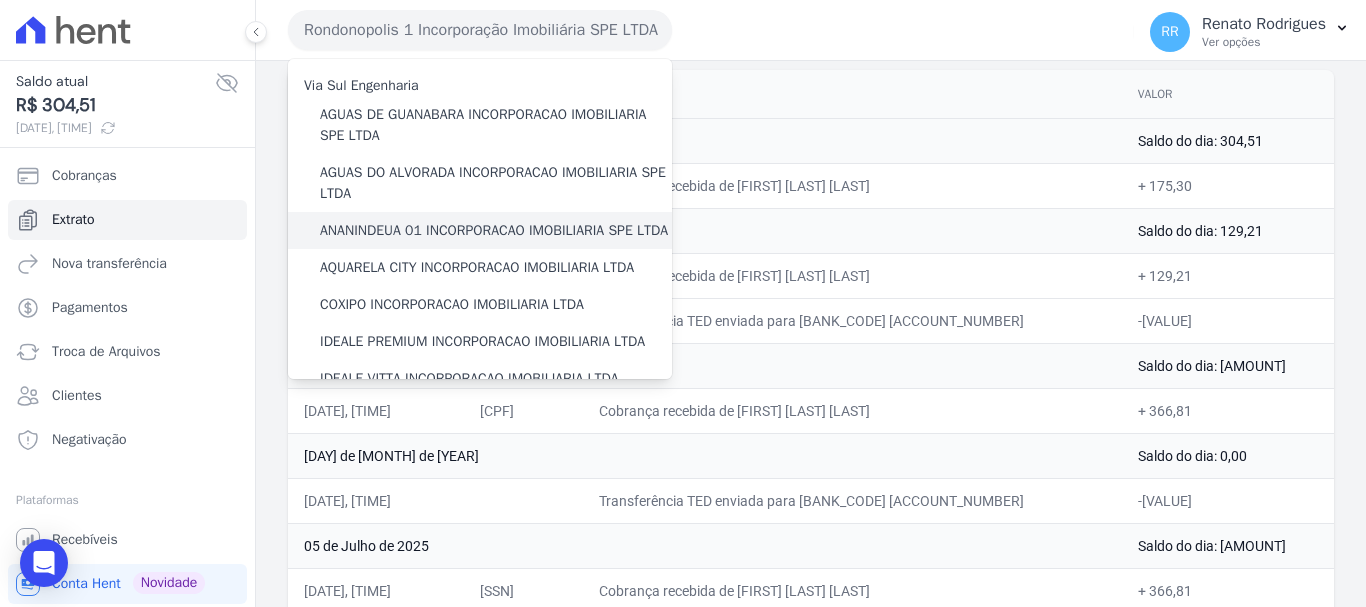 click on "ANANINDEUA 01 INCORPORACAO IMOBILIARIA SPE LTDA" at bounding box center (494, 230) 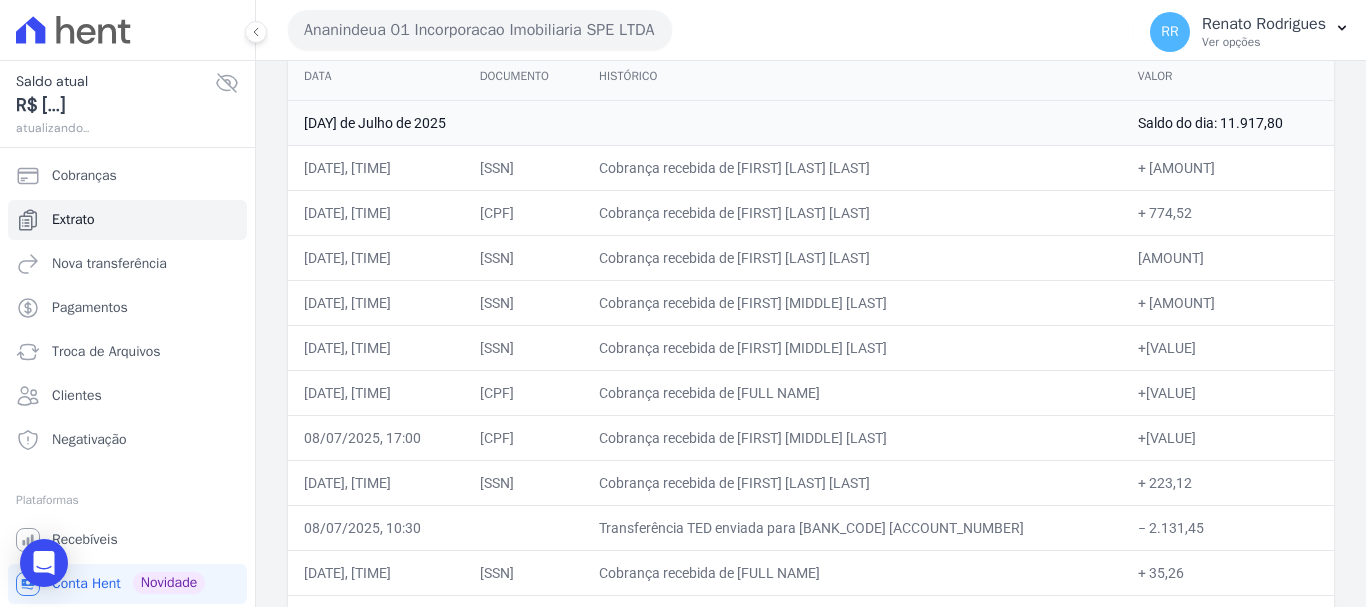 scroll, scrollTop: 200, scrollLeft: 0, axis: vertical 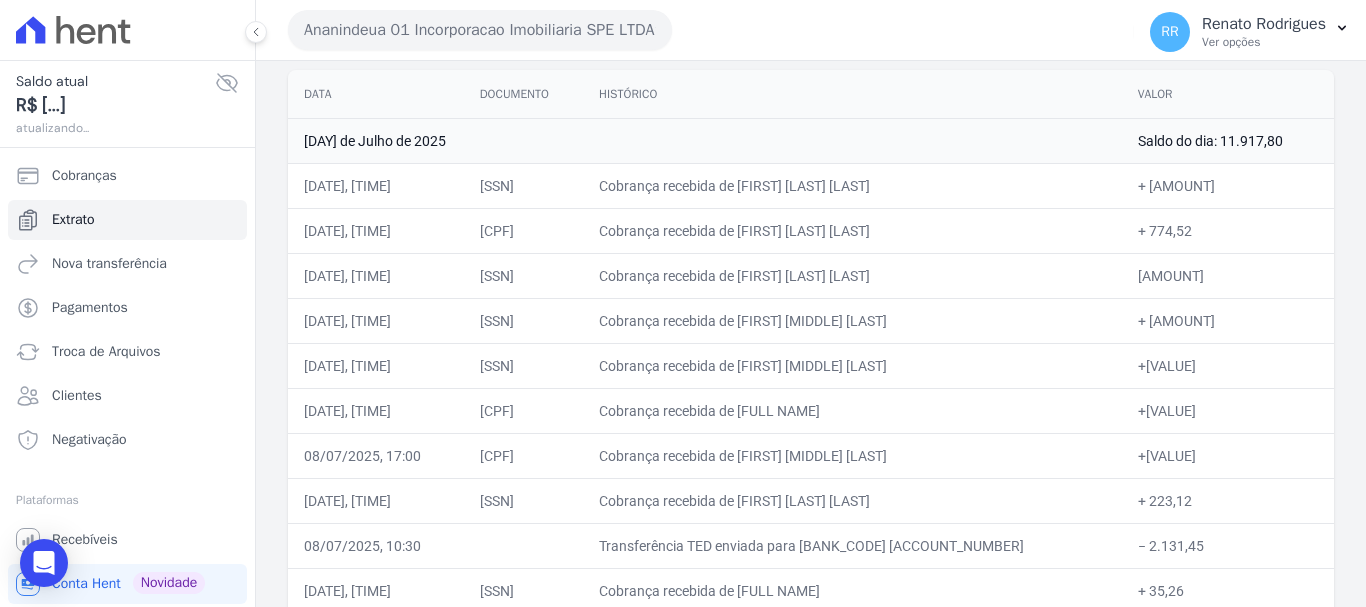 drag, startPoint x: 772, startPoint y: 414, endPoint x: 949, endPoint y: 414, distance: 177 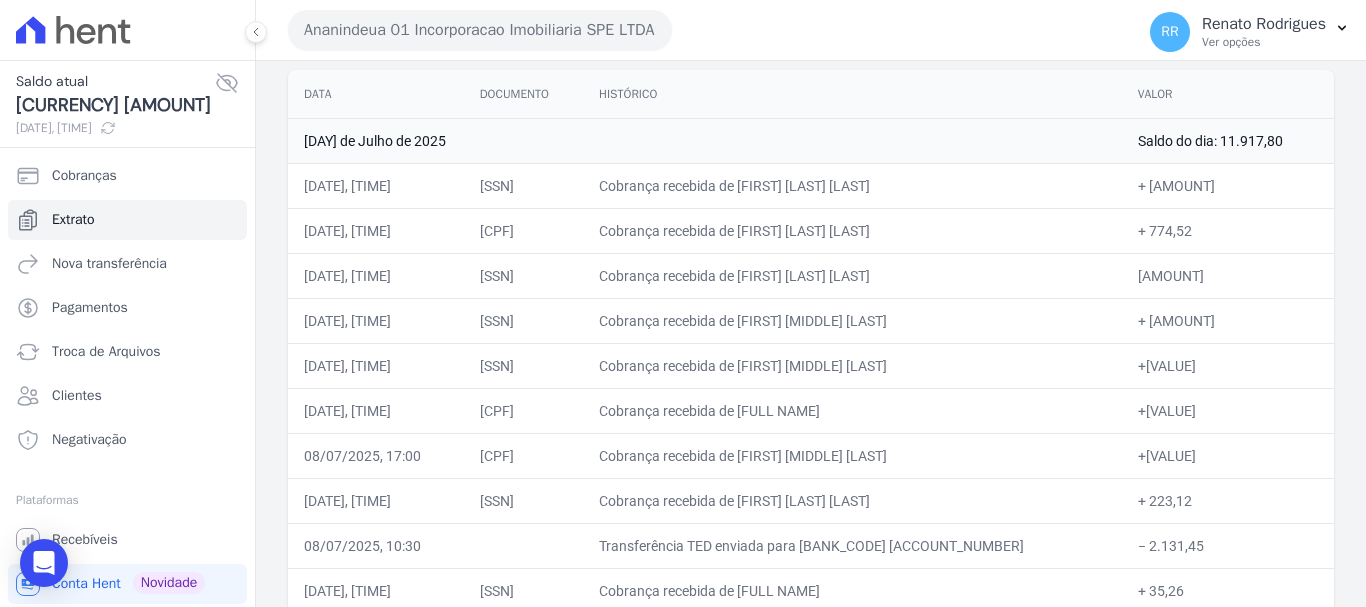 copy on "FELIPE GOMES PANTOJA" 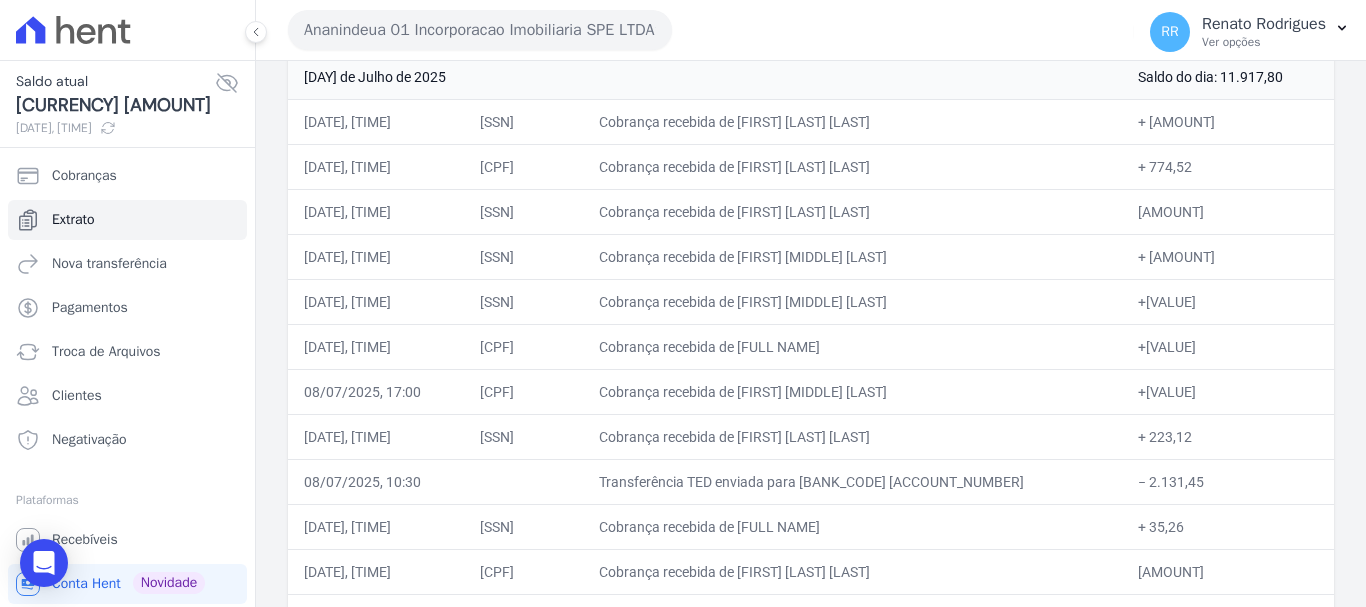 scroll, scrollTop: 300, scrollLeft: 0, axis: vertical 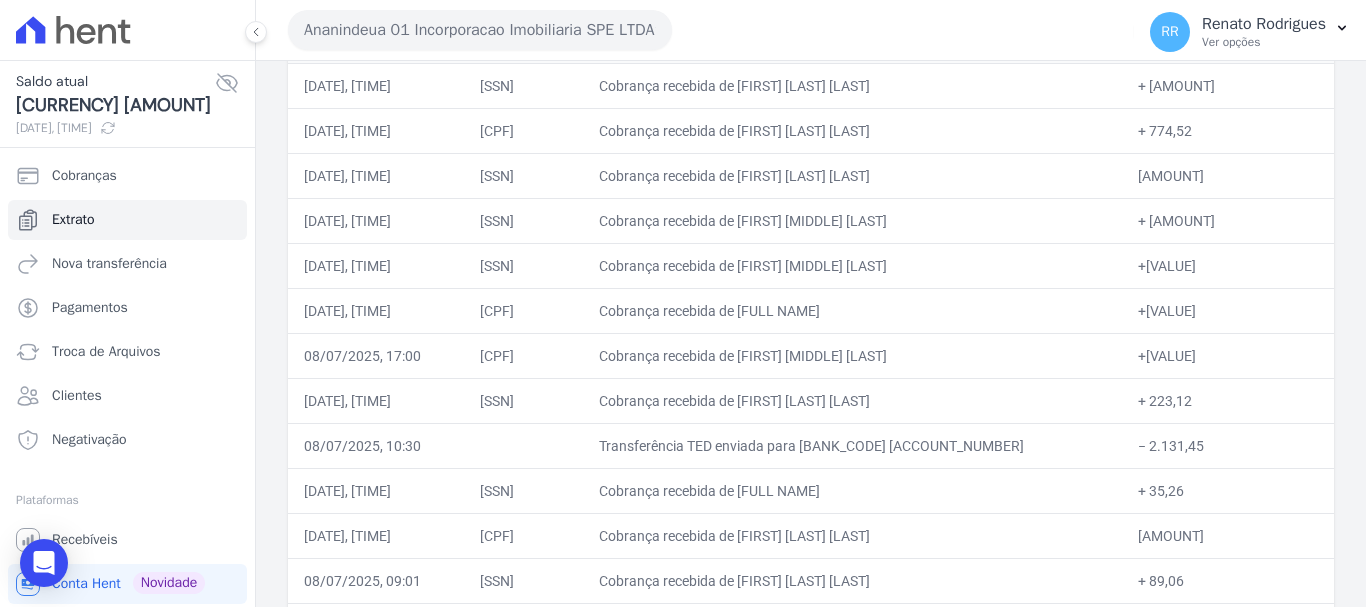 drag, startPoint x: 997, startPoint y: 344, endPoint x: 902, endPoint y: 340, distance: 95.084175 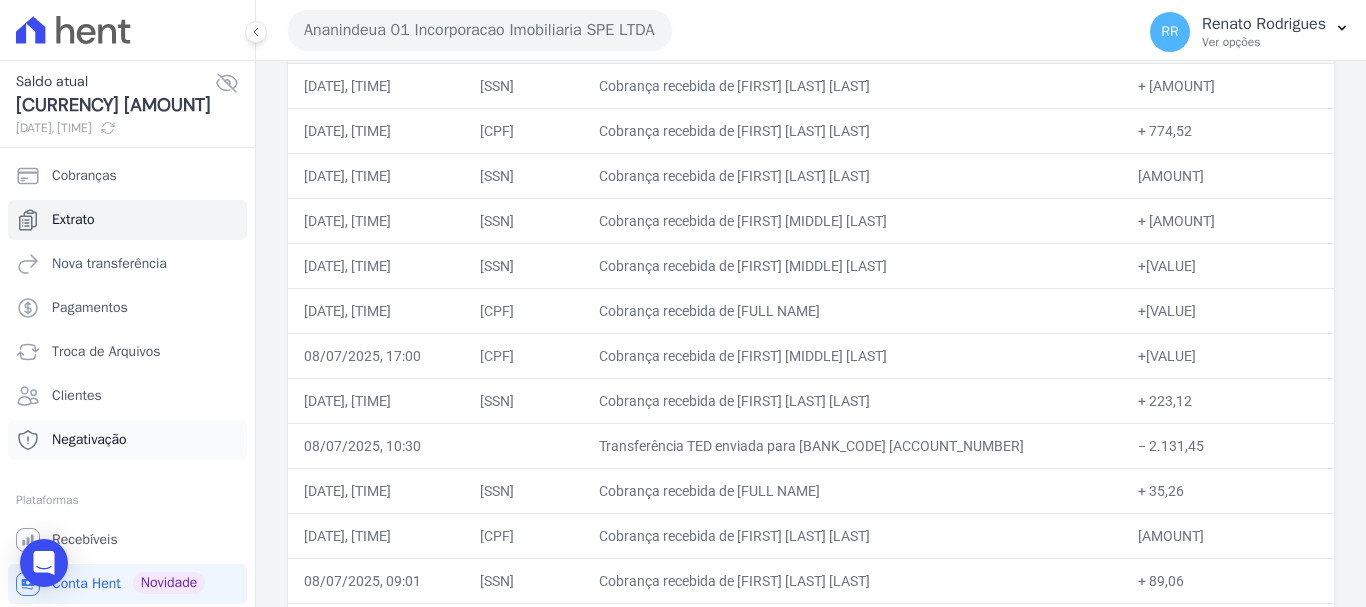 copy on "[FIRST] [LAST] [LAST]" 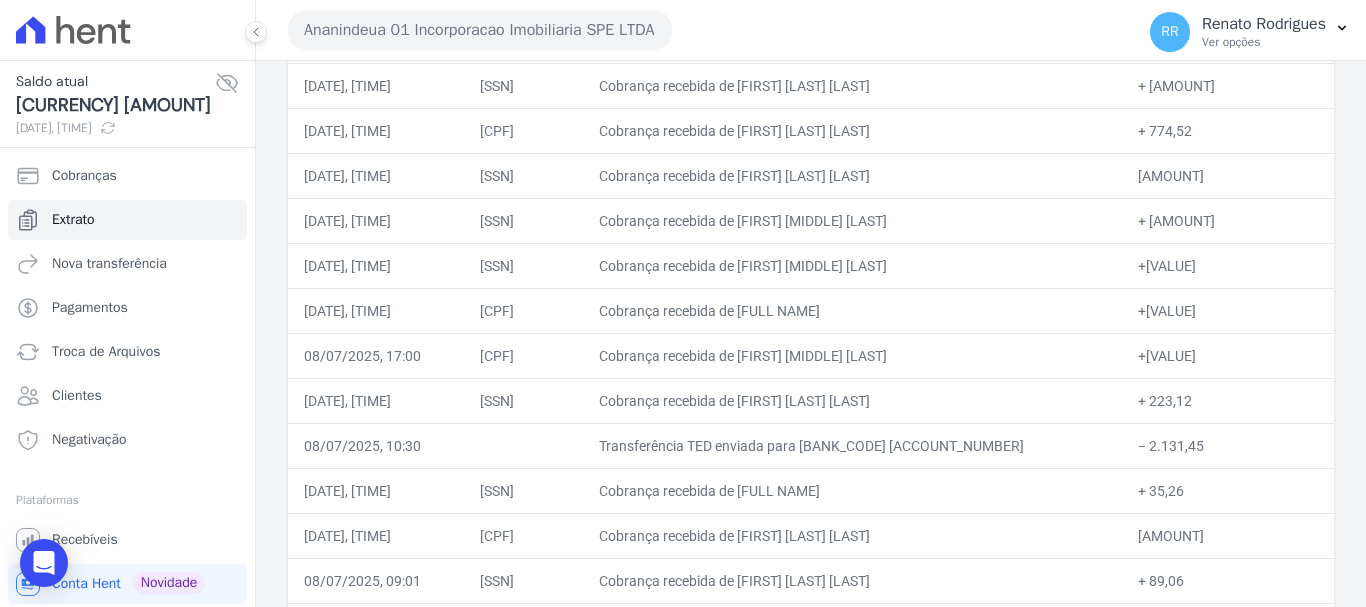 click on "[DATE], [TIME]" at bounding box center (376, 85) 